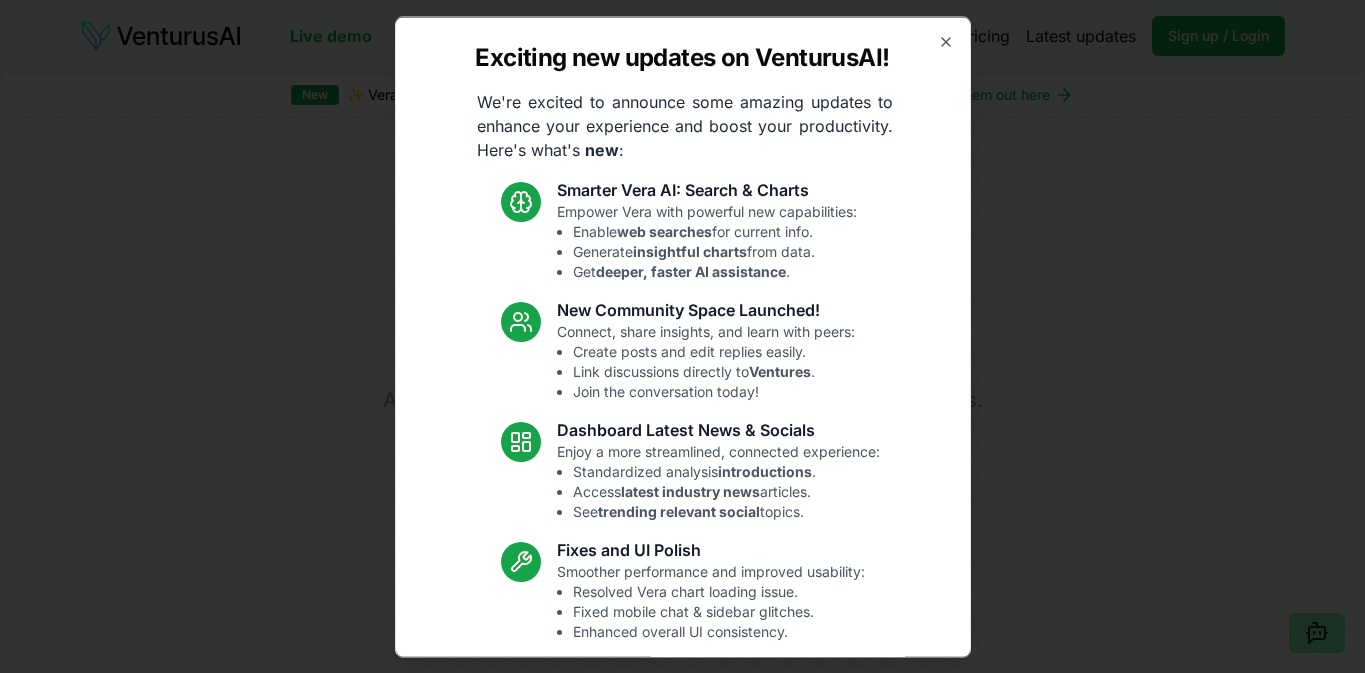 scroll, scrollTop: 0, scrollLeft: 0, axis: both 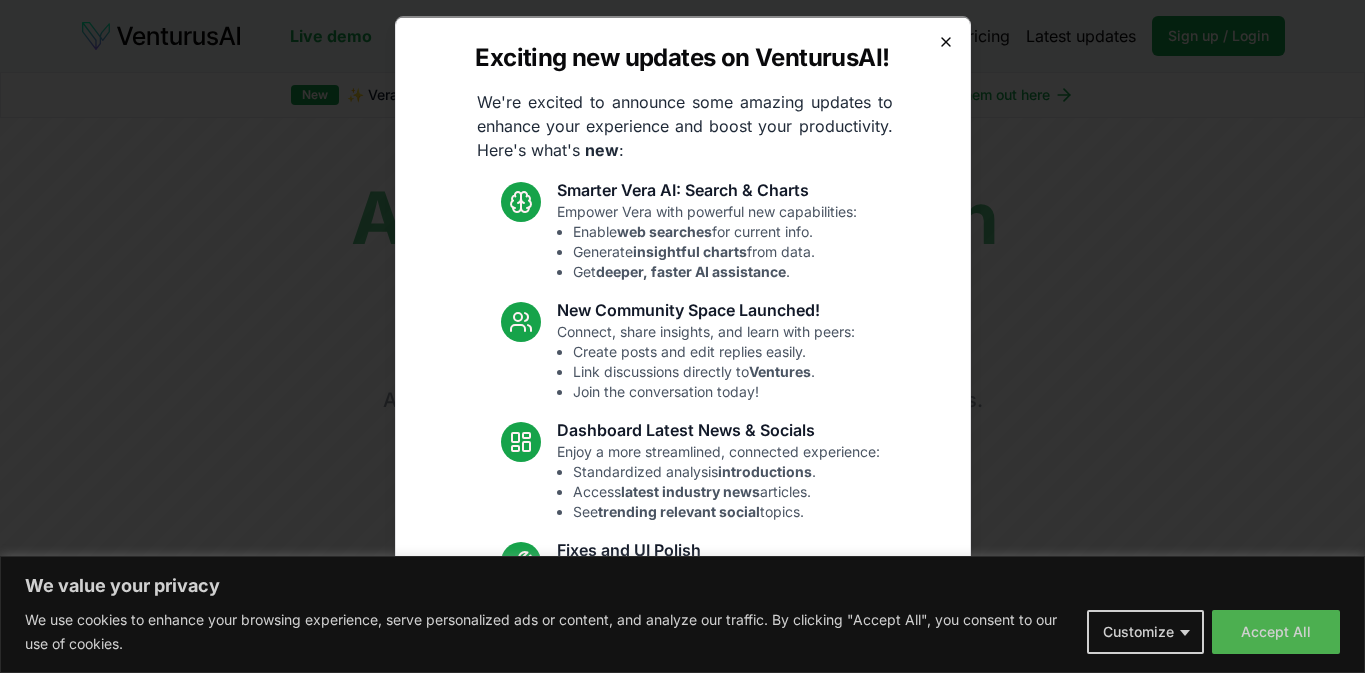 click 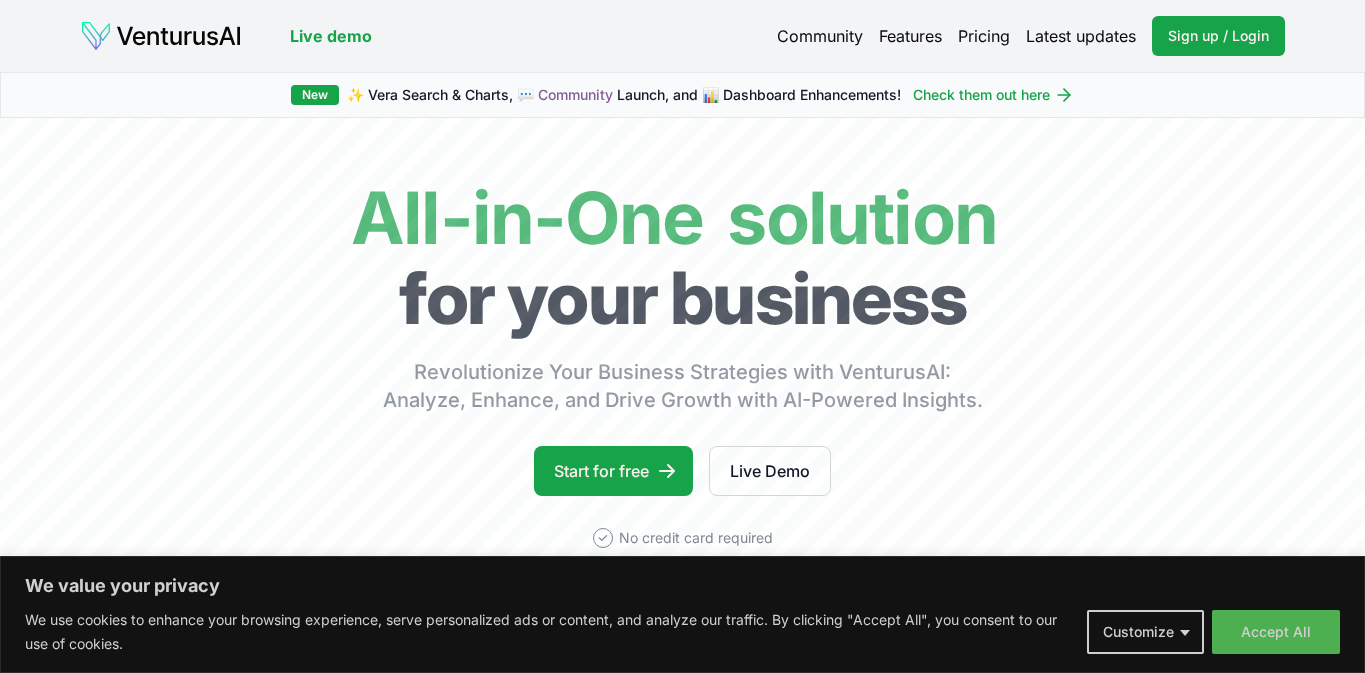 scroll, scrollTop: 0, scrollLeft: 0, axis: both 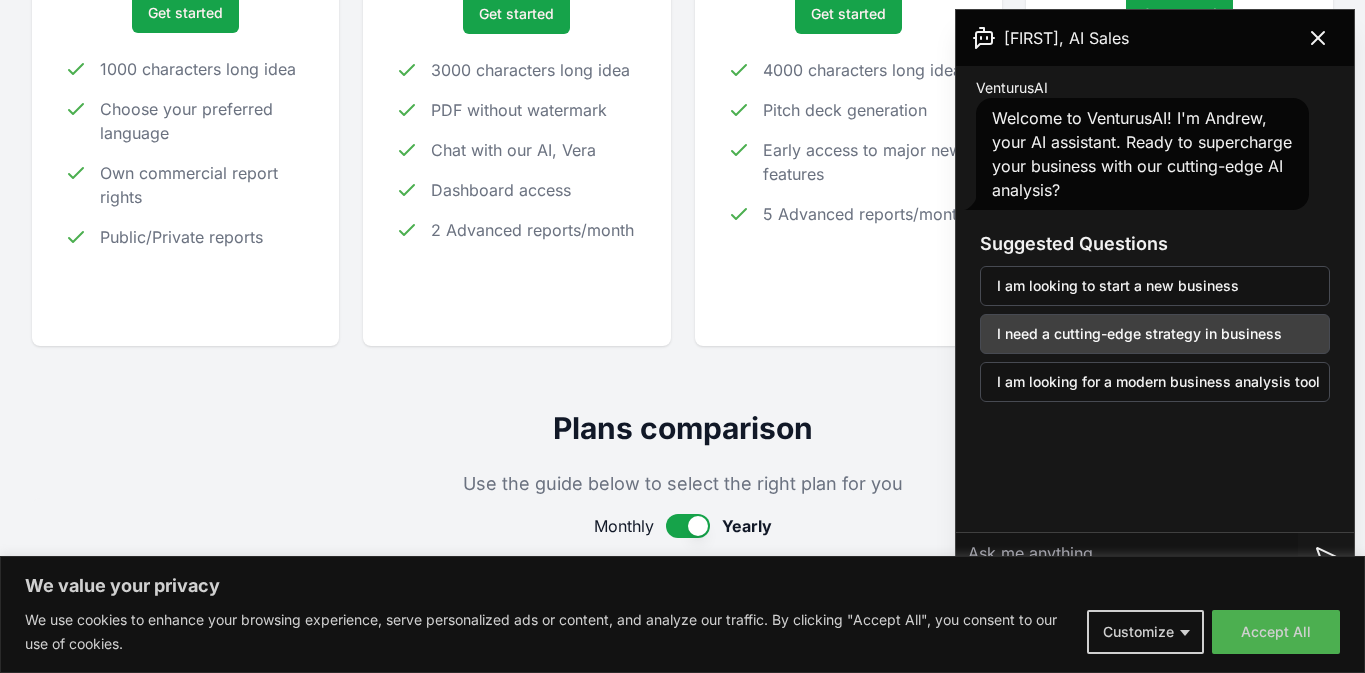 click on "I need a cutting-edge strategy in business" at bounding box center (1155, 334) 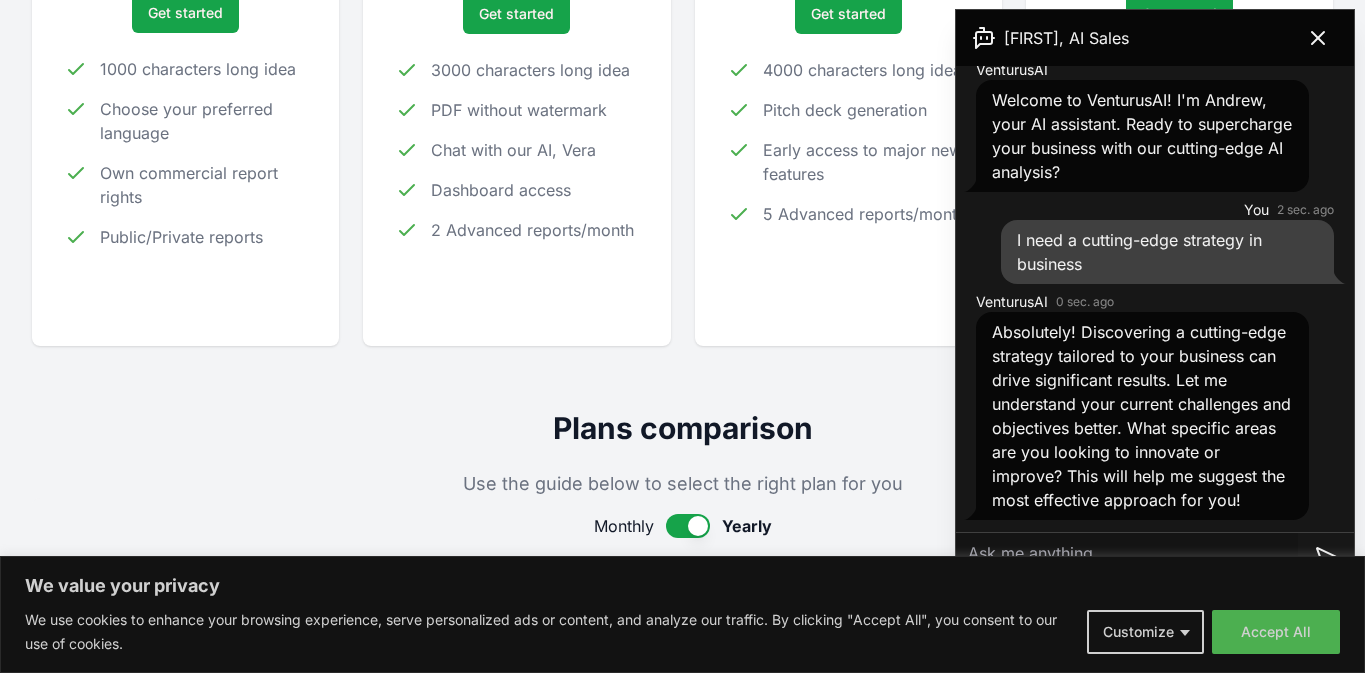scroll, scrollTop: 292, scrollLeft: 0, axis: vertical 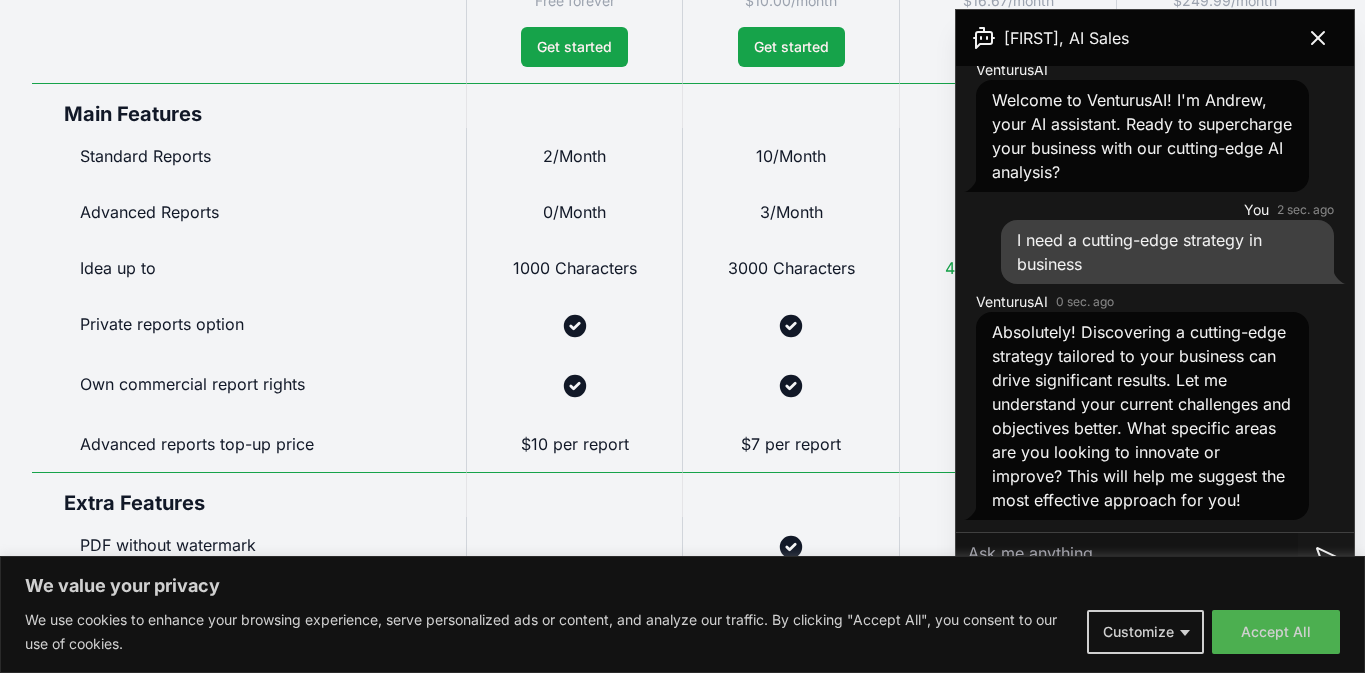 click at bounding box center [688, -125] 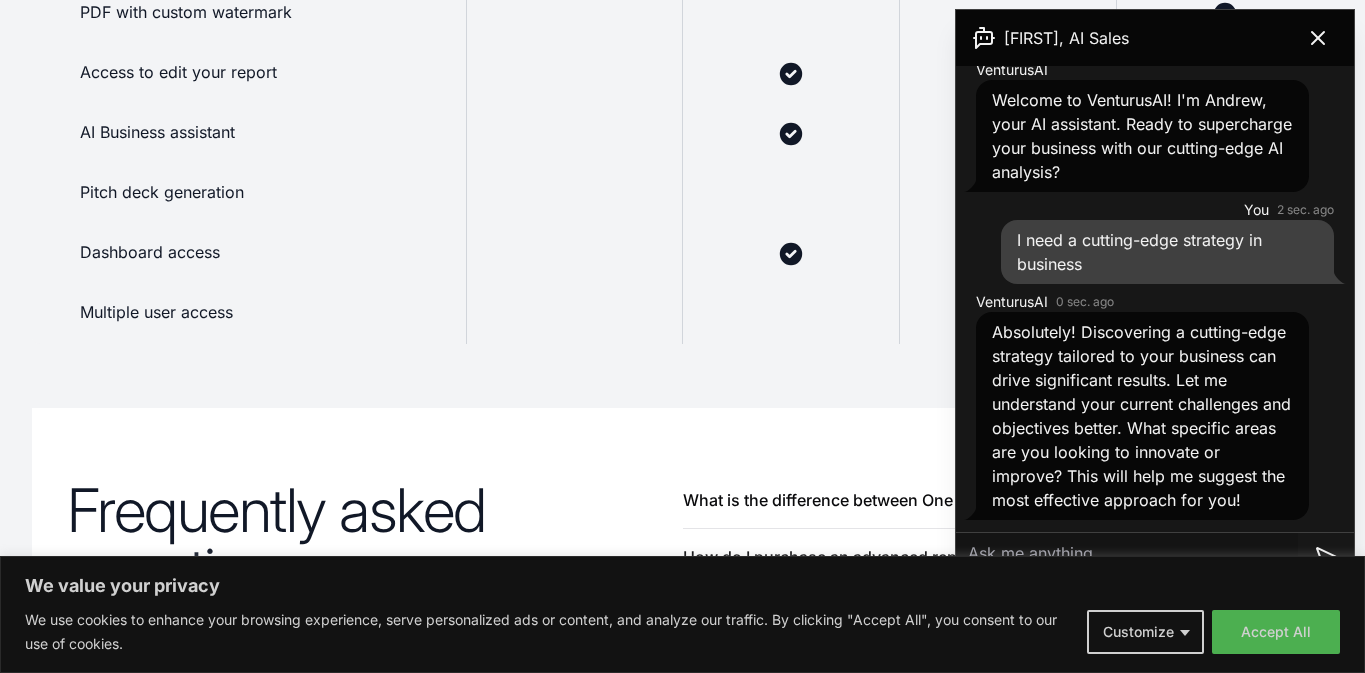 scroll, scrollTop: 1770, scrollLeft: 0, axis: vertical 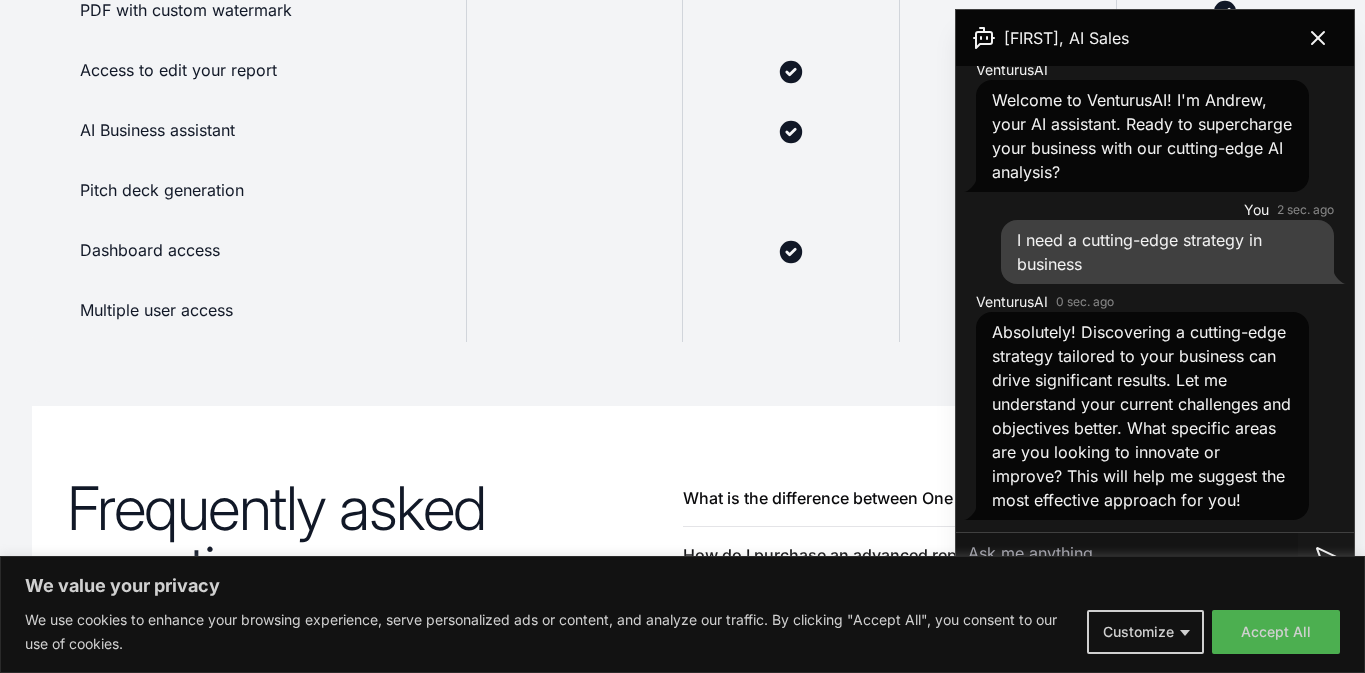 drag, startPoint x: 1315, startPoint y: 40, endPoint x: 1329, endPoint y: 46, distance: 15.231546 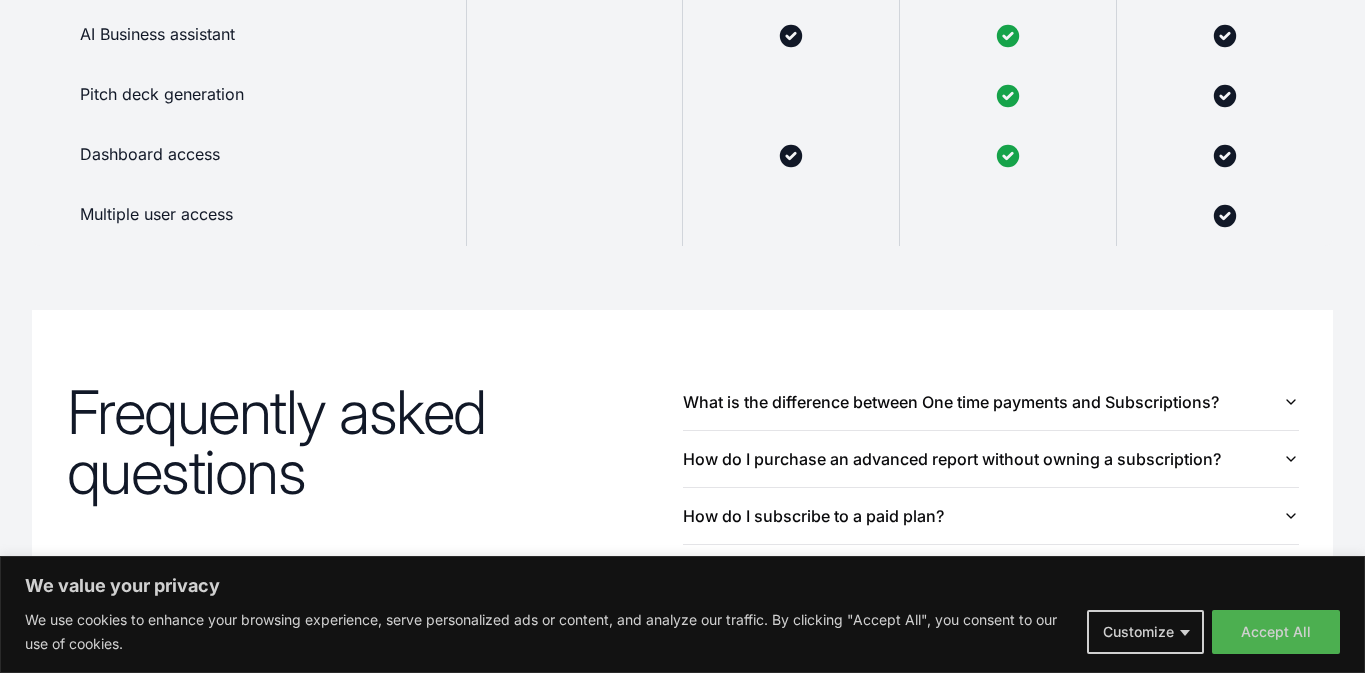 scroll, scrollTop: 1873, scrollLeft: 0, axis: vertical 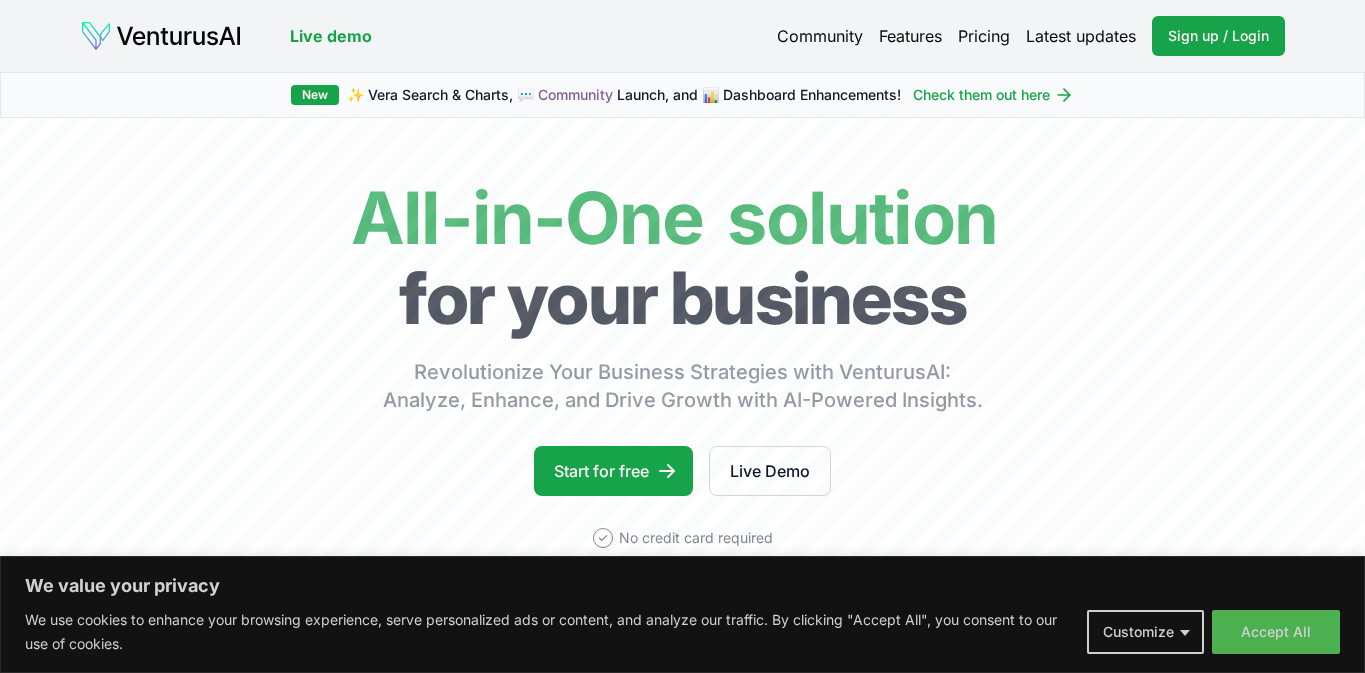 drag, startPoint x: 1262, startPoint y: 634, endPoint x: 132, endPoint y: 122, distance: 1240.5822 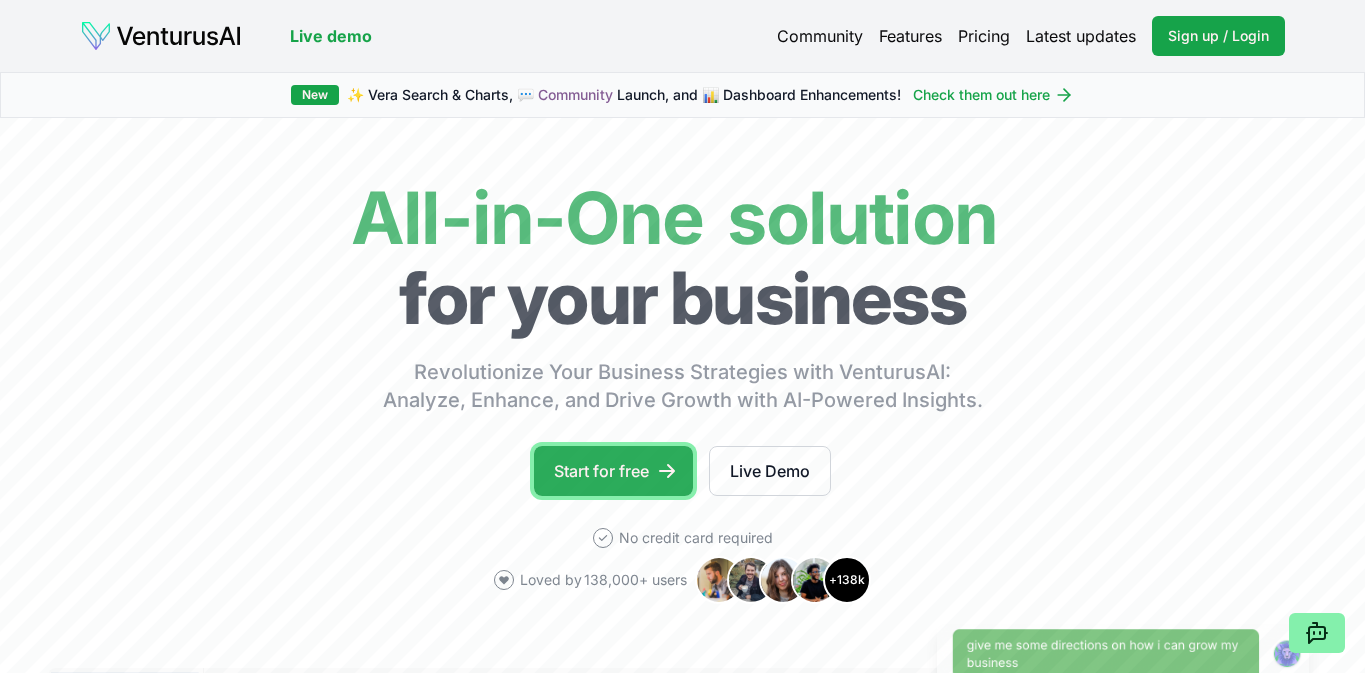 click on "Start for free" at bounding box center (613, 471) 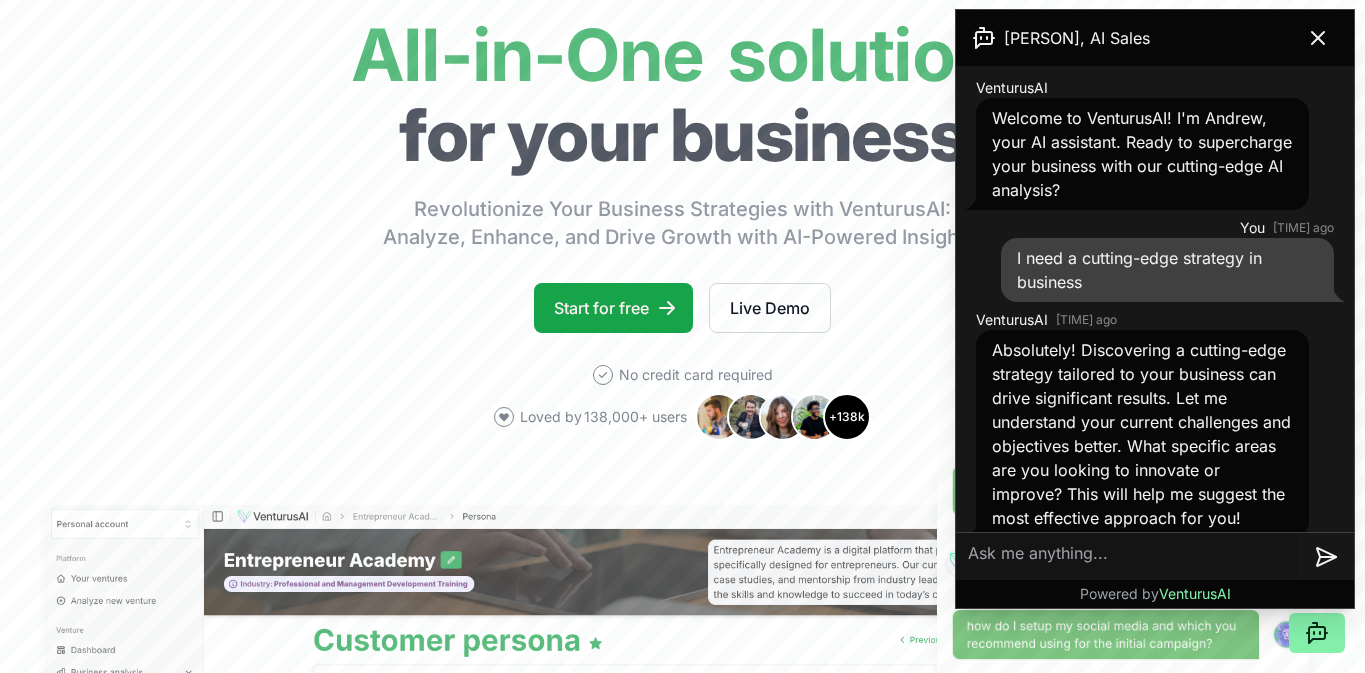 scroll, scrollTop: 157, scrollLeft: 0, axis: vertical 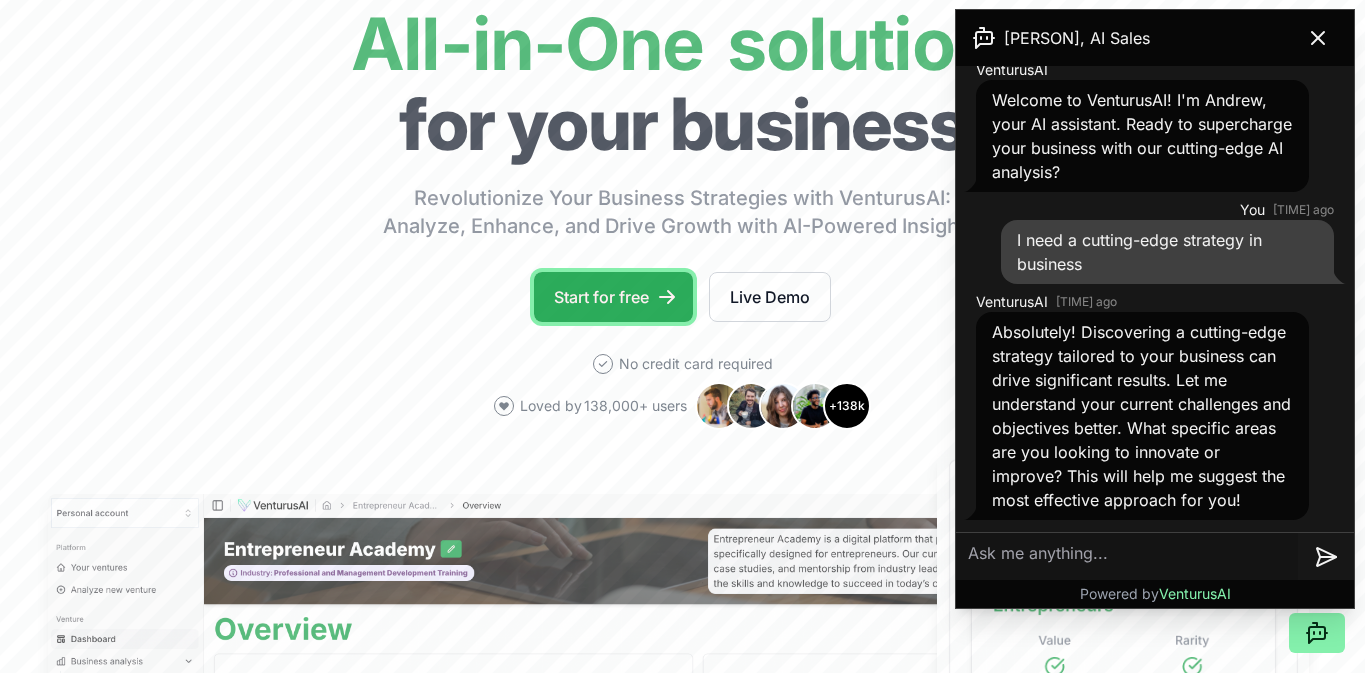 click on "Start for free" at bounding box center (613, 297) 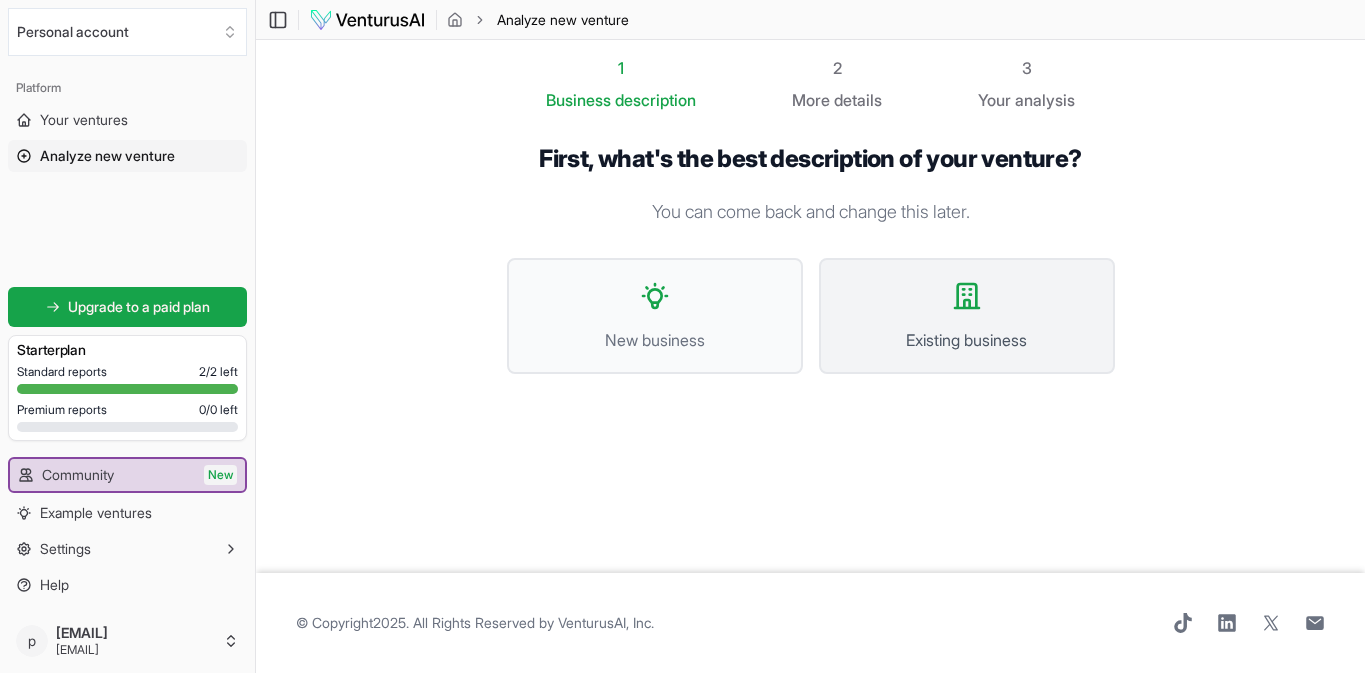 scroll, scrollTop: 4, scrollLeft: 0, axis: vertical 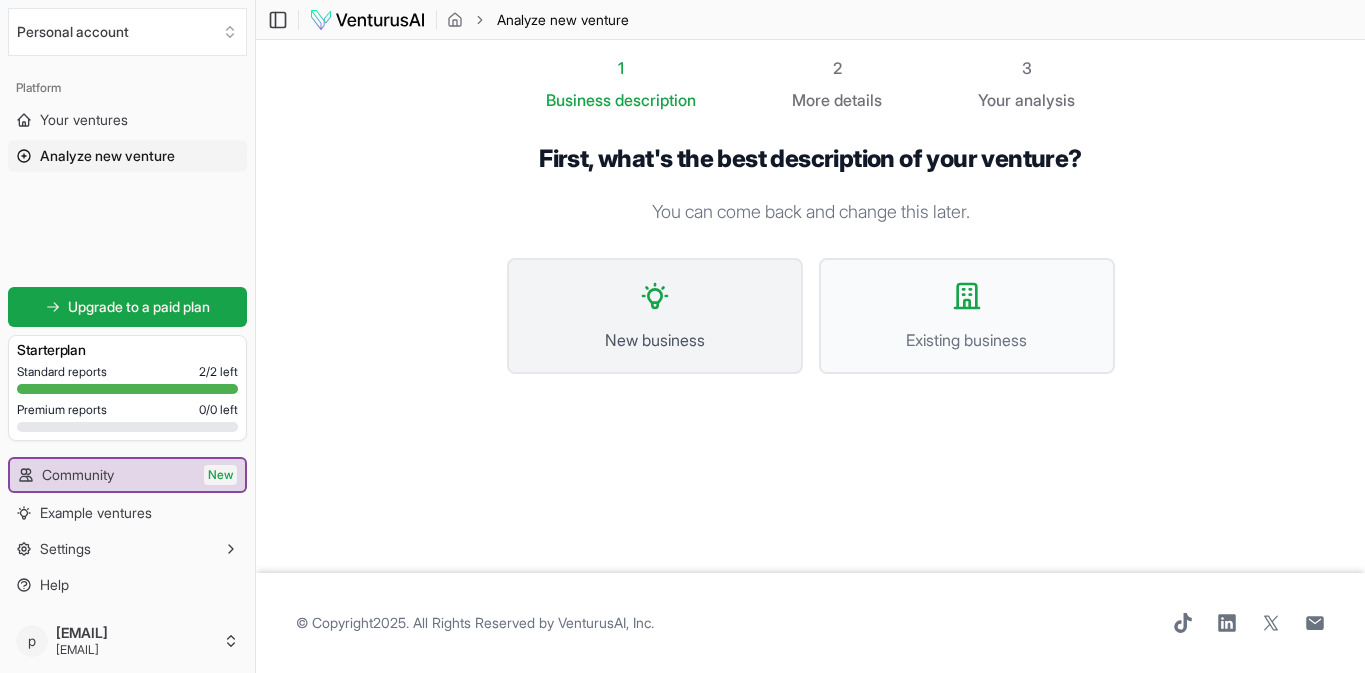 click on "New business" at bounding box center (655, 340) 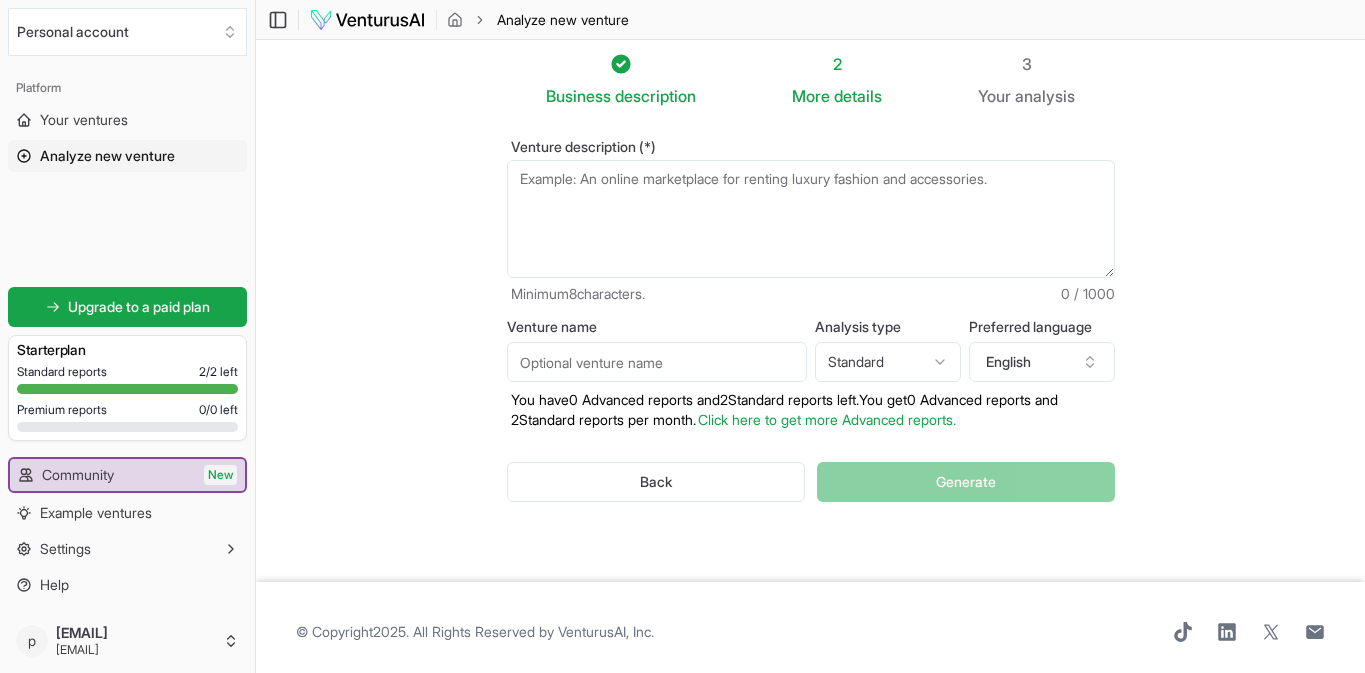 click on "Venture description (*)" at bounding box center [811, 219] 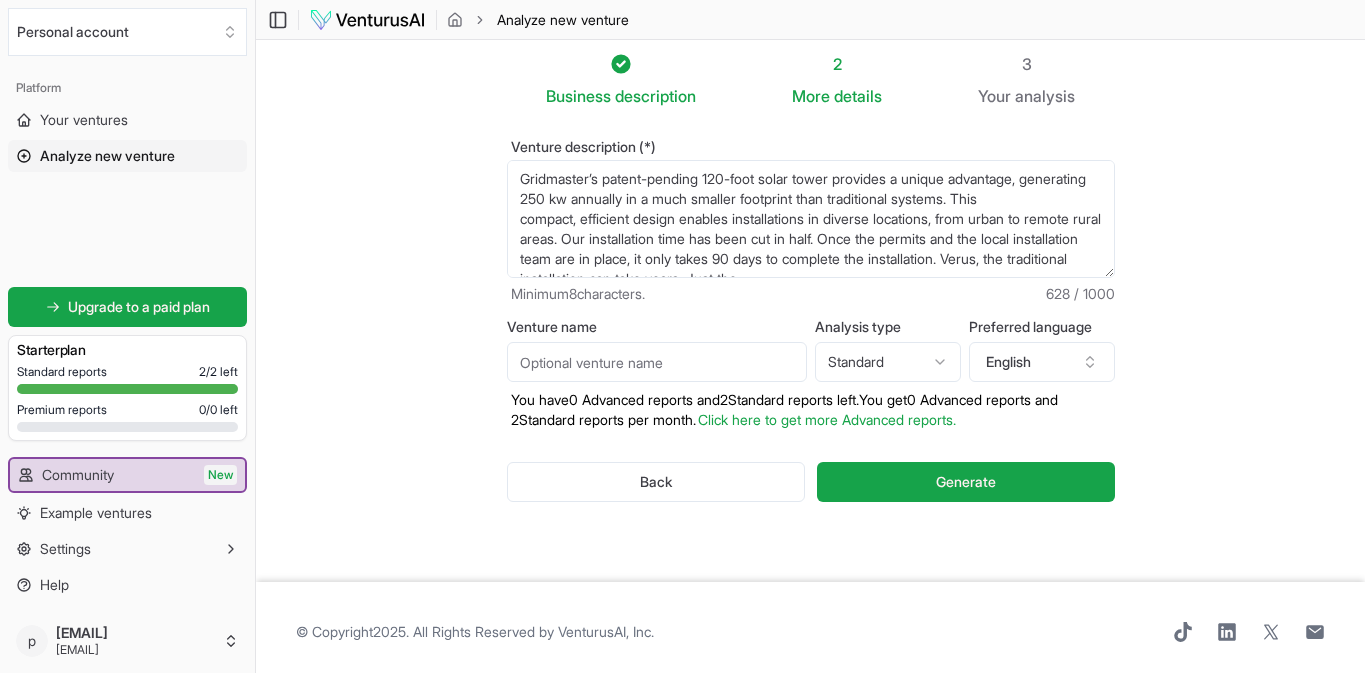 scroll, scrollTop: 88, scrollLeft: 0, axis: vertical 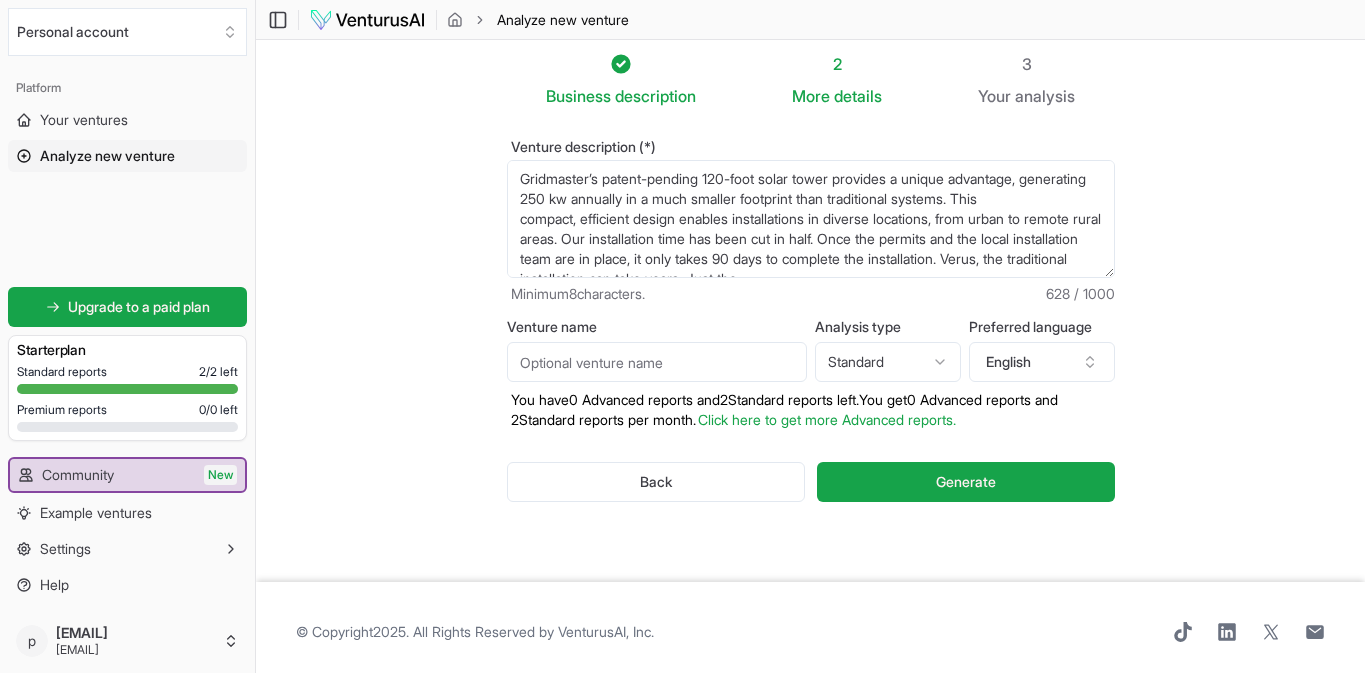 drag, startPoint x: 973, startPoint y: 331, endPoint x: 513, endPoint y: 224, distance: 472.28064 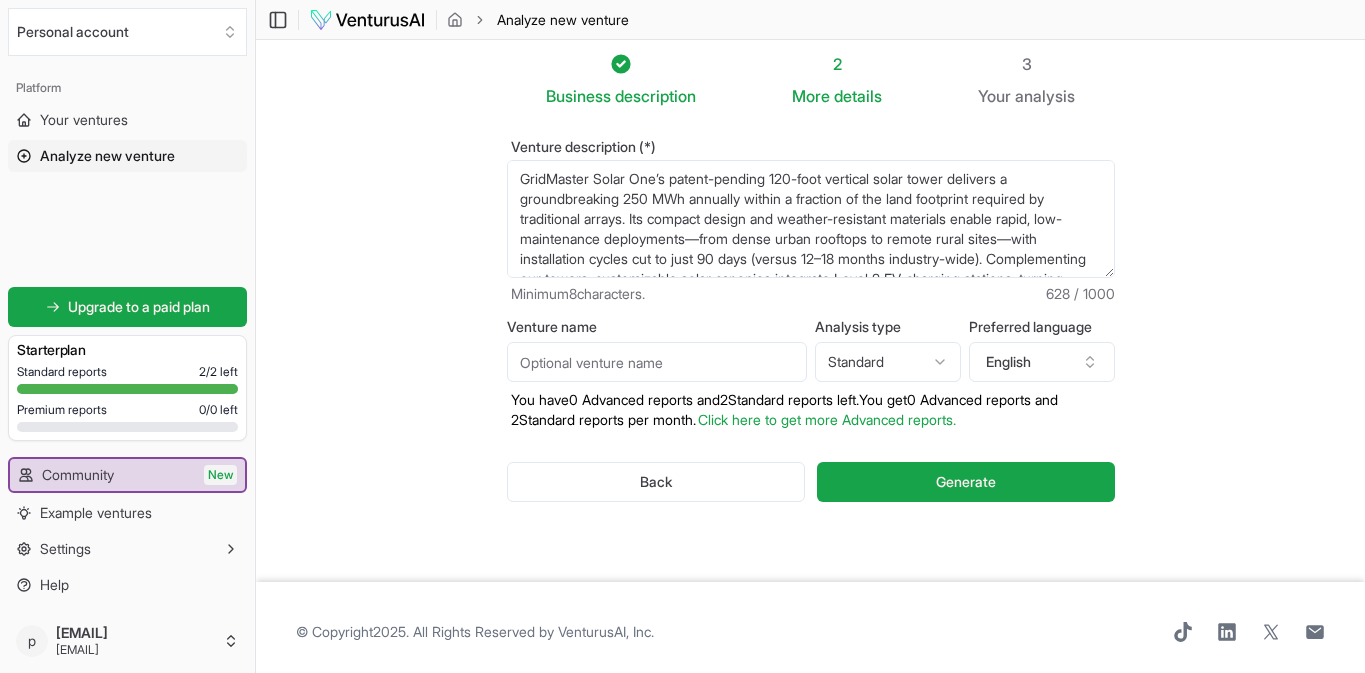 scroll, scrollTop: 163, scrollLeft: 0, axis: vertical 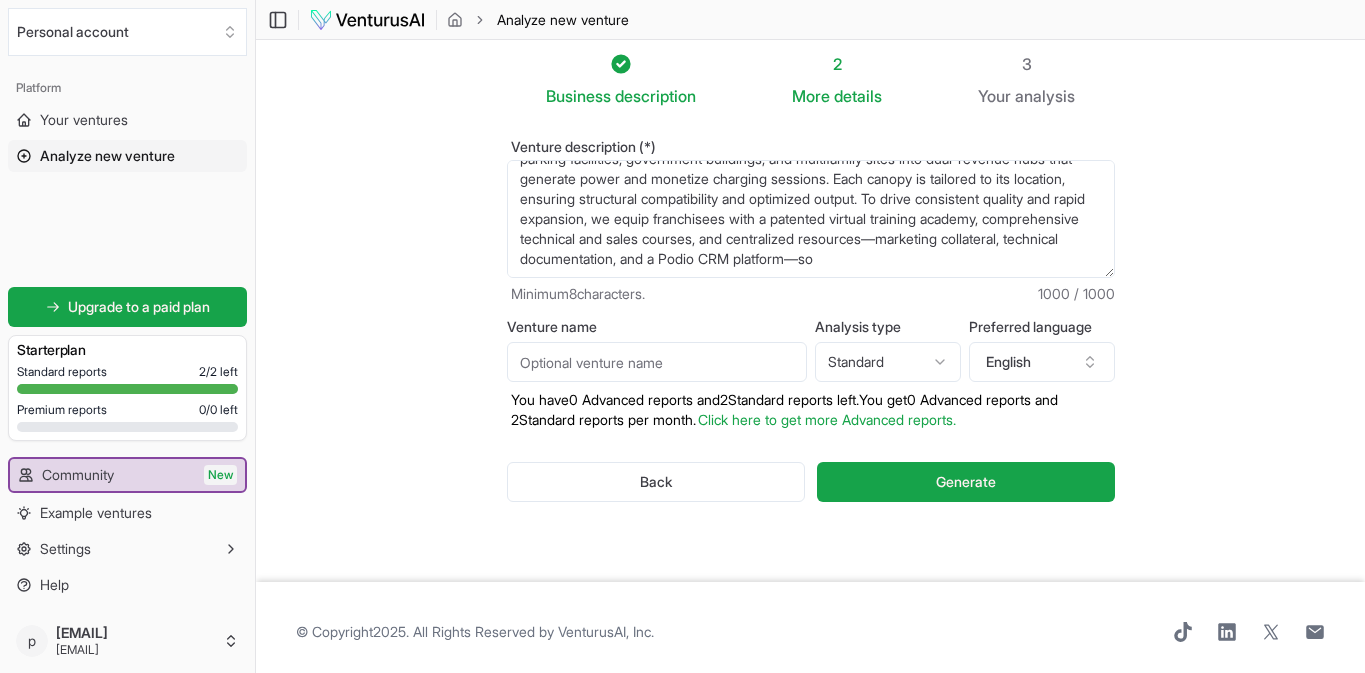 type on "GridMaster Solar One’s patent-pending 120-foot vertical solar tower delivers a groundbreaking 250 MWh annually within a fraction of the land footprint required by traditional arrays. Its compact design and weather-resistant materials enable rapid, low-maintenance deployments—from dense urban rooftops to remote rural sites—with installation cycles cut to just 90 days (versus 12–18 months industry-wide). Complementing our towers, customizable solar canopies integrate Level 2 EV-charging stations, turning parking facilities, government buildings, and multifamily sites into dual-revenue hubs that generate power and monetize charging sessions. Each canopy is tailored to its location, ensuring structural compatibility and optimized output. To drive consistent quality and rapid expansion, we equip franchisees with a patented virtual training academy, comprehensive technical and sales courses, and centralized resources—marketing collateral, technical documentation, and a Podio CRM platform—so" 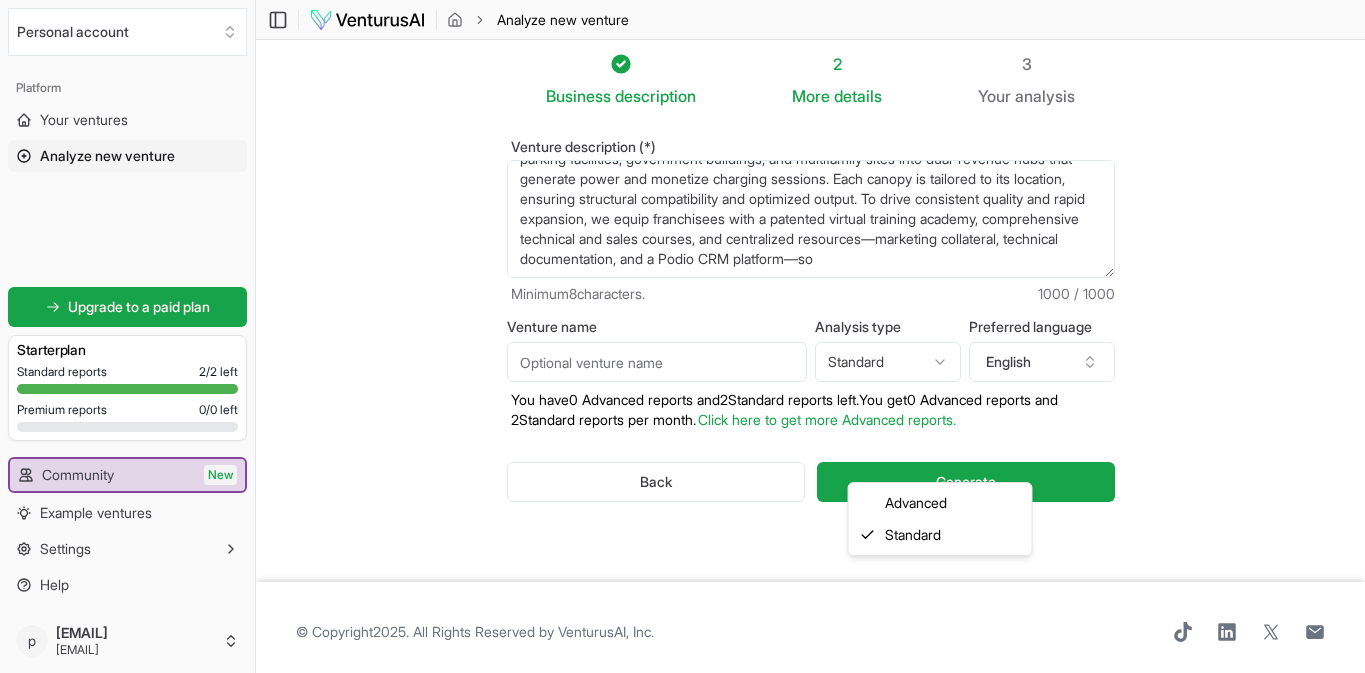 drag, startPoint x: 653, startPoint y: 266, endPoint x: 1005, endPoint y: 458, distance: 400.95886 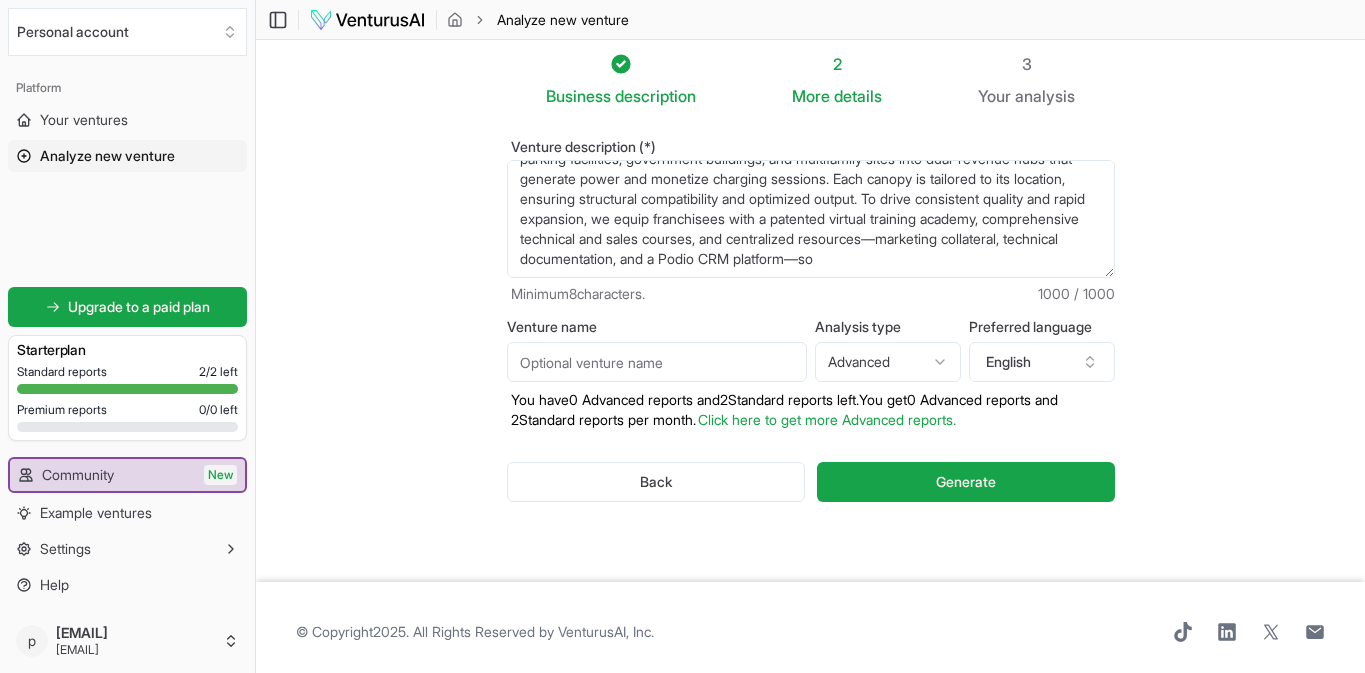 click on "Venture name" at bounding box center (657, 362) 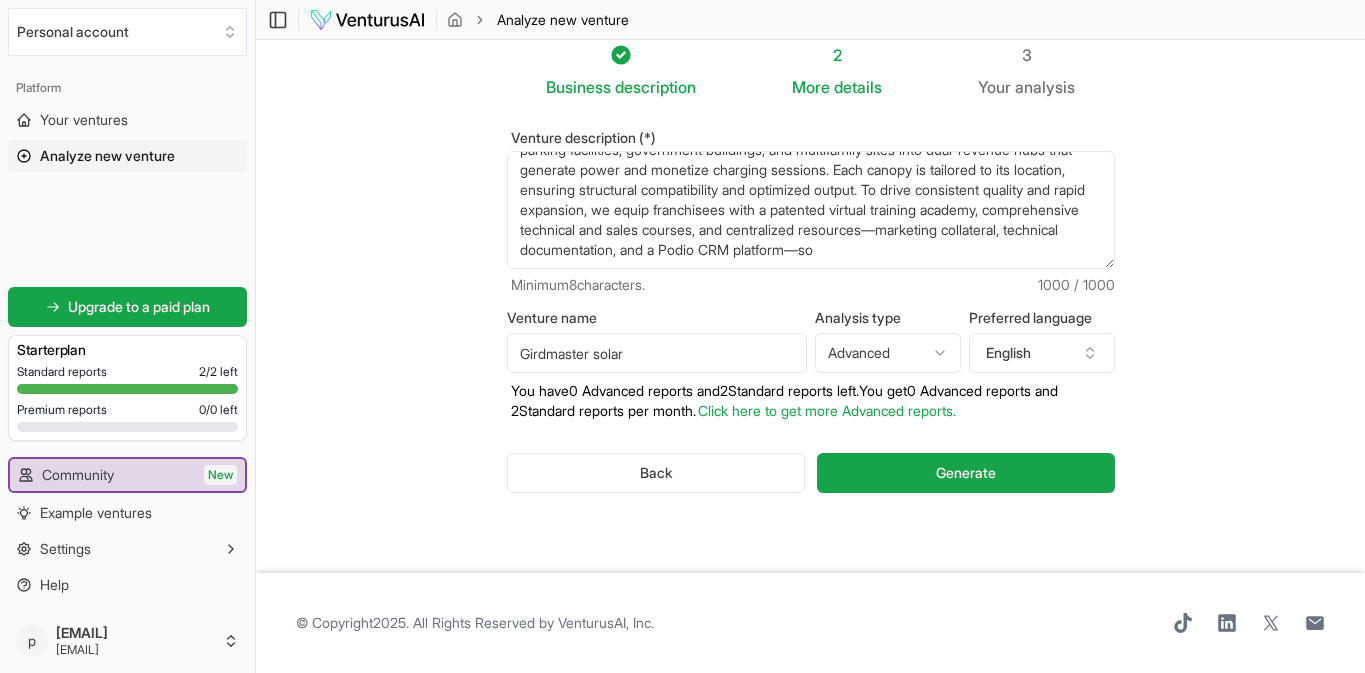 scroll, scrollTop: 125, scrollLeft: 0, axis: vertical 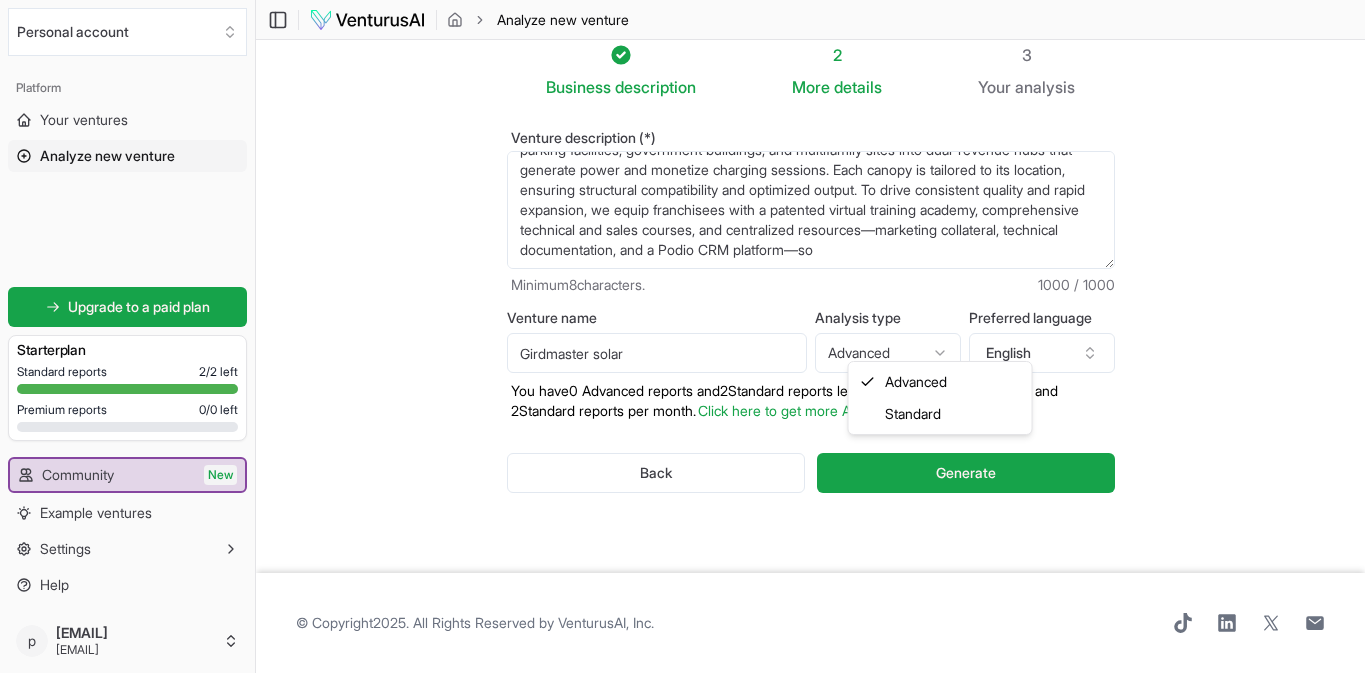 select on "standard" 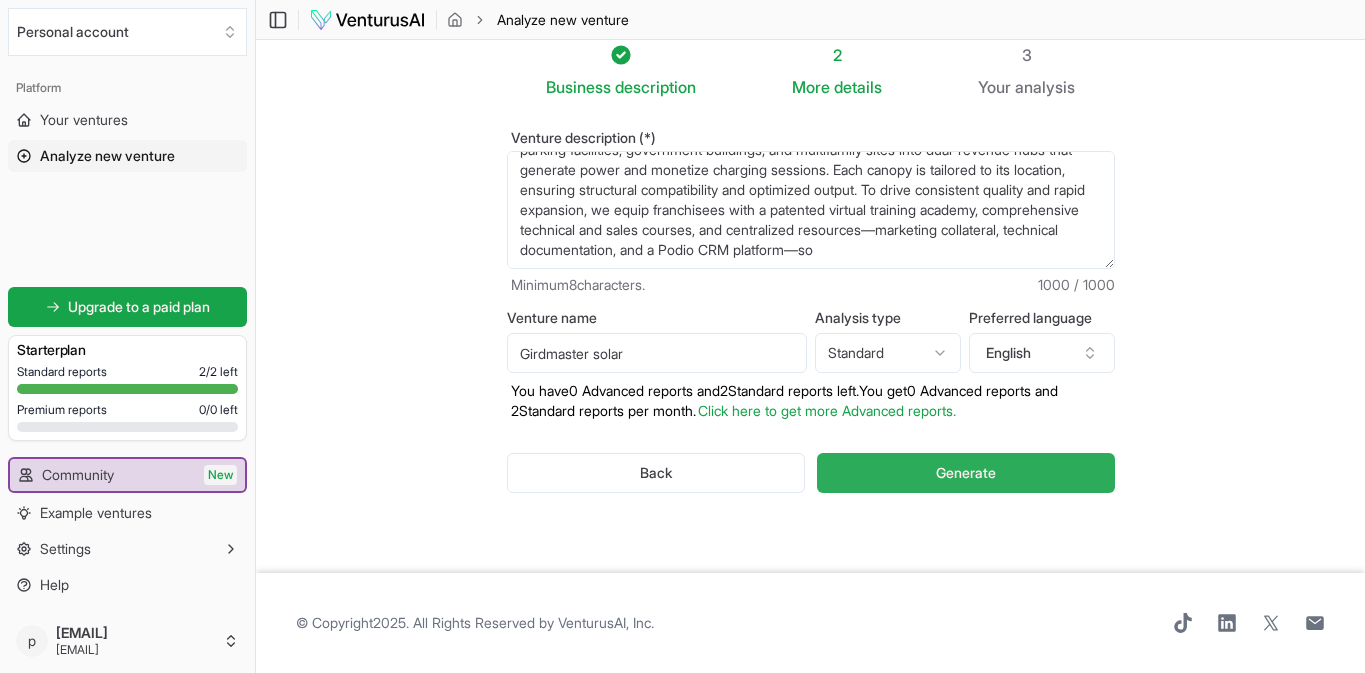 click on "Generate" at bounding box center (966, 473) 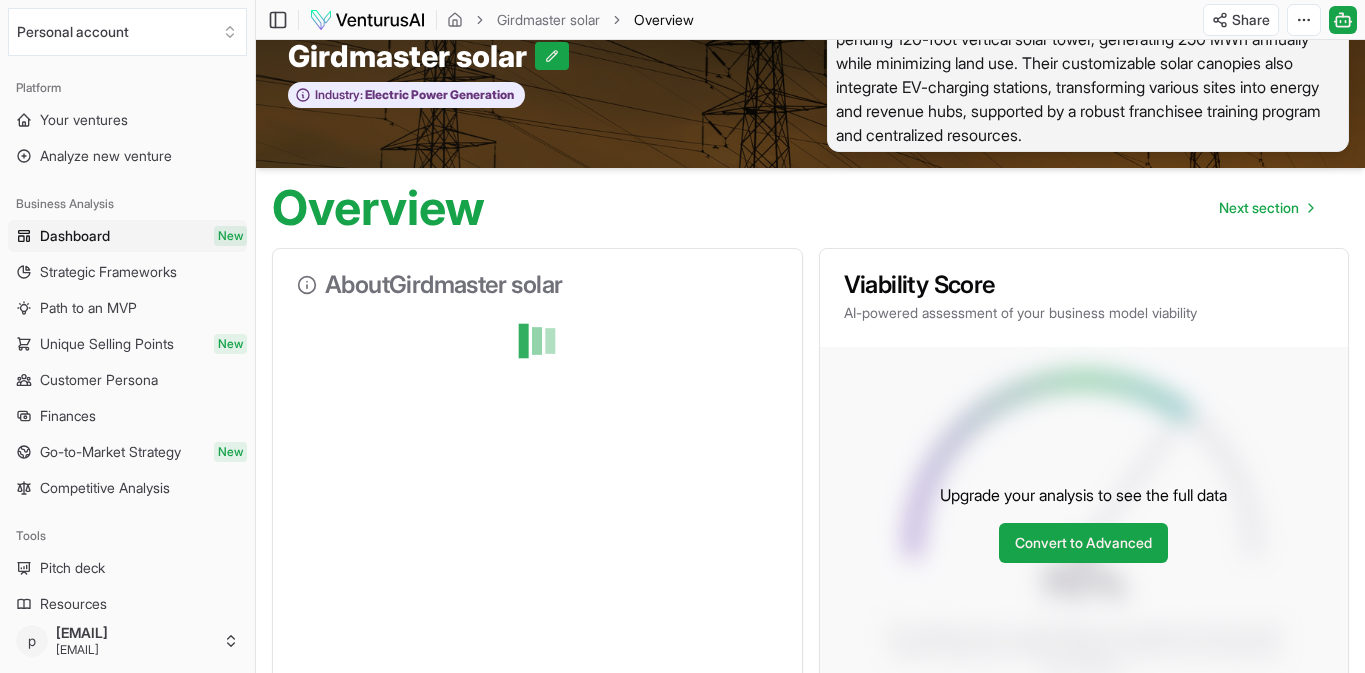 scroll, scrollTop: 44, scrollLeft: 0, axis: vertical 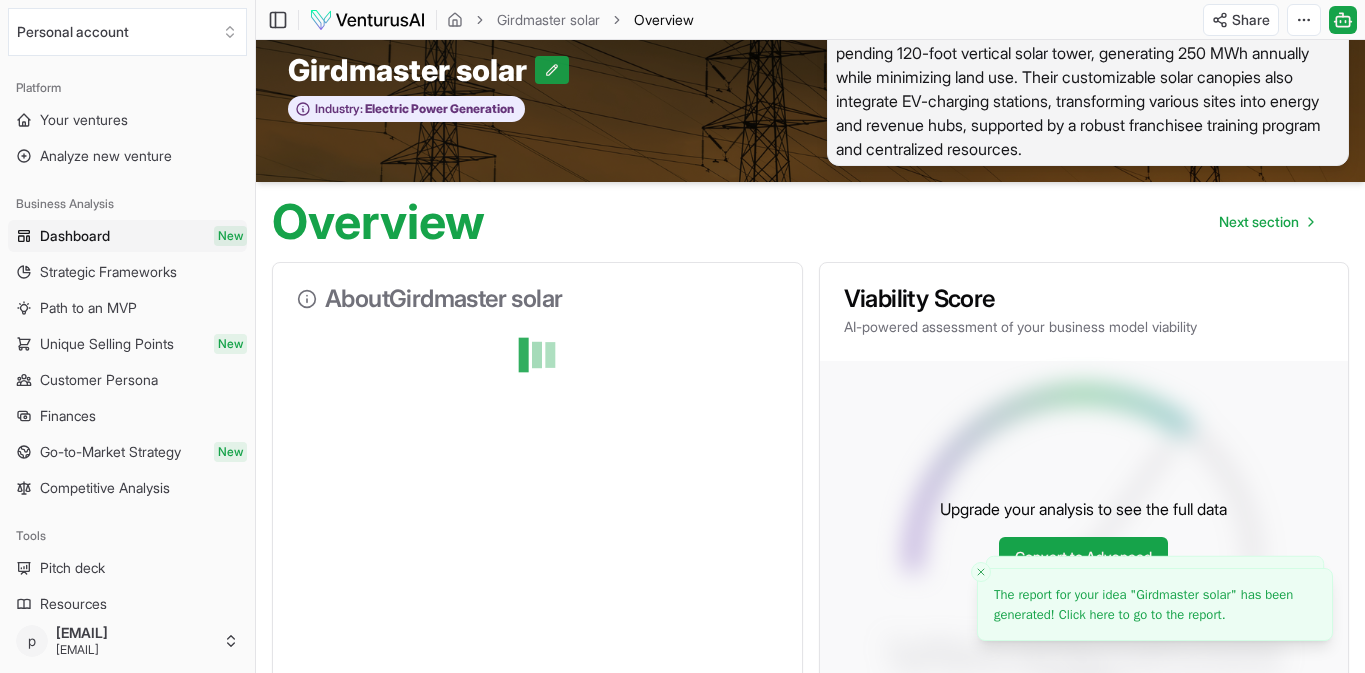 click 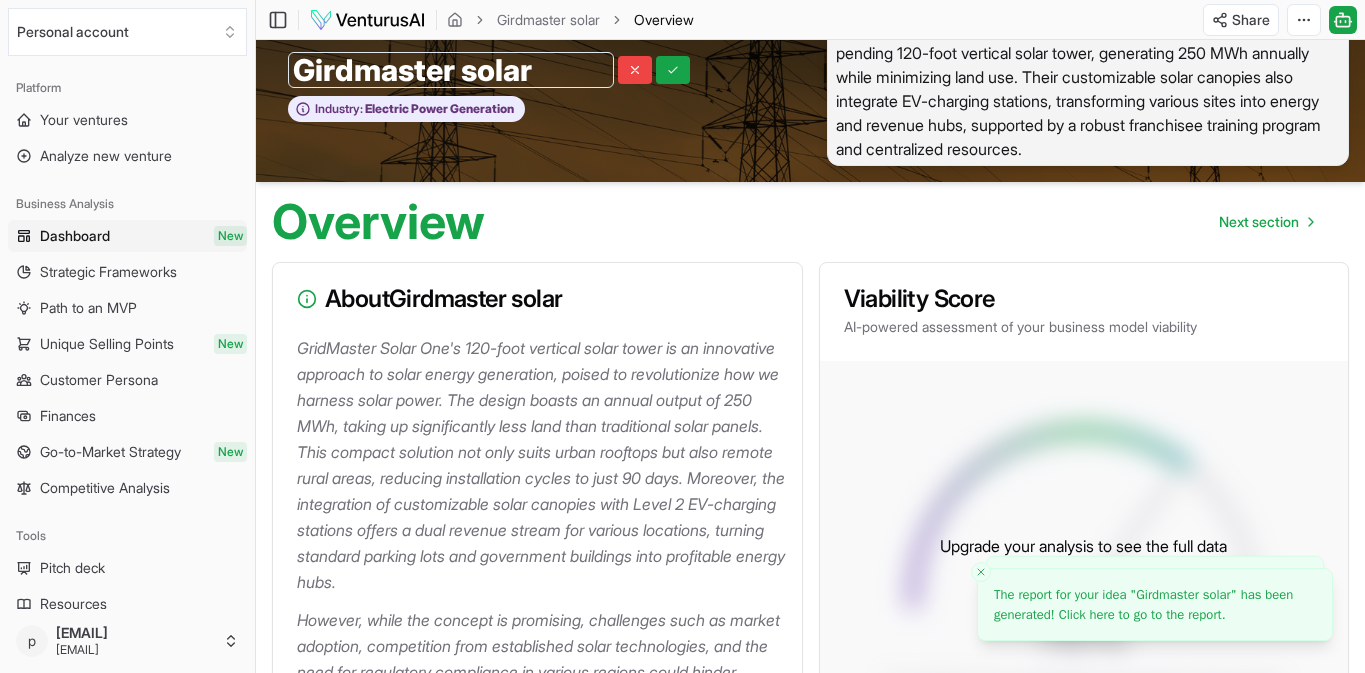 drag, startPoint x: 422, startPoint y: 95, endPoint x: 398, endPoint y: 95, distance: 24 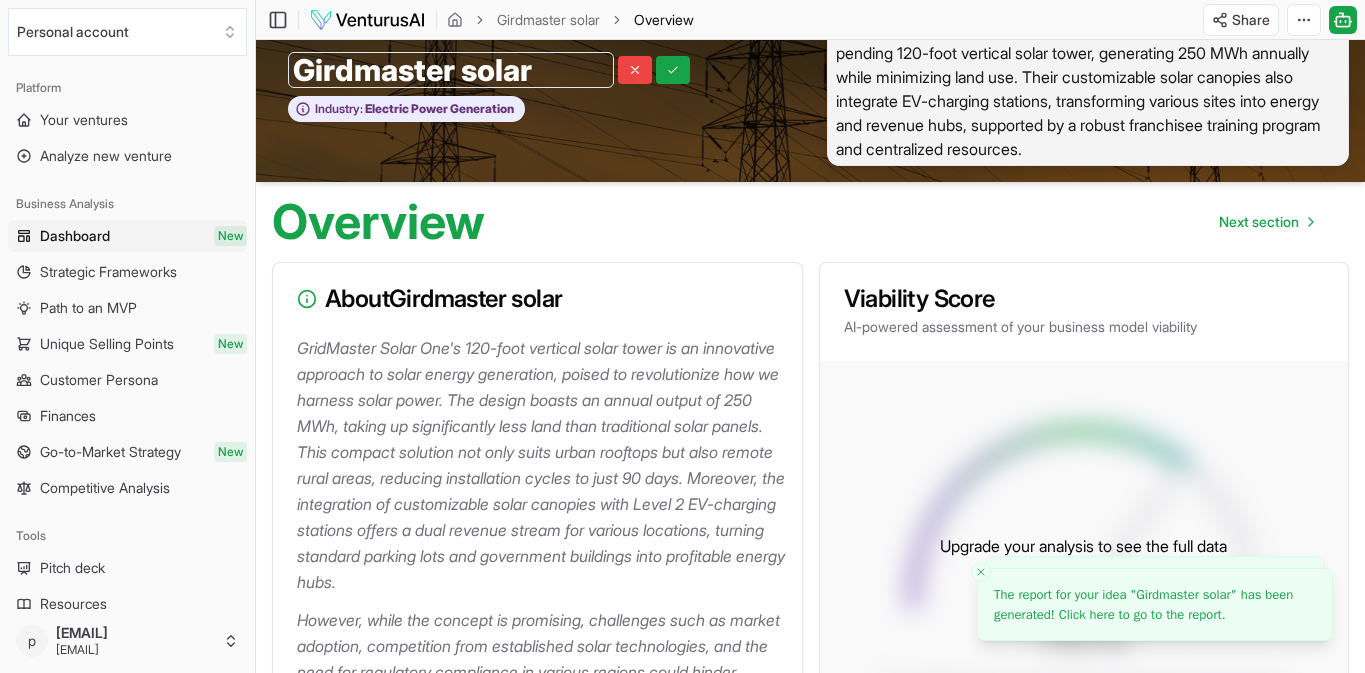 click on "Girdmaster solar" at bounding box center [451, 70] 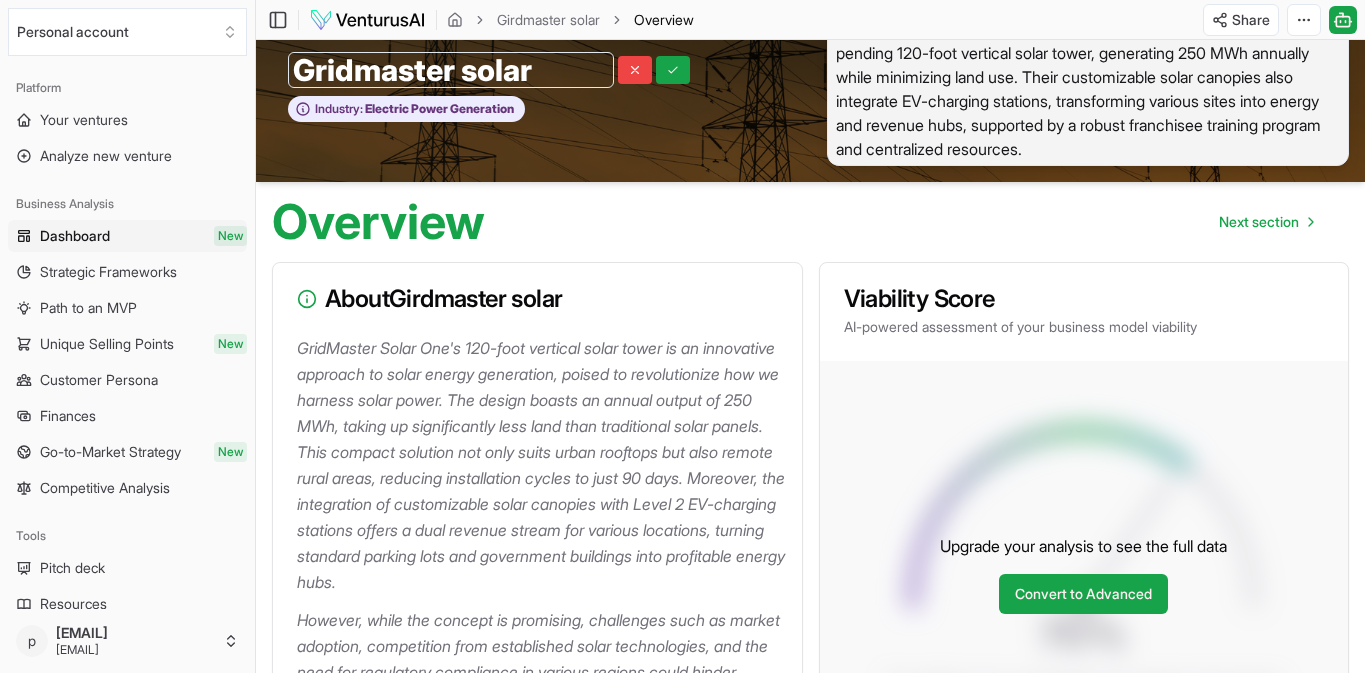 scroll, scrollTop: 59, scrollLeft: 0, axis: vertical 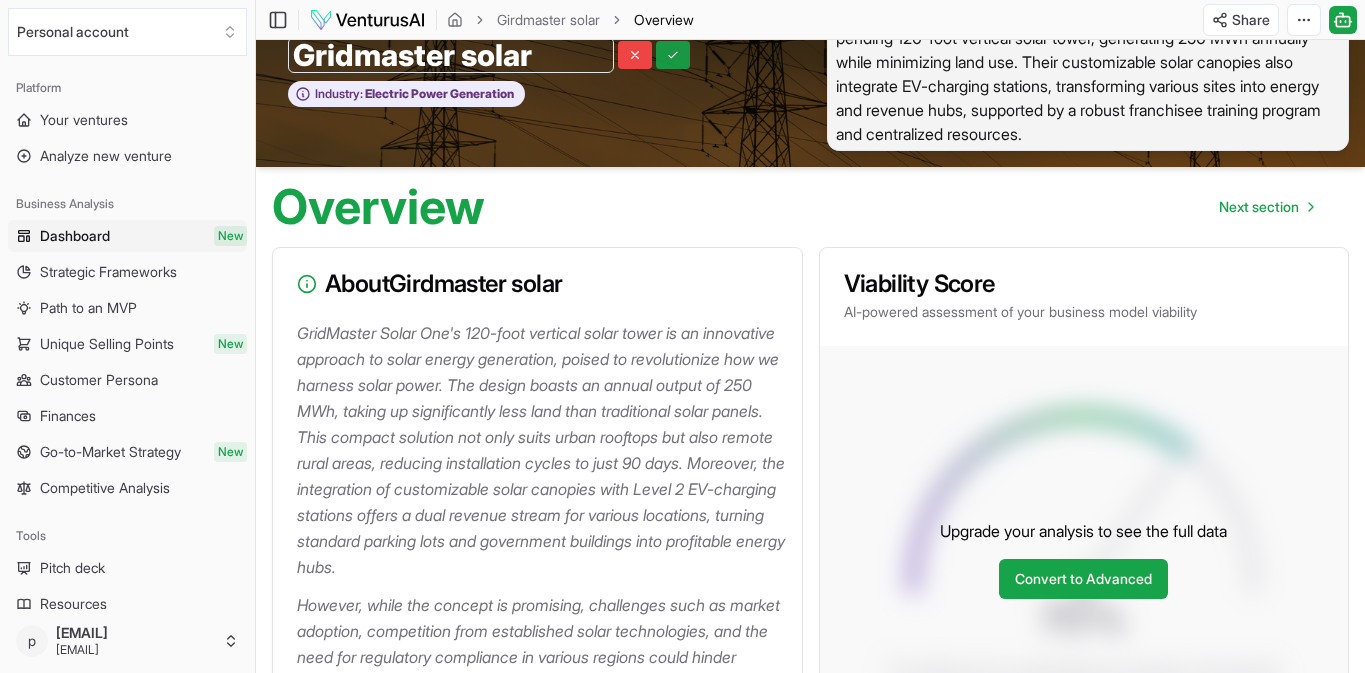 type on "Gridmaster solar" 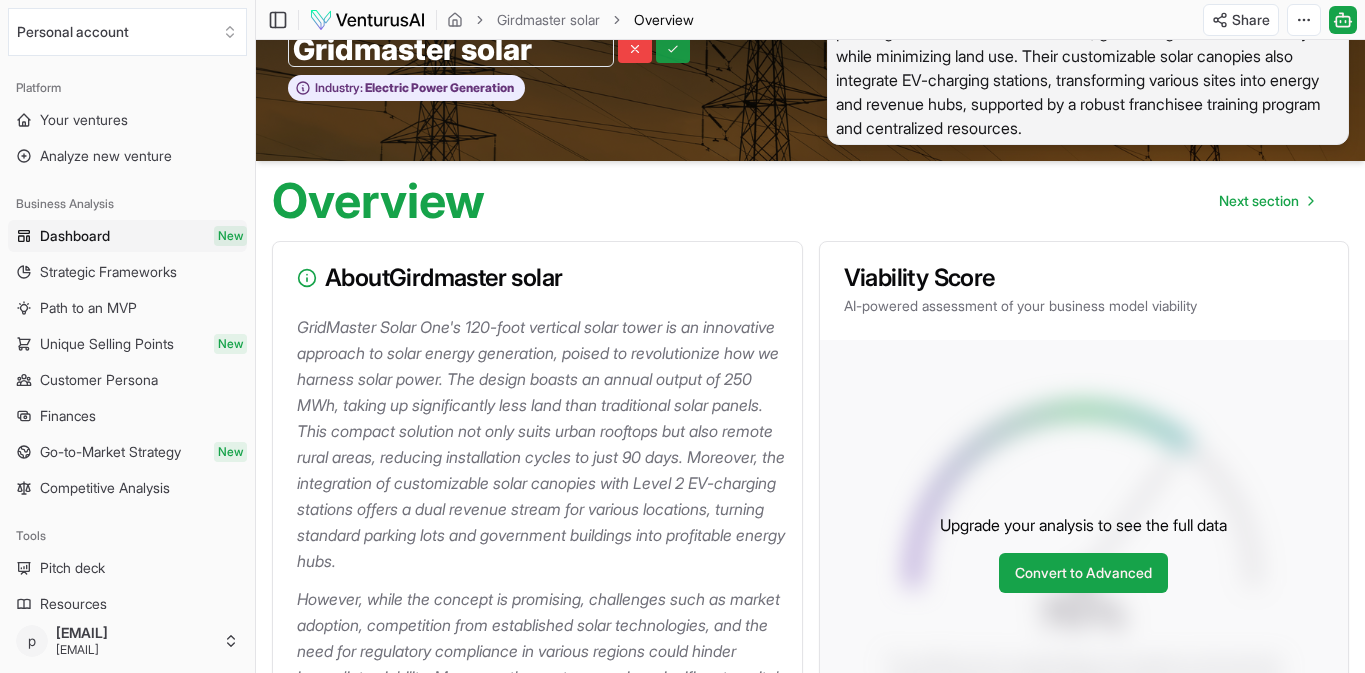click at bounding box center (673, 49) 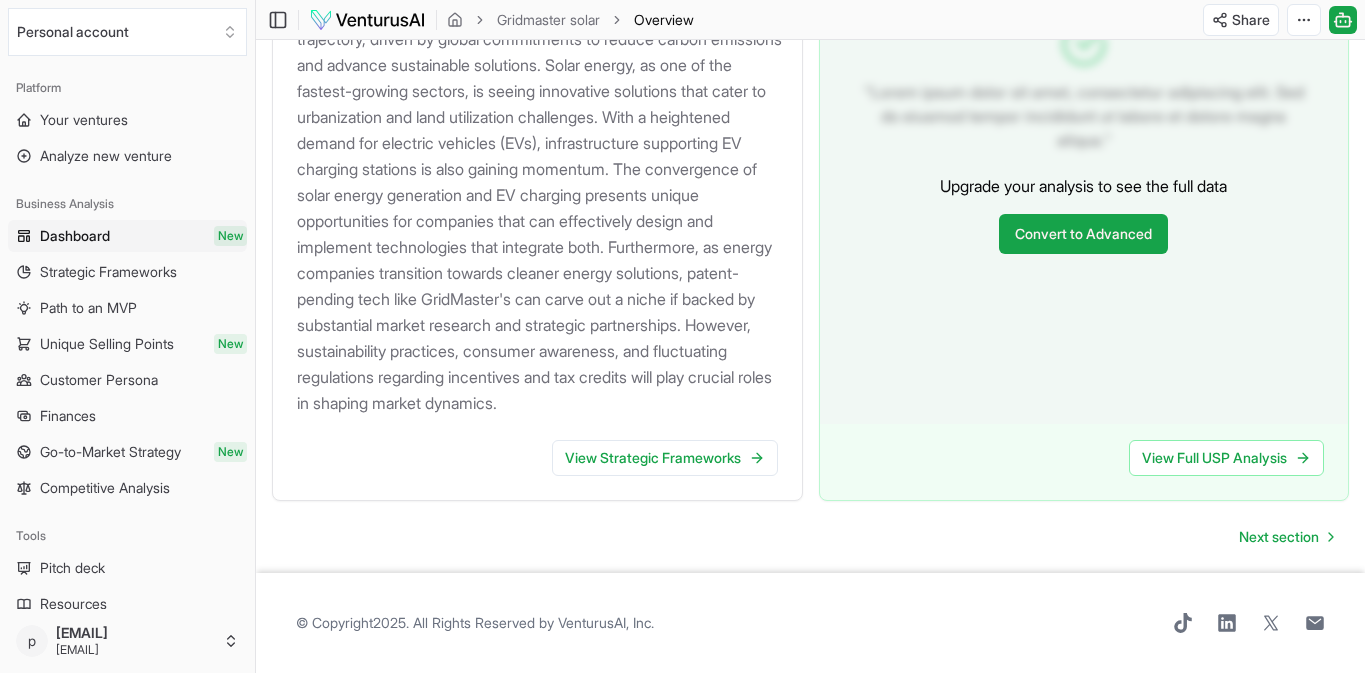 scroll, scrollTop: 2221, scrollLeft: 0, axis: vertical 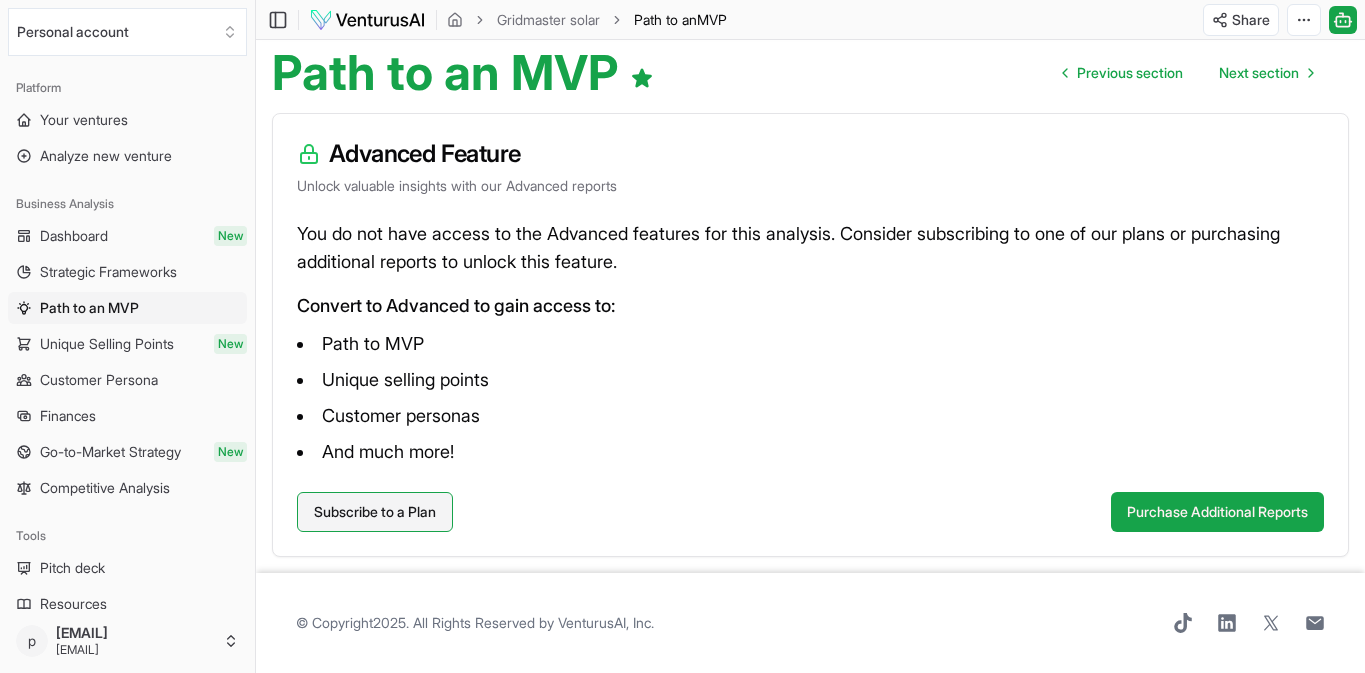 click on "Subscribe to a Plan" at bounding box center [375, 512] 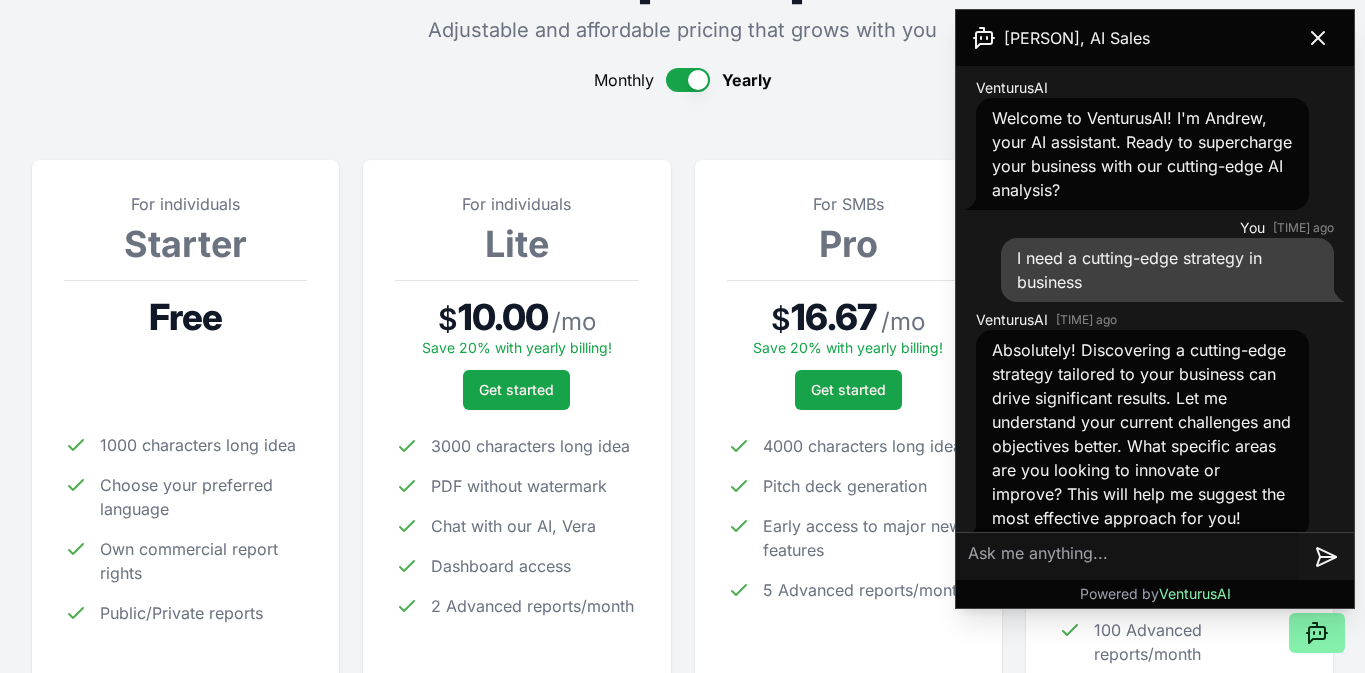 scroll, scrollTop: 184, scrollLeft: 0, axis: vertical 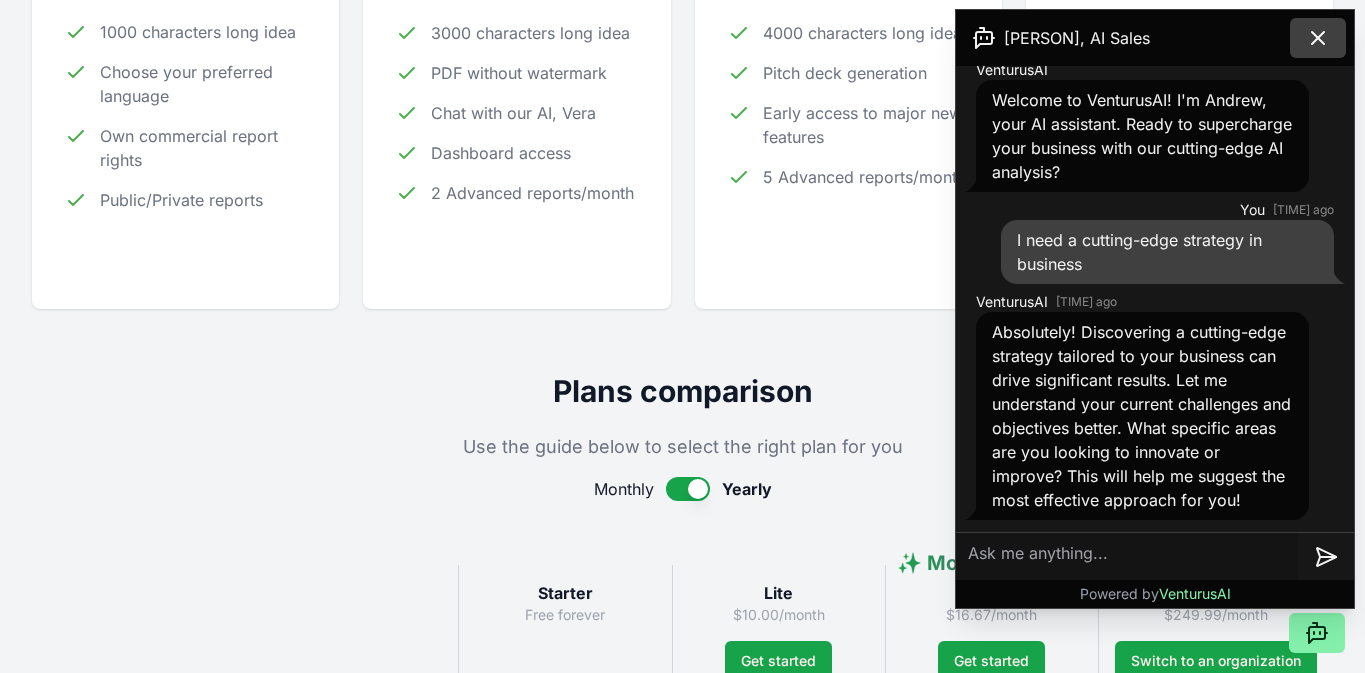click 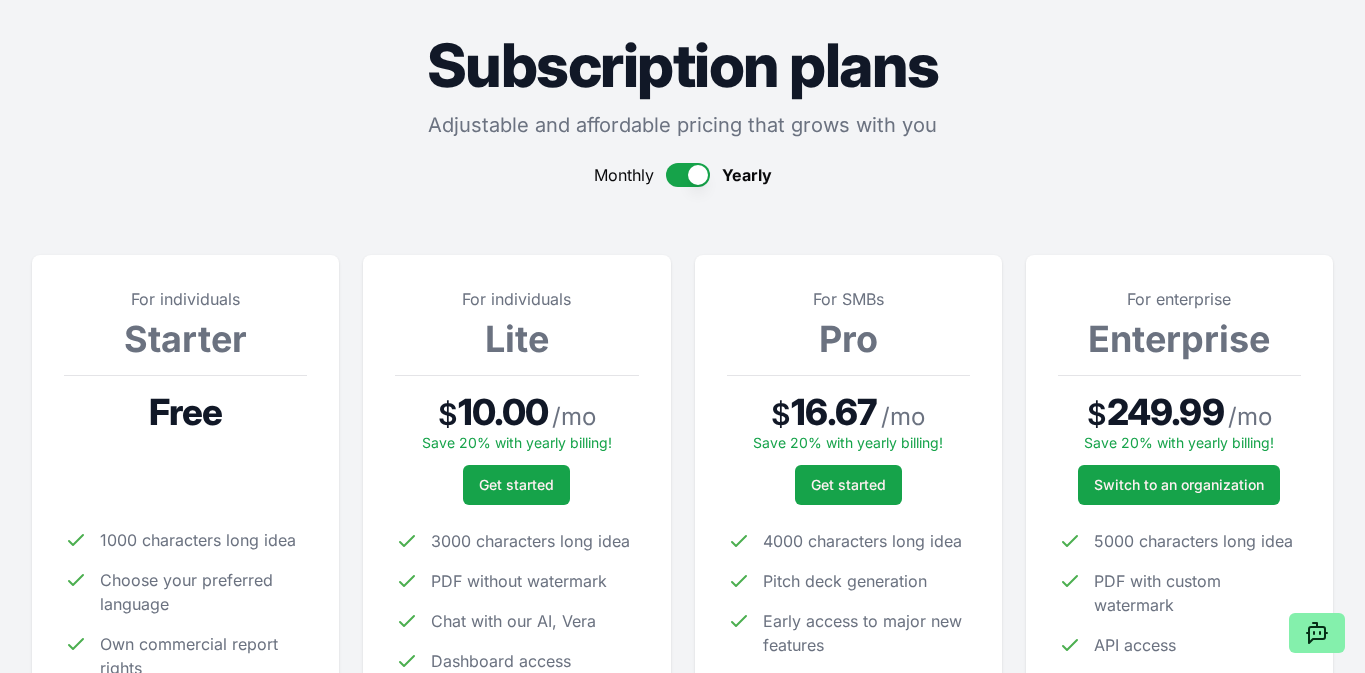 scroll, scrollTop: 62, scrollLeft: 0, axis: vertical 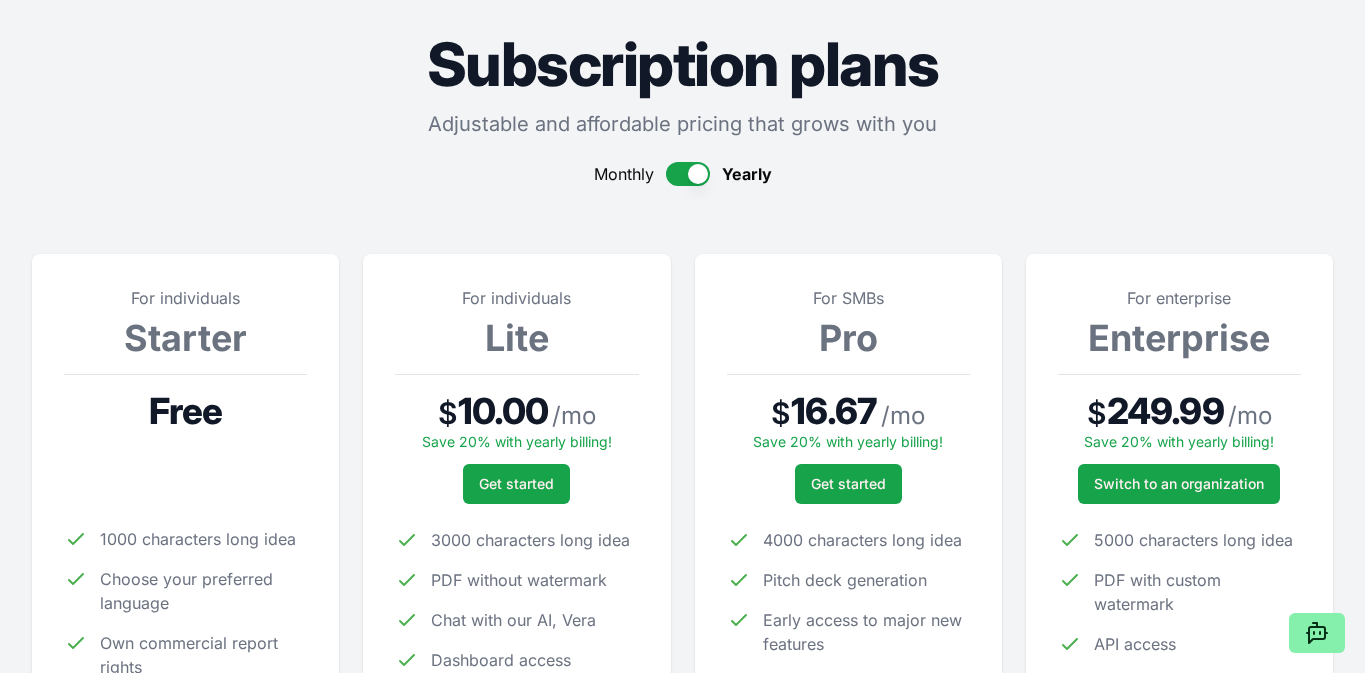 click at bounding box center [688, 174] 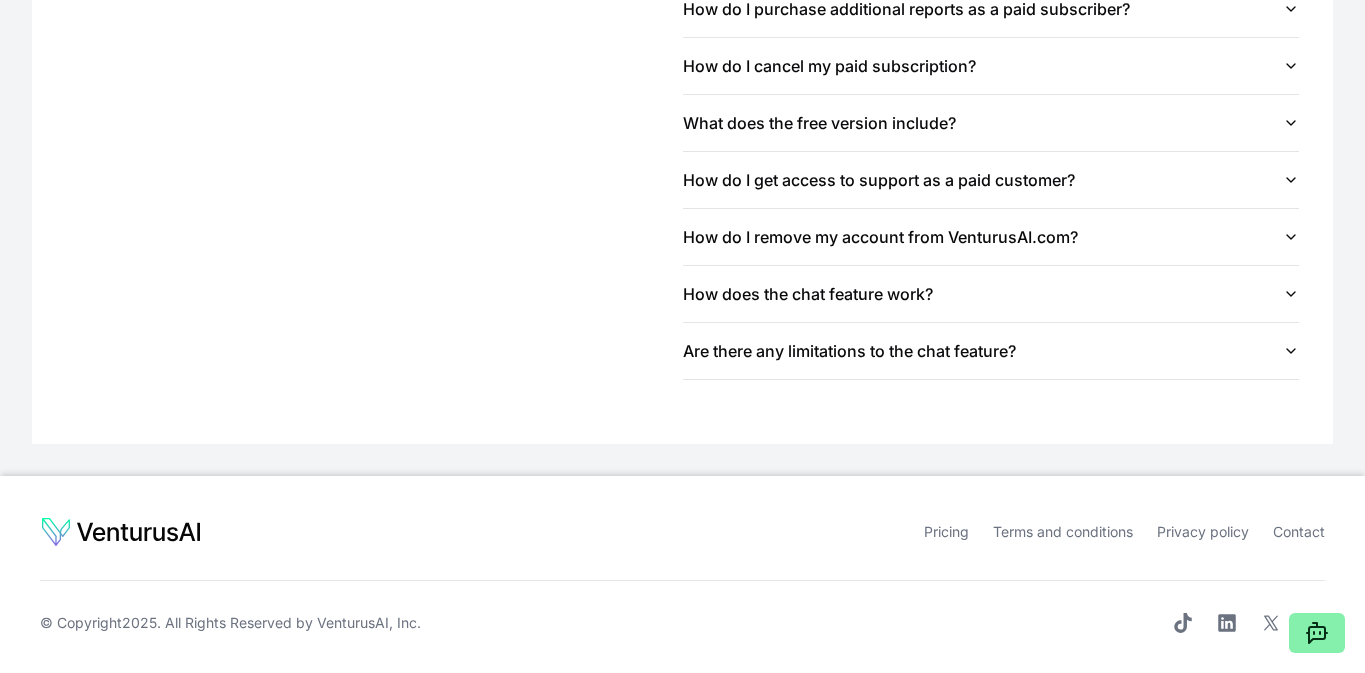 scroll, scrollTop: 3302, scrollLeft: 0, axis: vertical 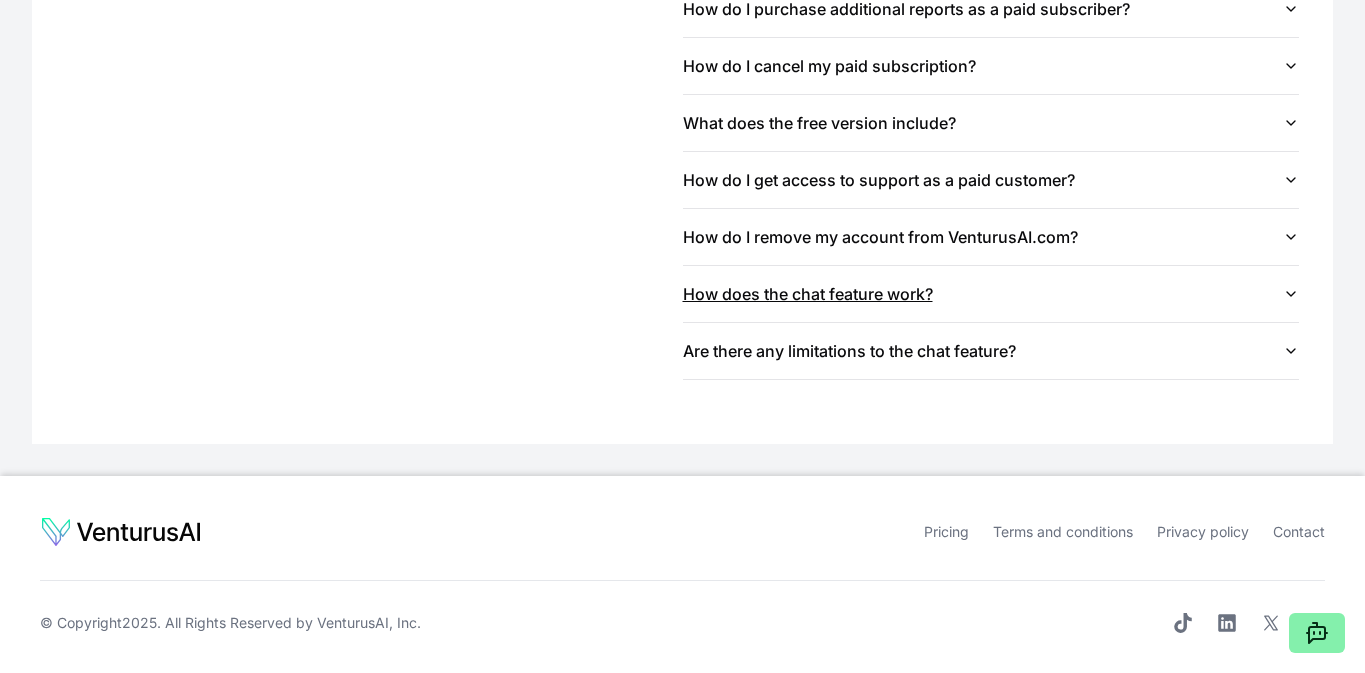 click 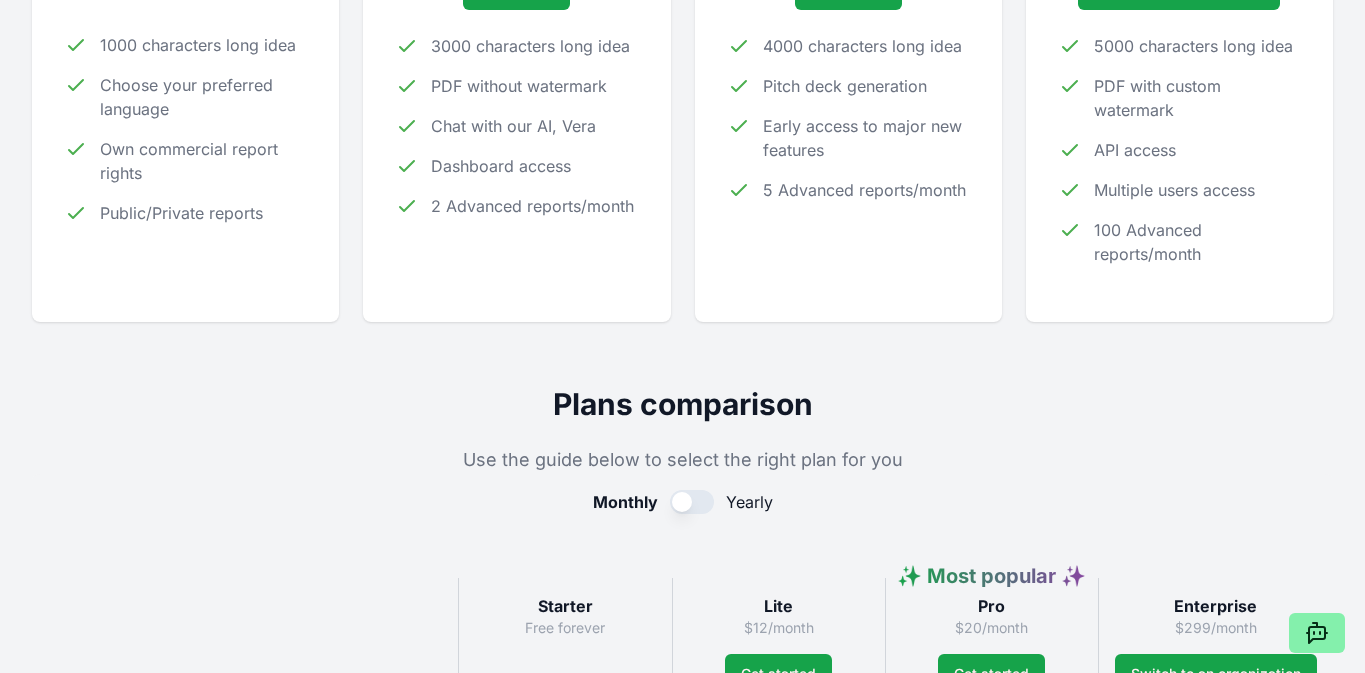 scroll, scrollTop: 539, scrollLeft: 0, axis: vertical 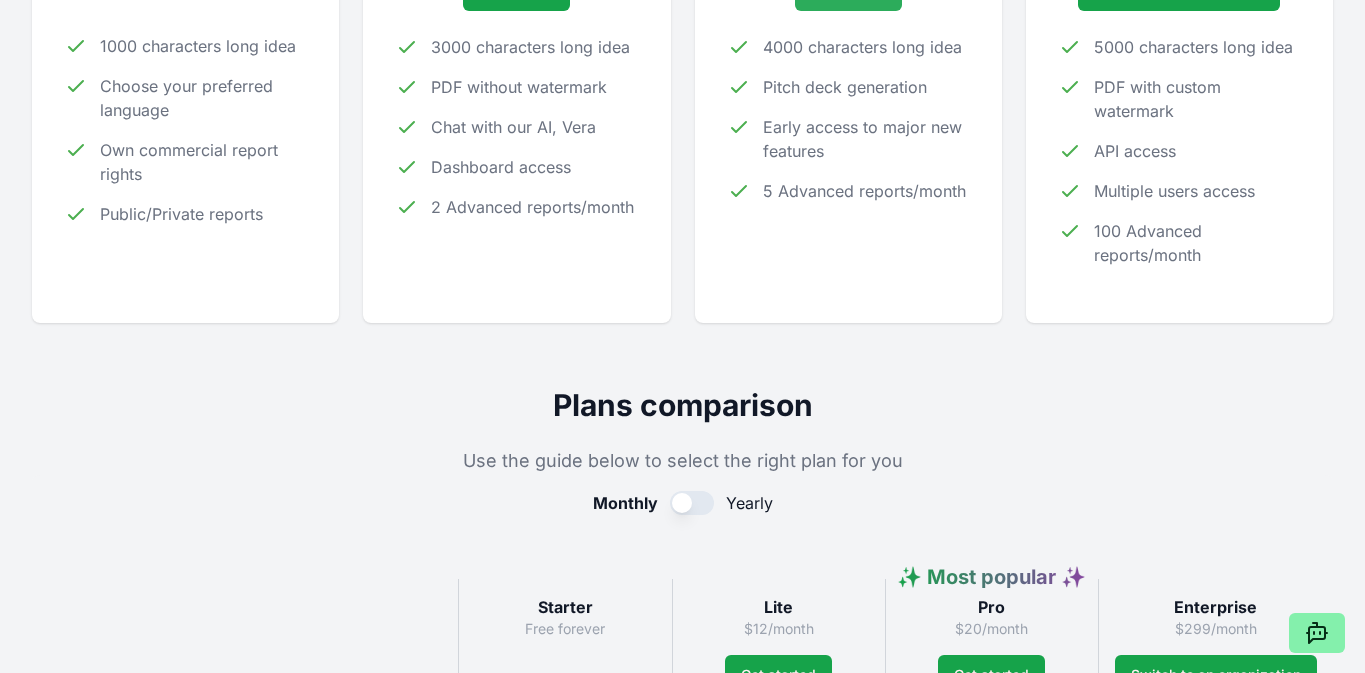 click on "Get started" at bounding box center (848, -9) 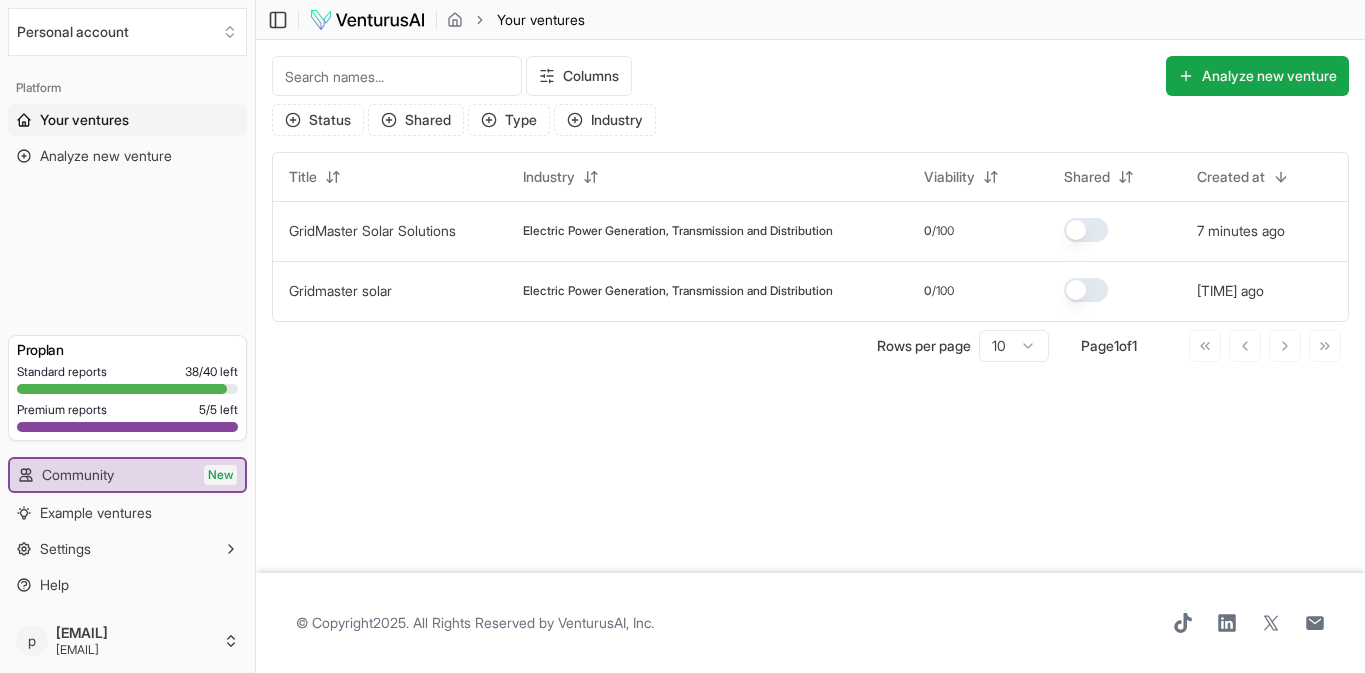 scroll, scrollTop: 0, scrollLeft: 0, axis: both 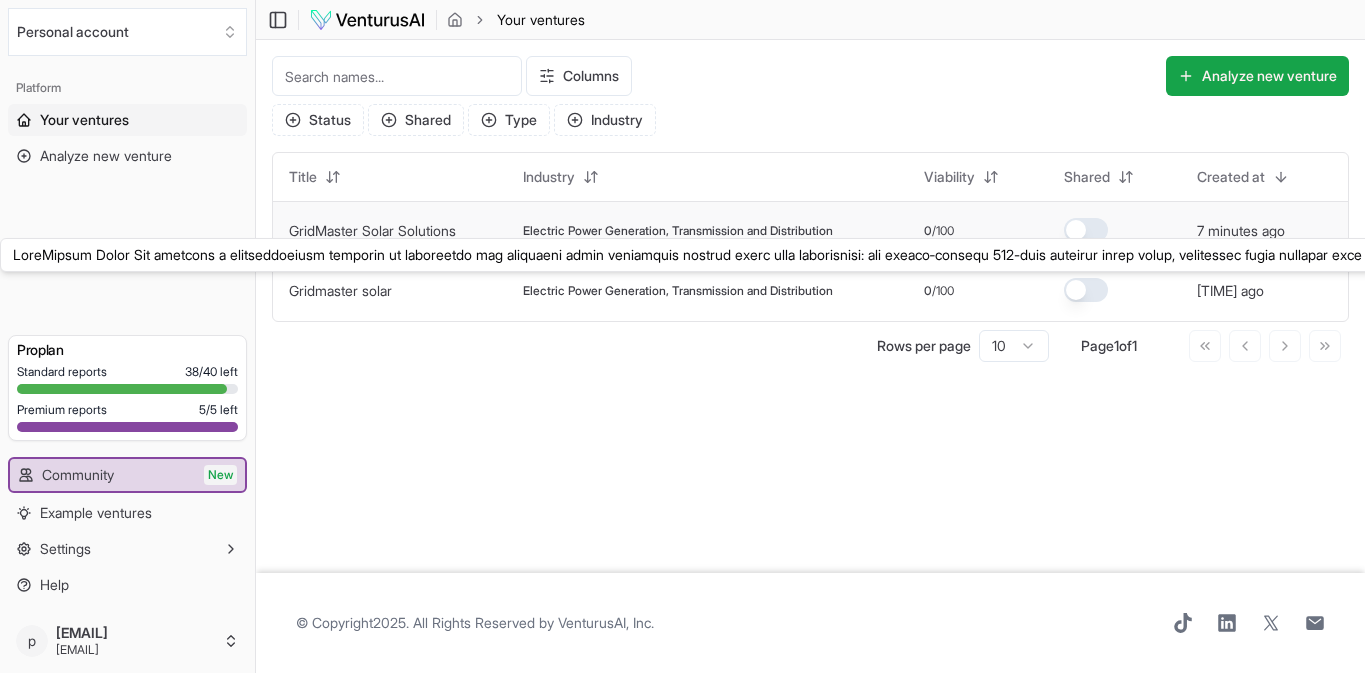 click on "GridMaster Solar Solutions" at bounding box center (372, 230) 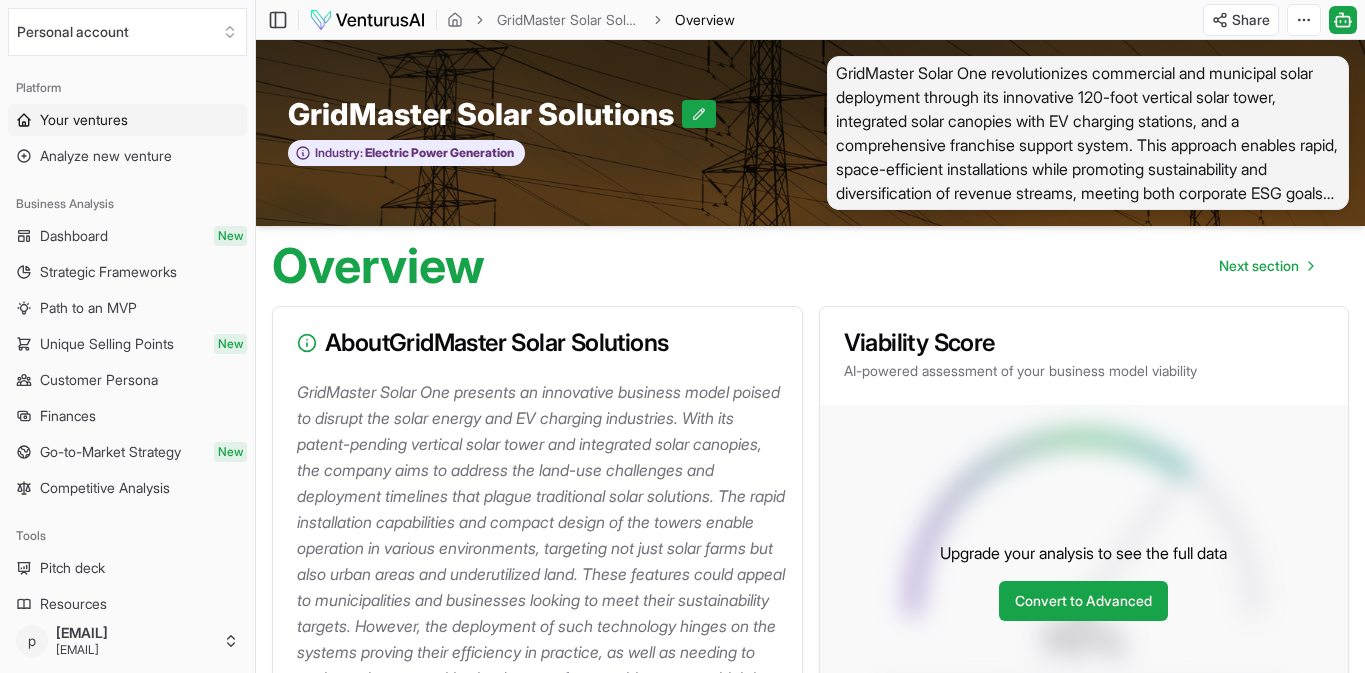 click on "Your ventures" at bounding box center [84, 120] 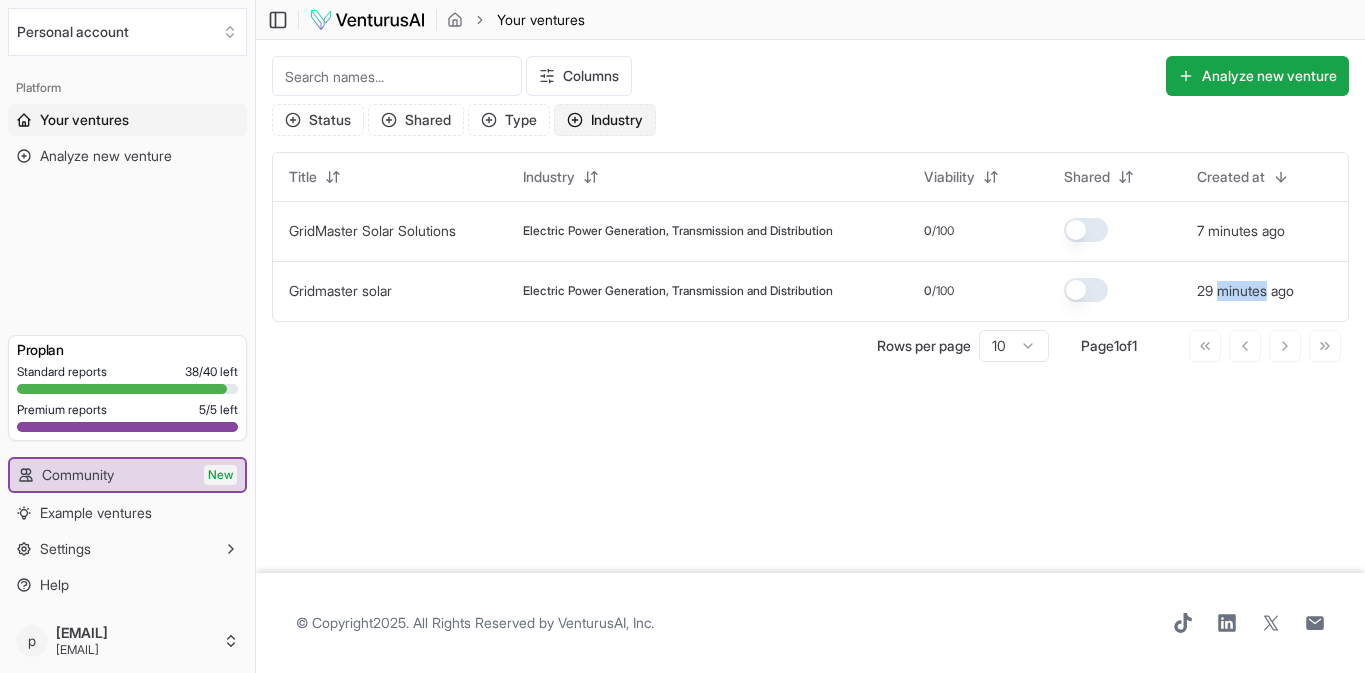 click 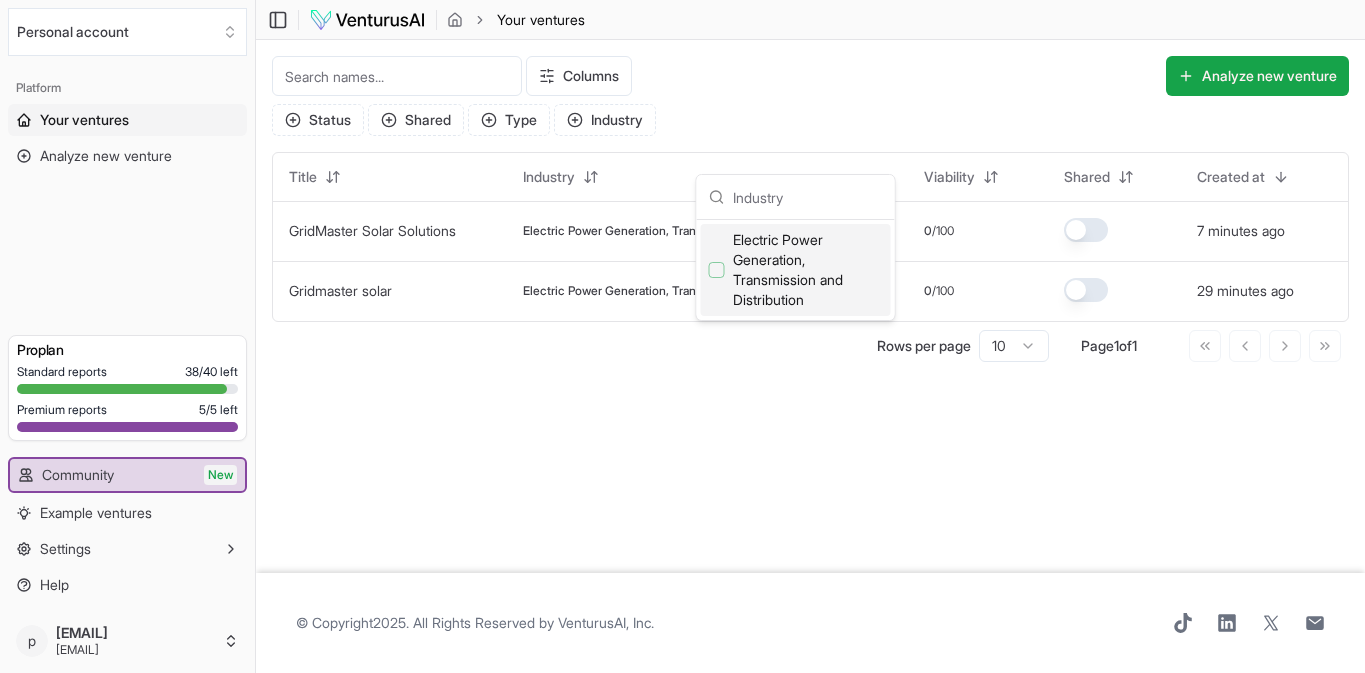 drag, startPoint x: 816, startPoint y: 81, endPoint x: 834, endPoint y: 87, distance: 18.973665 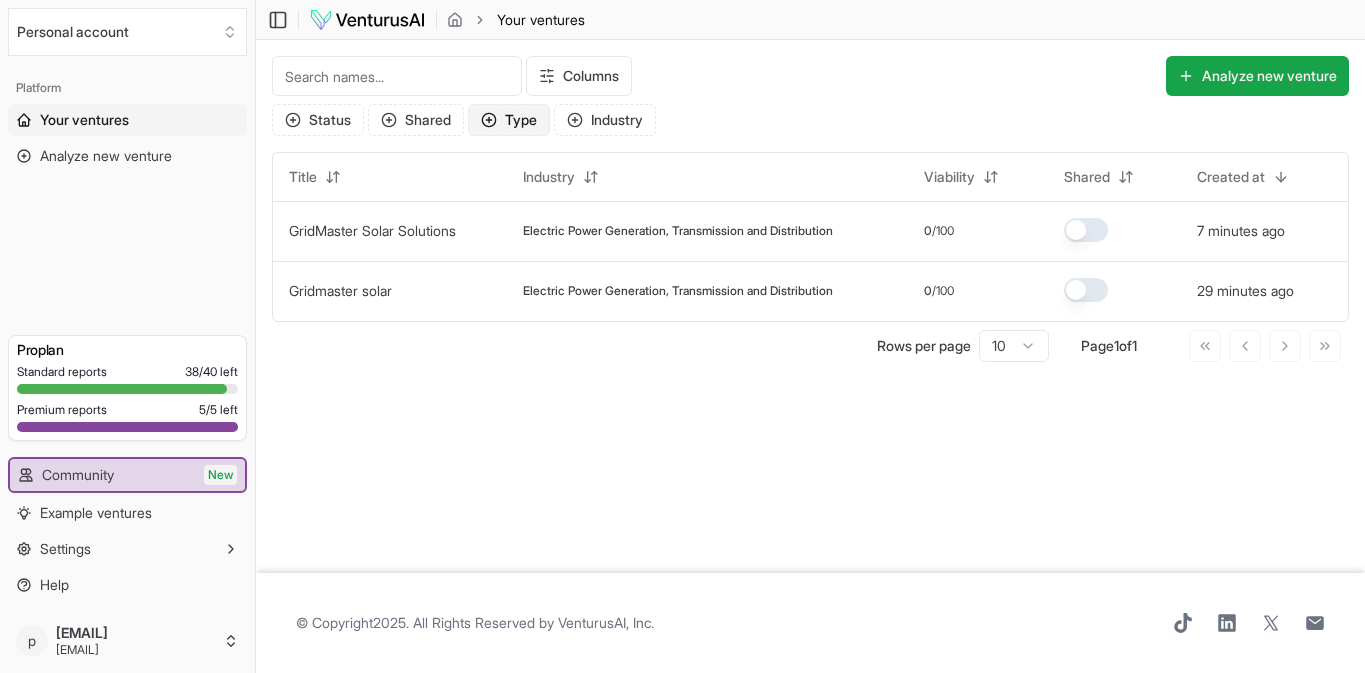 click 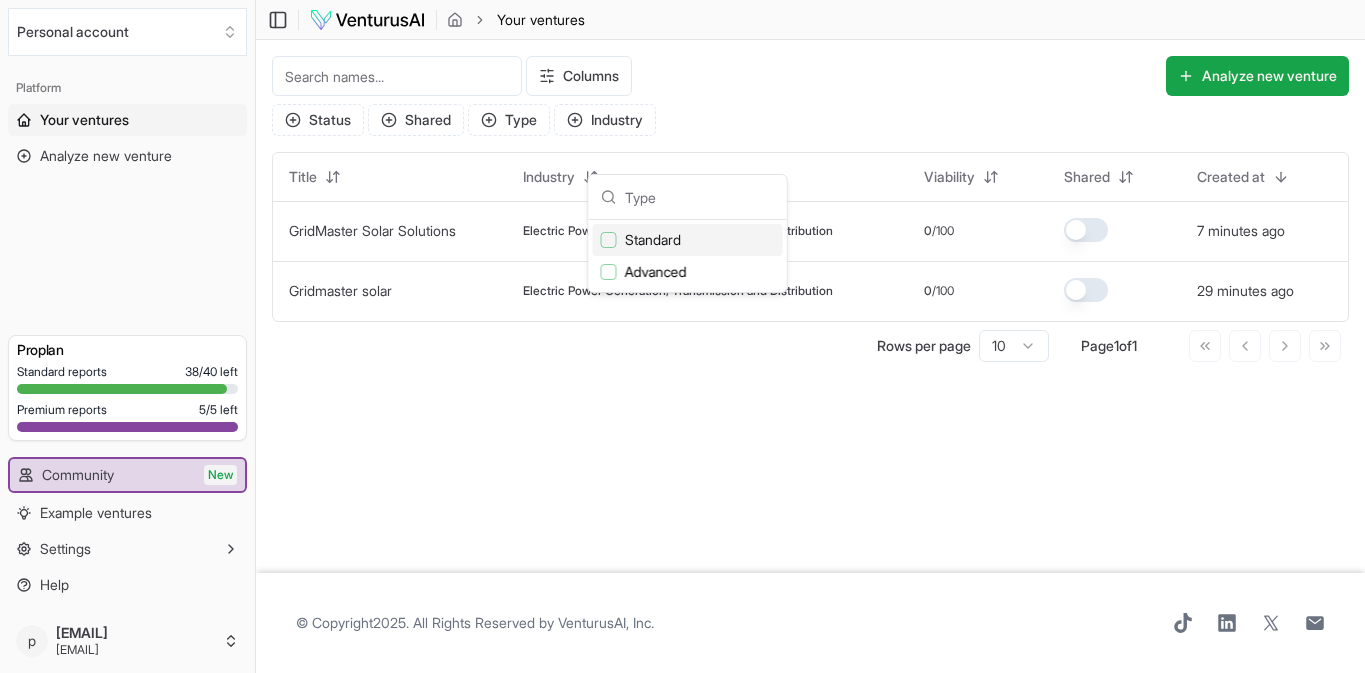 click on "Columns Analyze new venture" at bounding box center (937, 76) 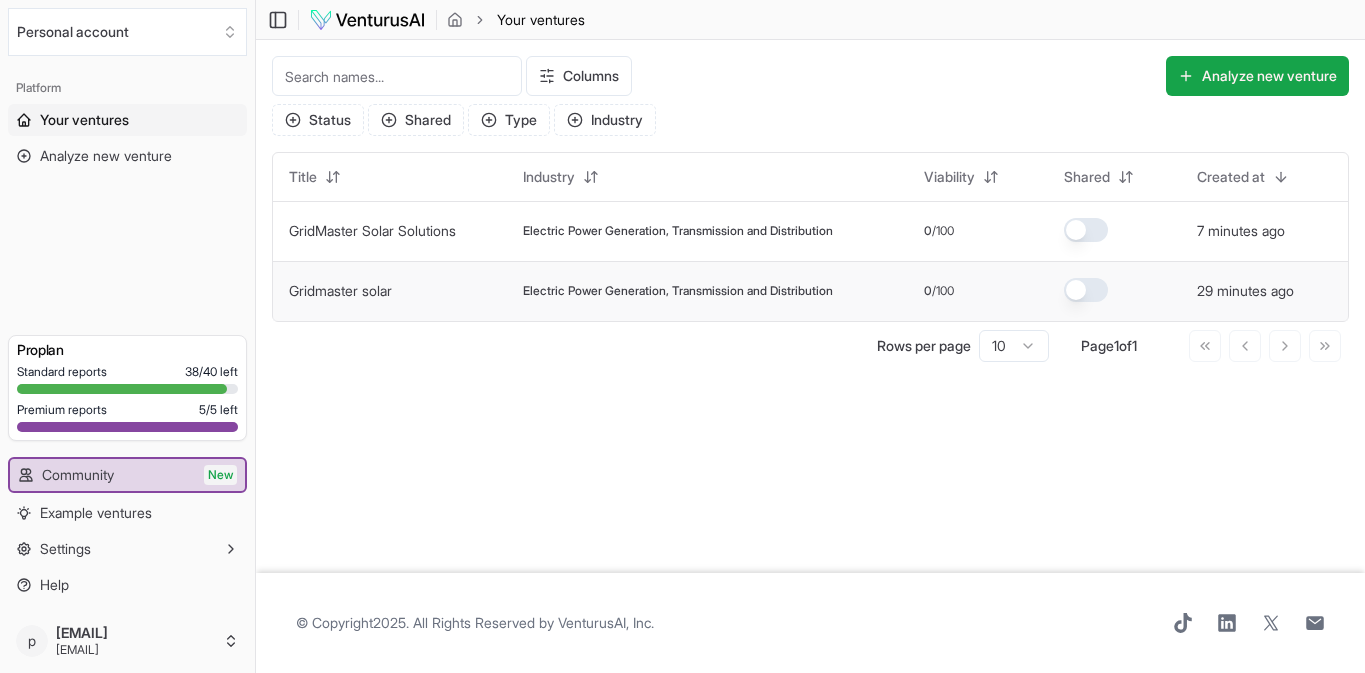 click on "Electric Power Generation, Transmission and Distribution" at bounding box center [678, 291] 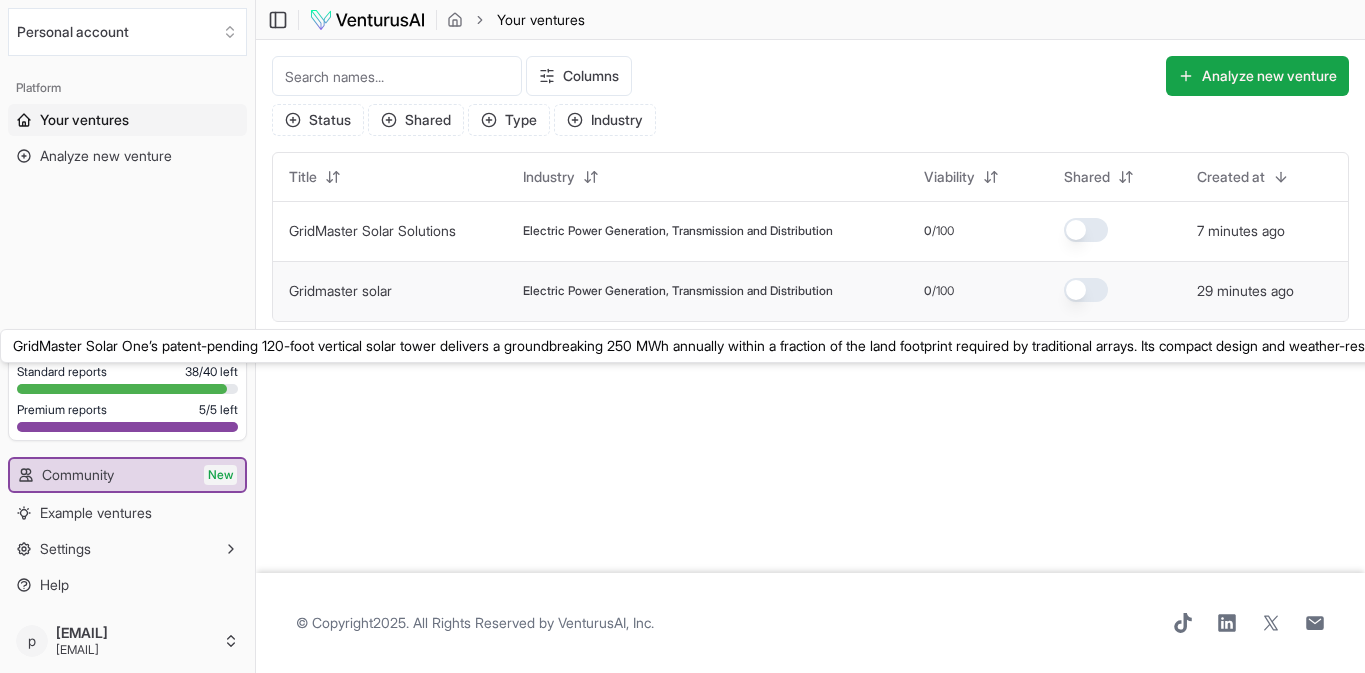 click on "Gridmaster solar" at bounding box center [340, 290] 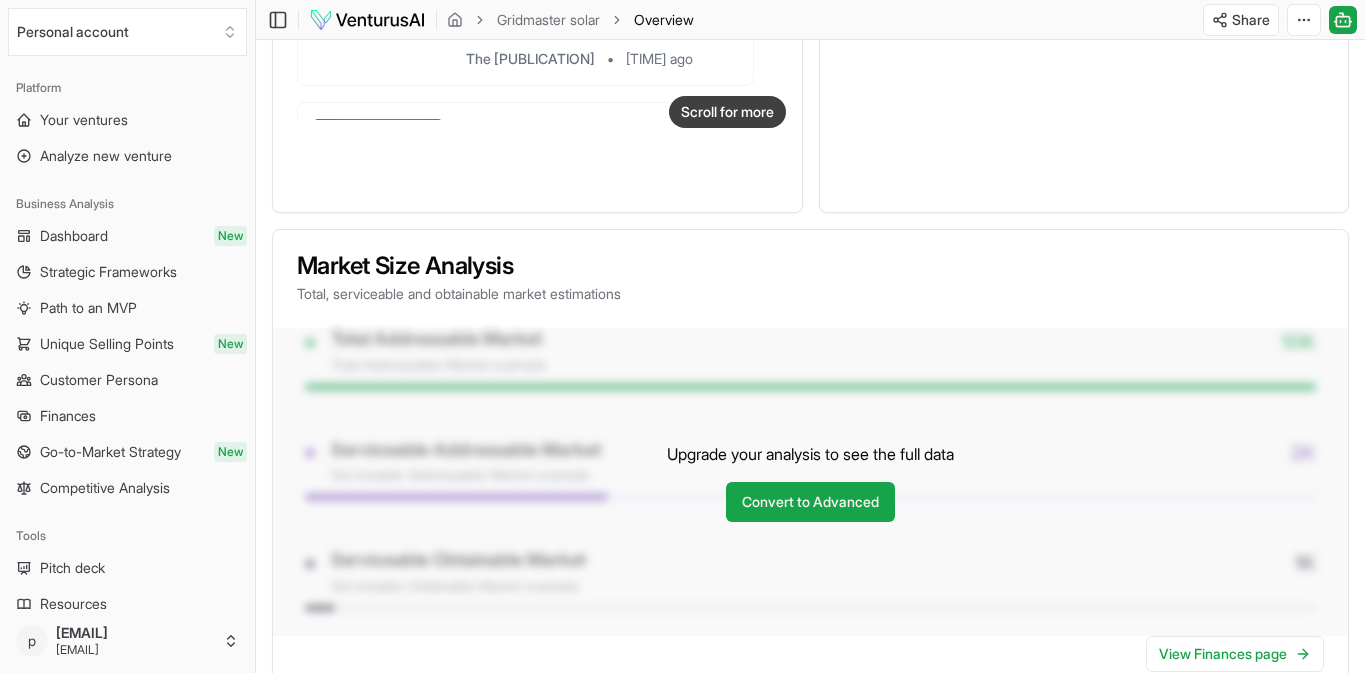 scroll, scrollTop: 1500, scrollLeft: 0, axis: vertical 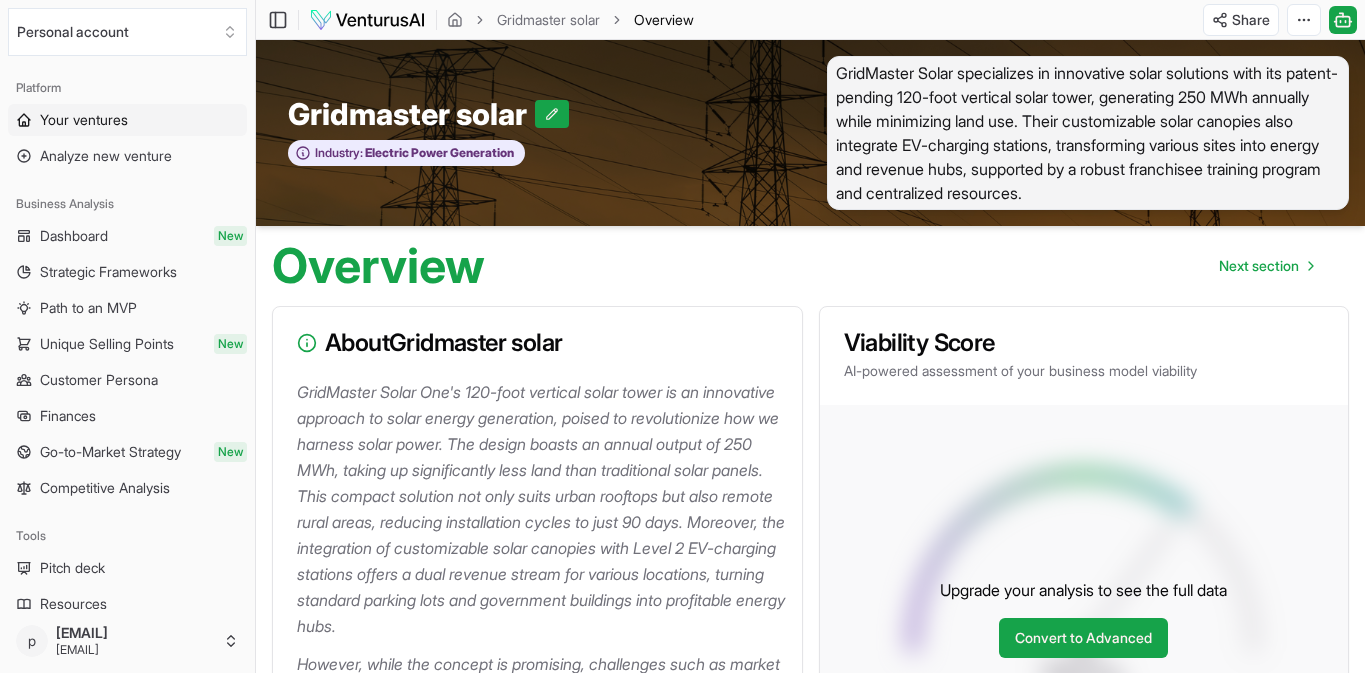 click on "Your ventures" at bounding box center (84, 120) 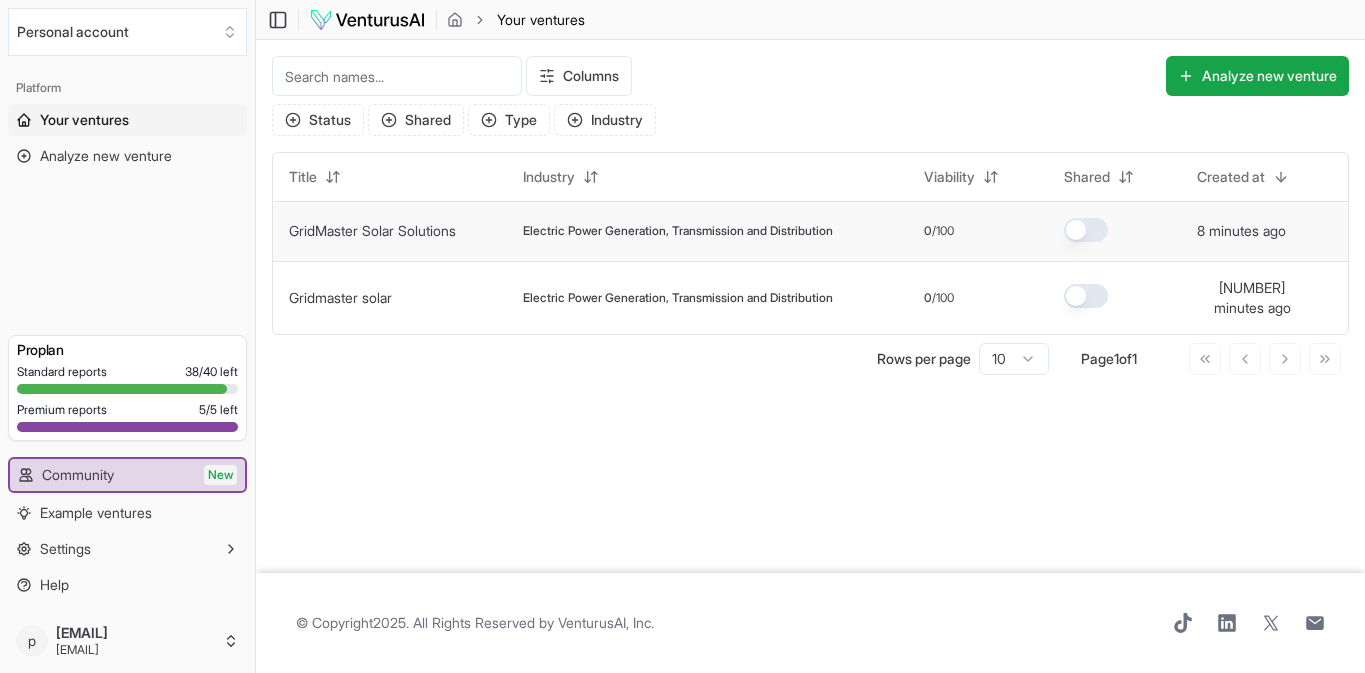 click on "GridMaster Solar Solutions" at bounding box center (372, 230) 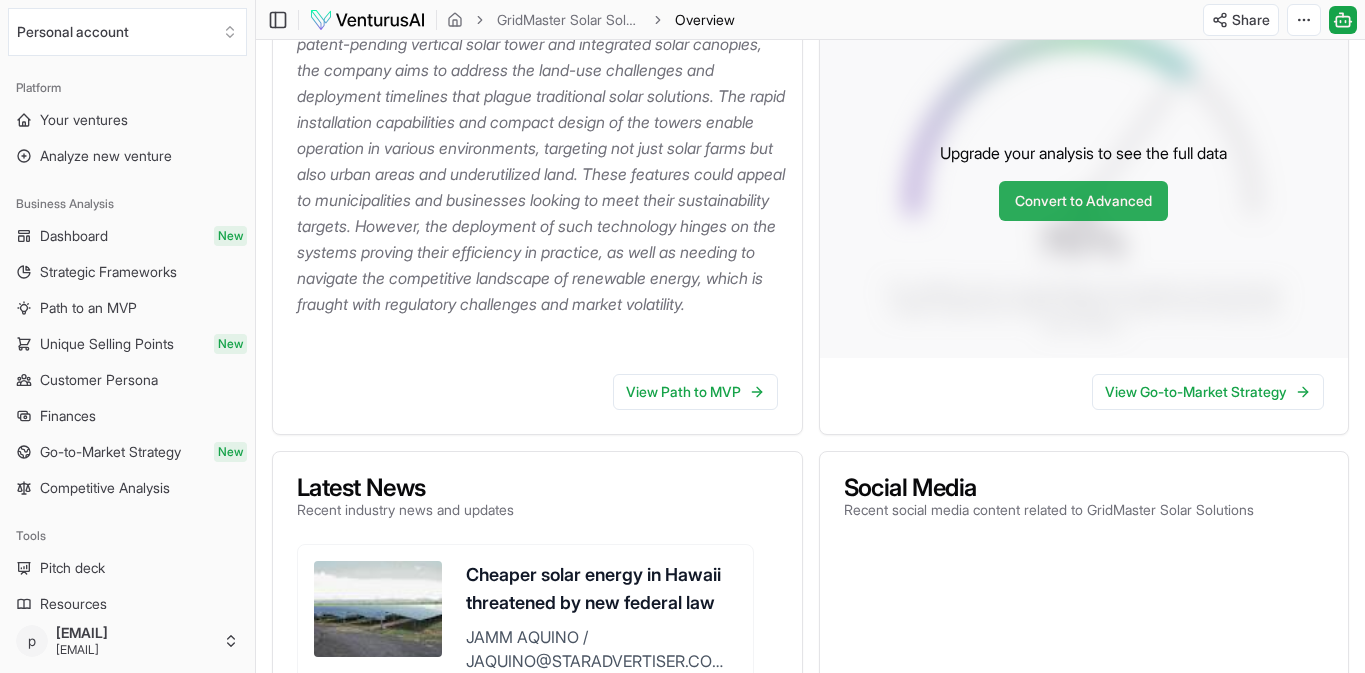 click on "Convert to Advanced" at bounding box center (1083, 201) 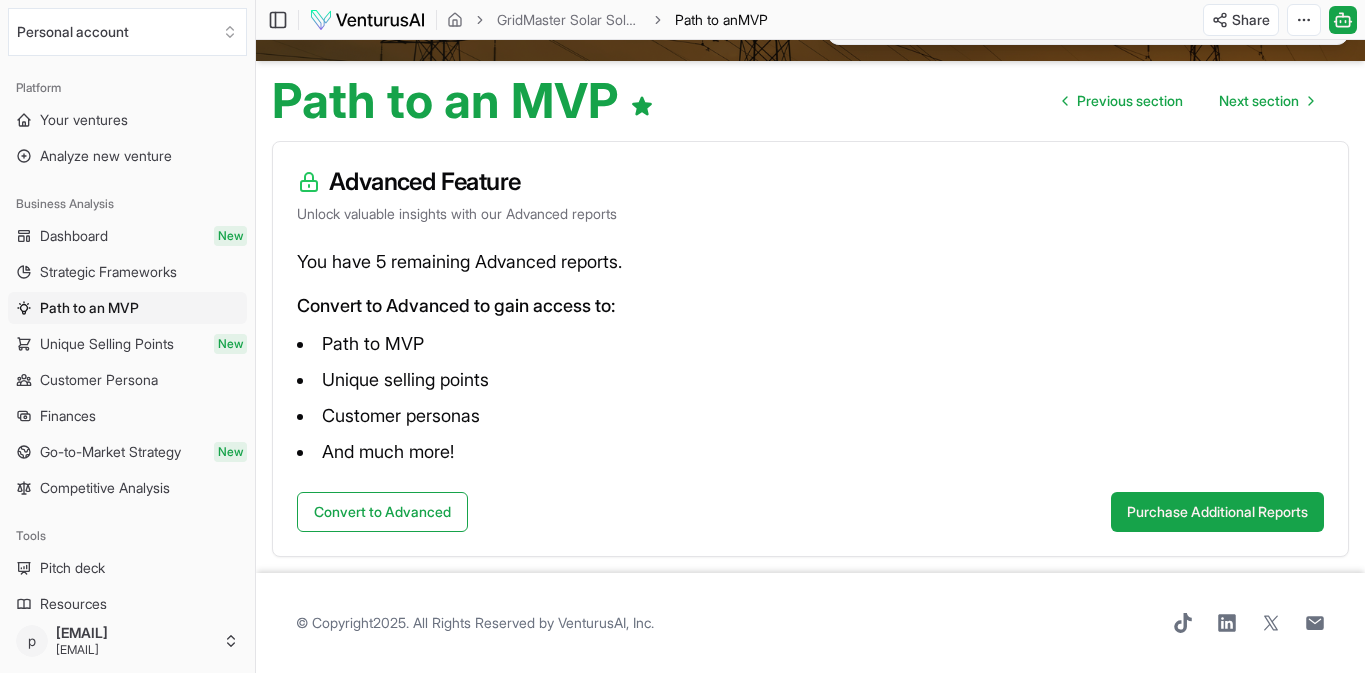 scroll, scrollTop: 351, scrollLeft: 0, axis: vertical 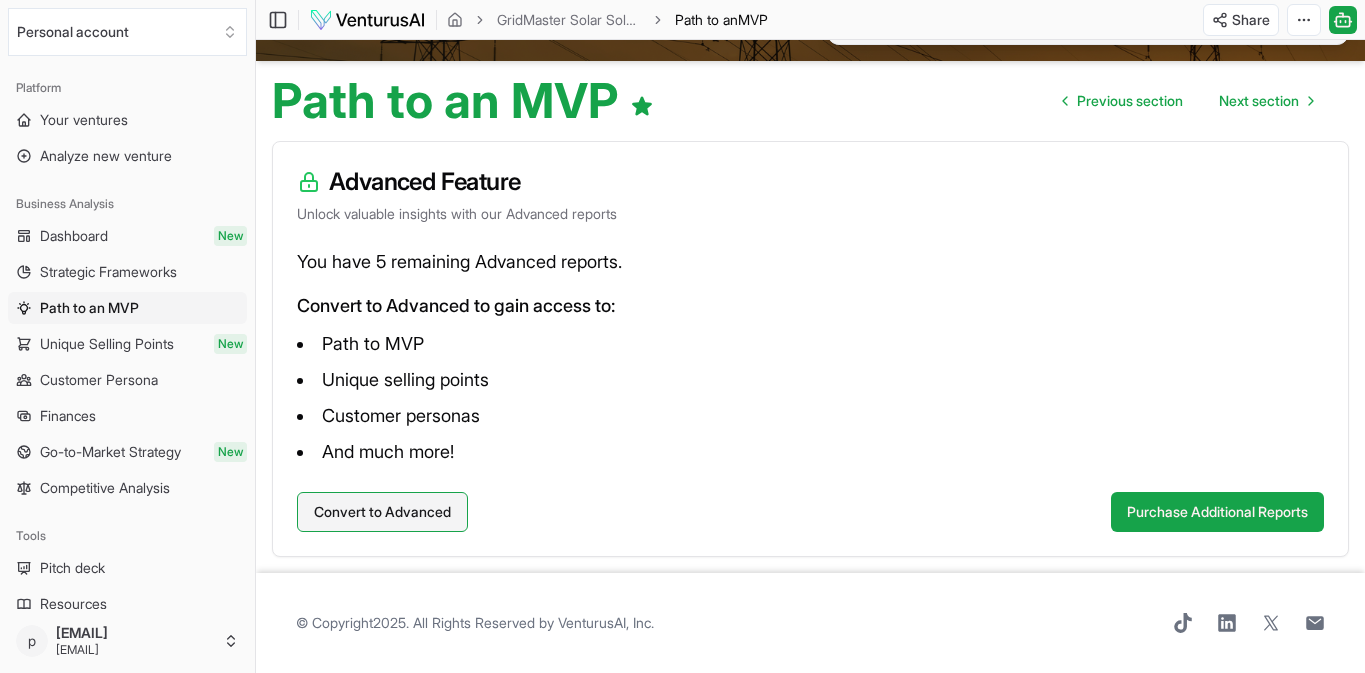 click on "Convert to Advanced" at bounding box center [382, 512] 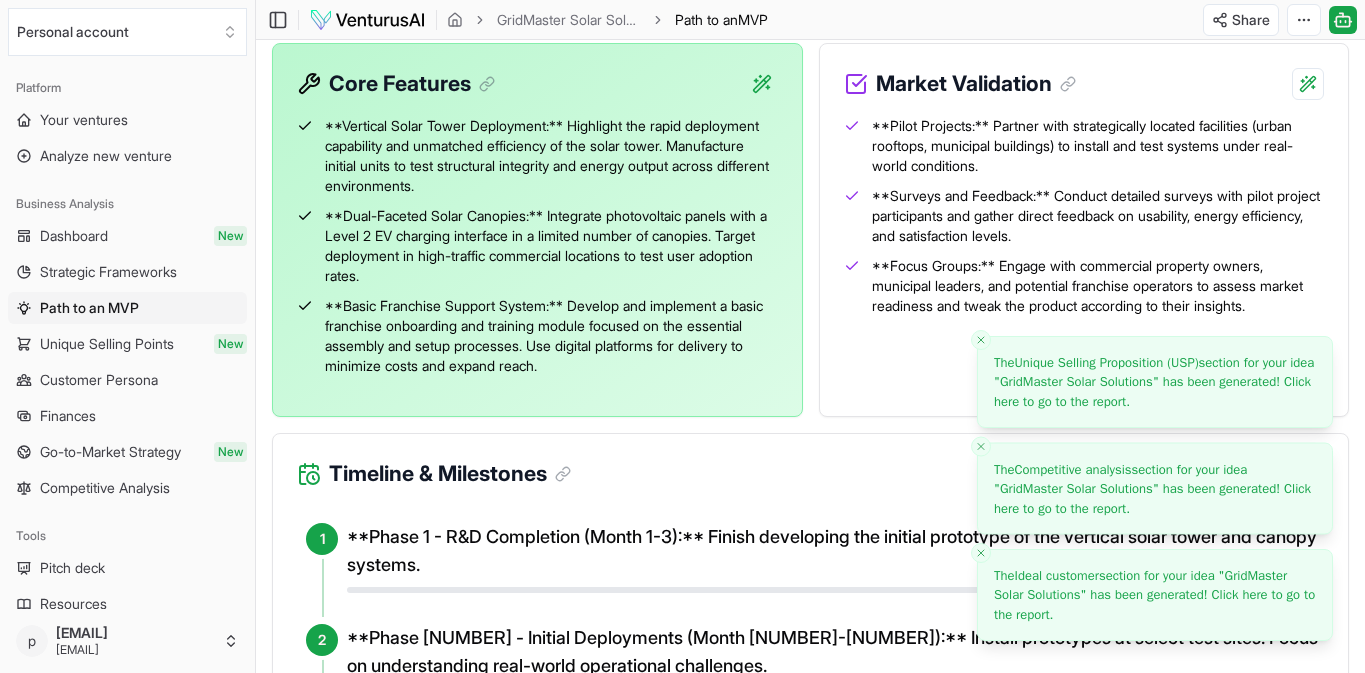 scroll, scrollTop: 584, scrollLeft: 0, axis: vertical 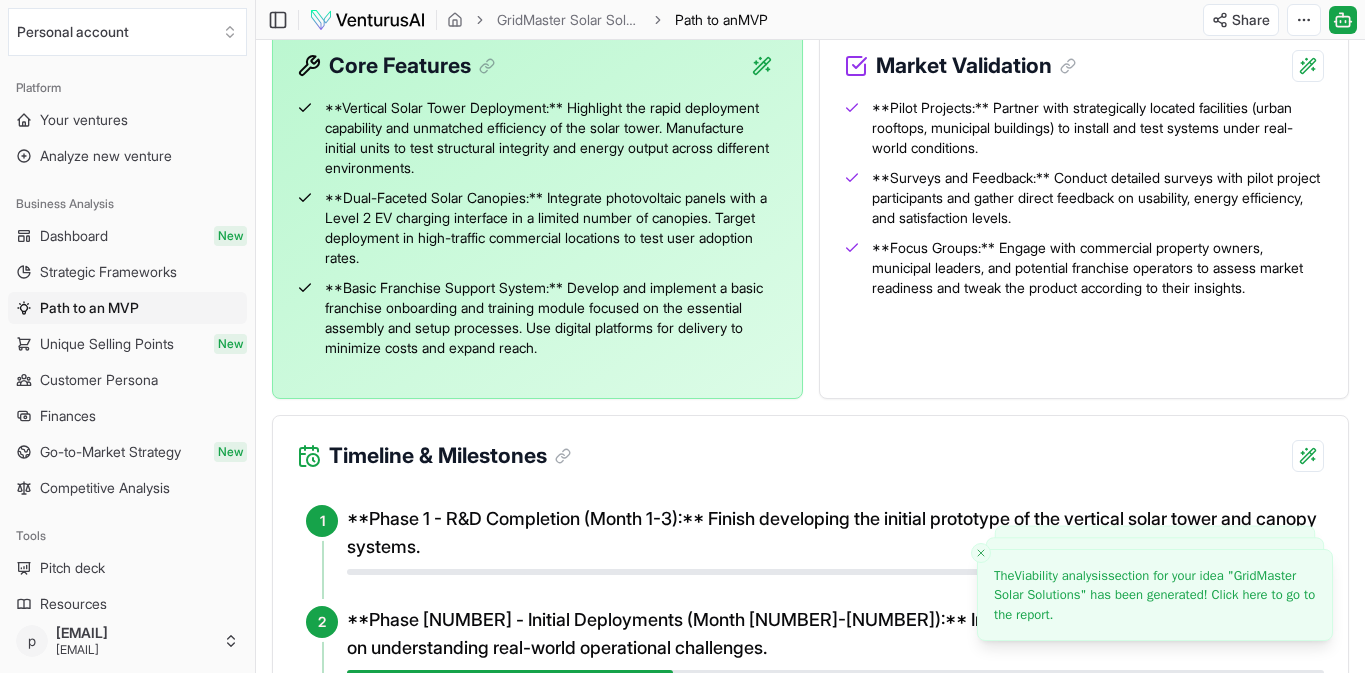 click on "**Focus Groups:** Engage with commercial property owners, municipal leaders, and potential franchise operators to assess market readiness and tweak the product according to their insights." at bounding box center (1084, 268) 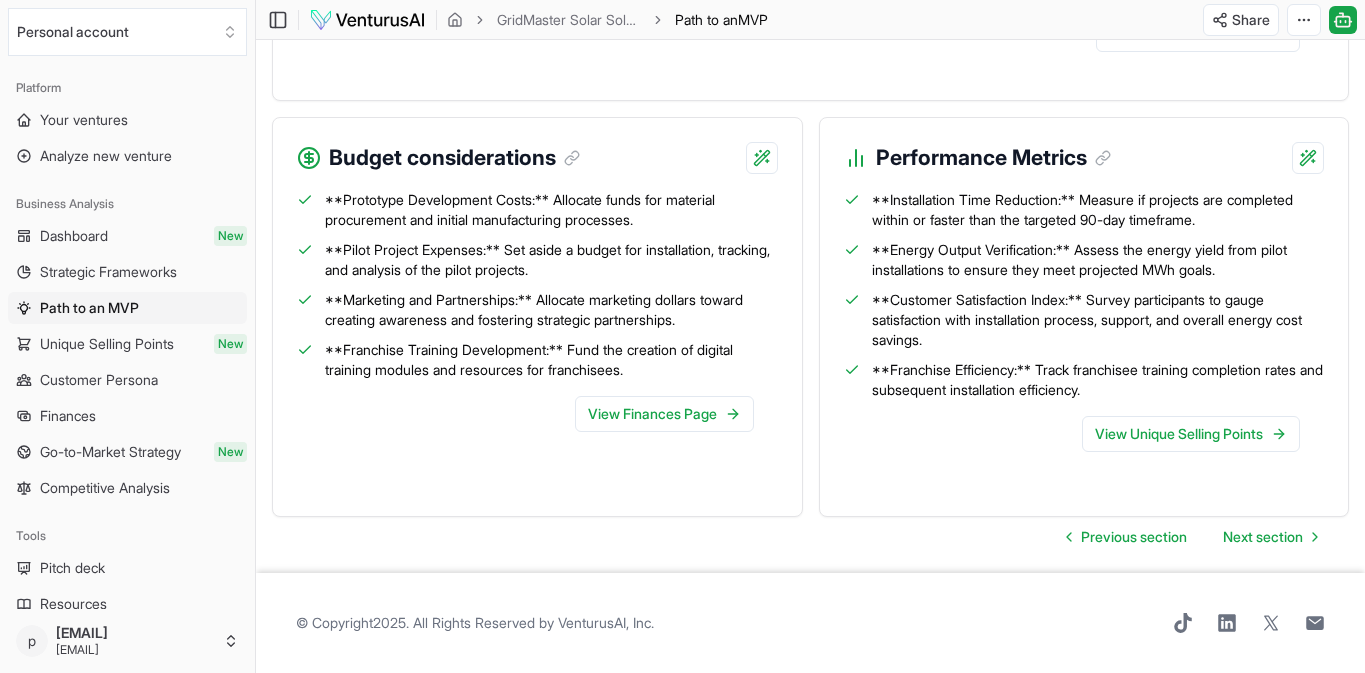 scroll, scrollTop: 3120, scrollLeft: 0, axis: vertical 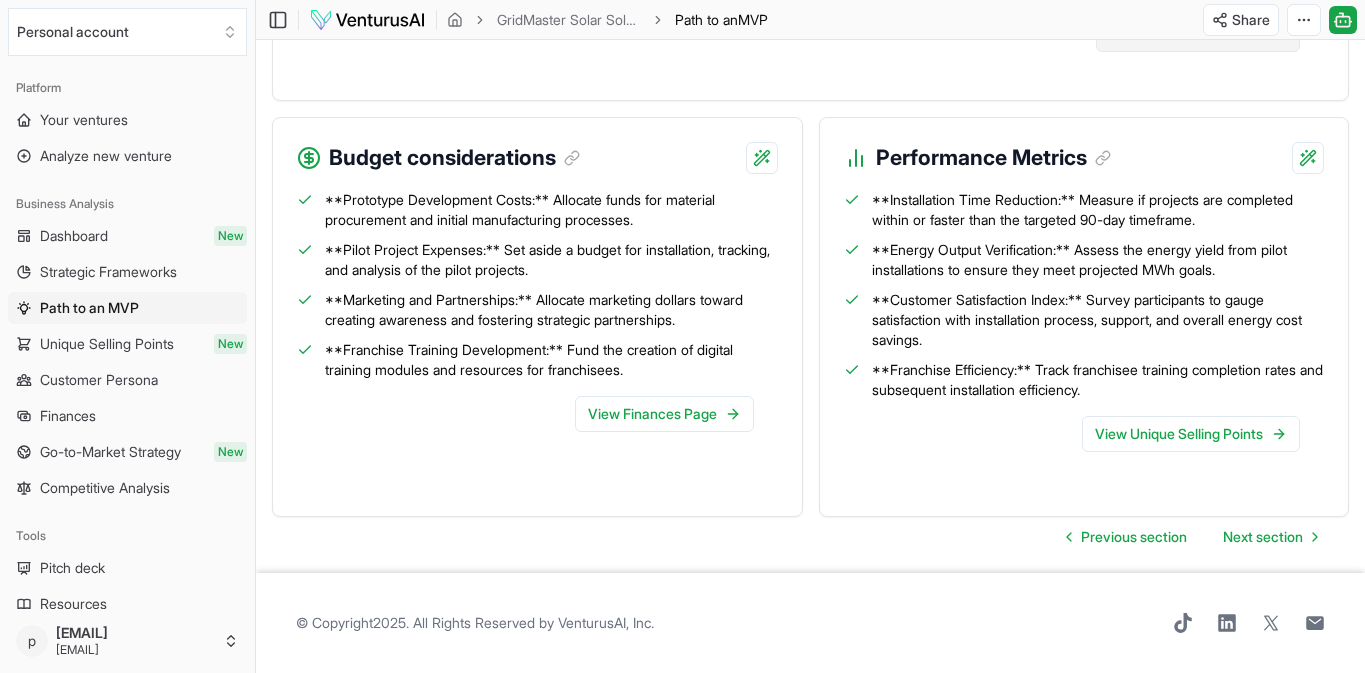 click on "View Customer Persona" at bounding box center [1198, 34] 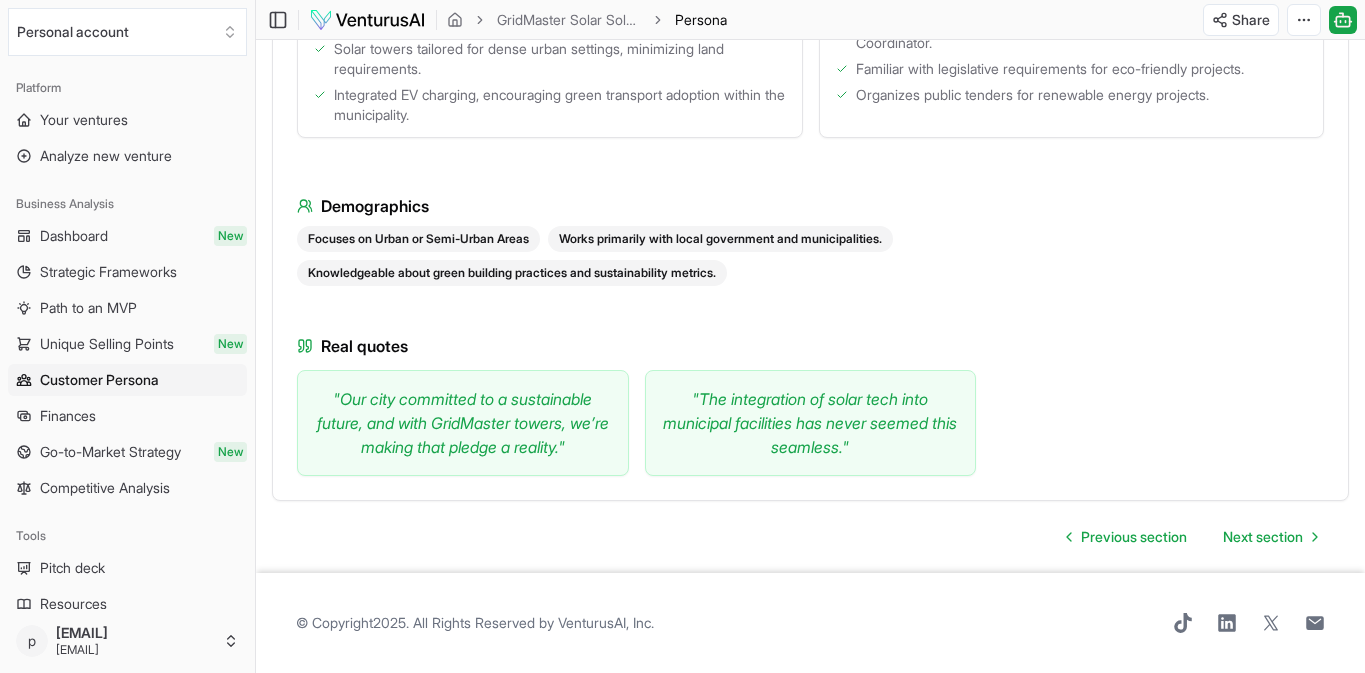 scroll, scrollTop: 3314, scrollLeft: 0, axis: vertical 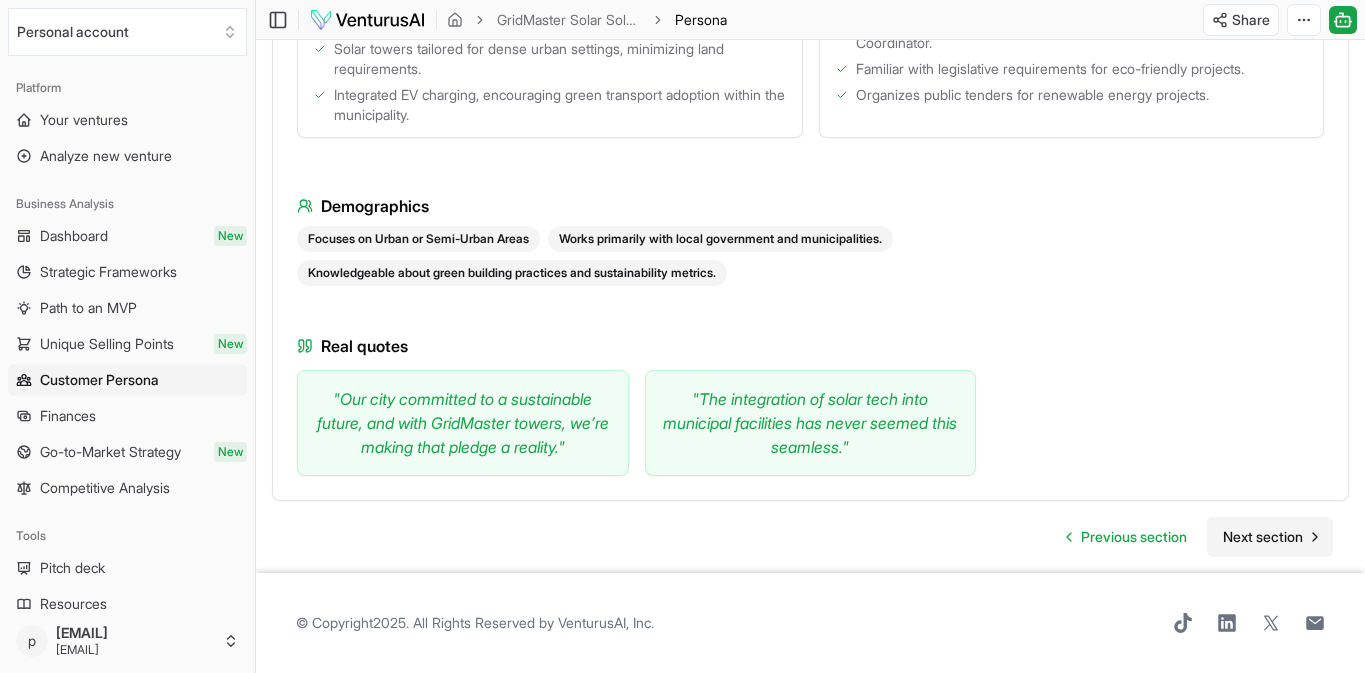 click on "Next section" at bounding box center [1263, 537] 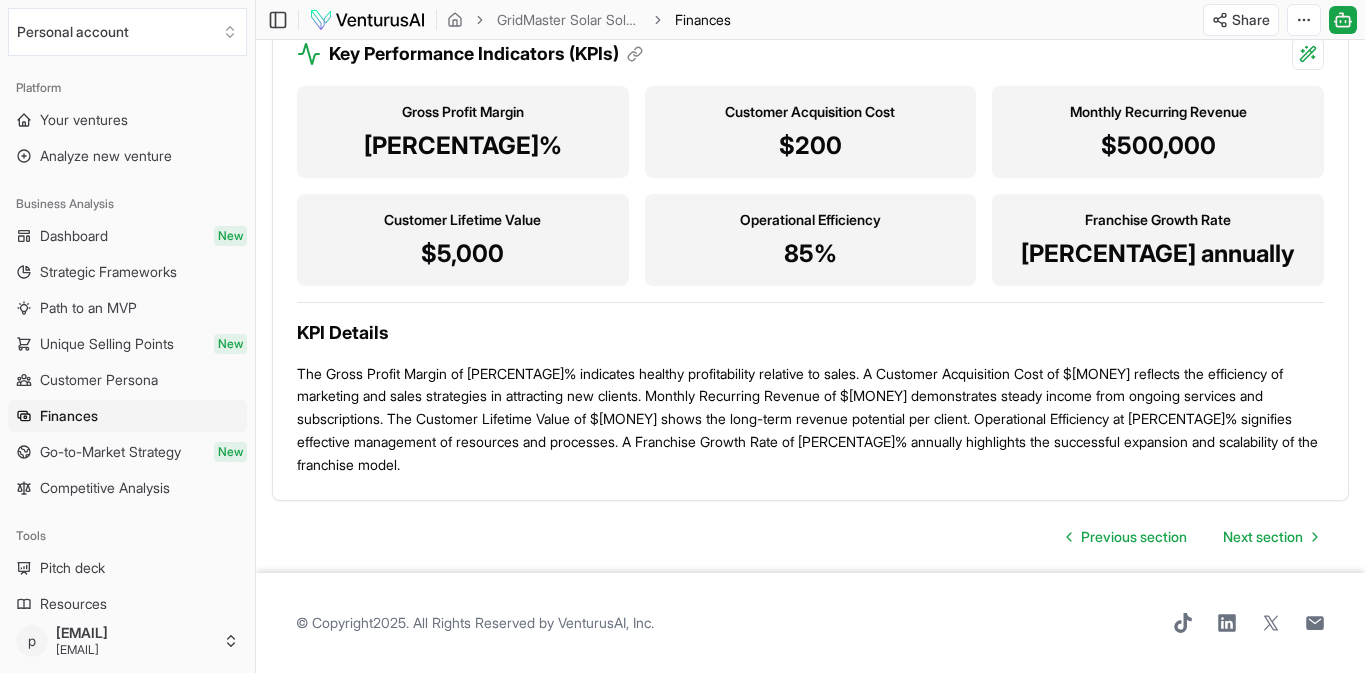 scroll, scrollTop: 3726, scrollLeft: 0, axis: vertical 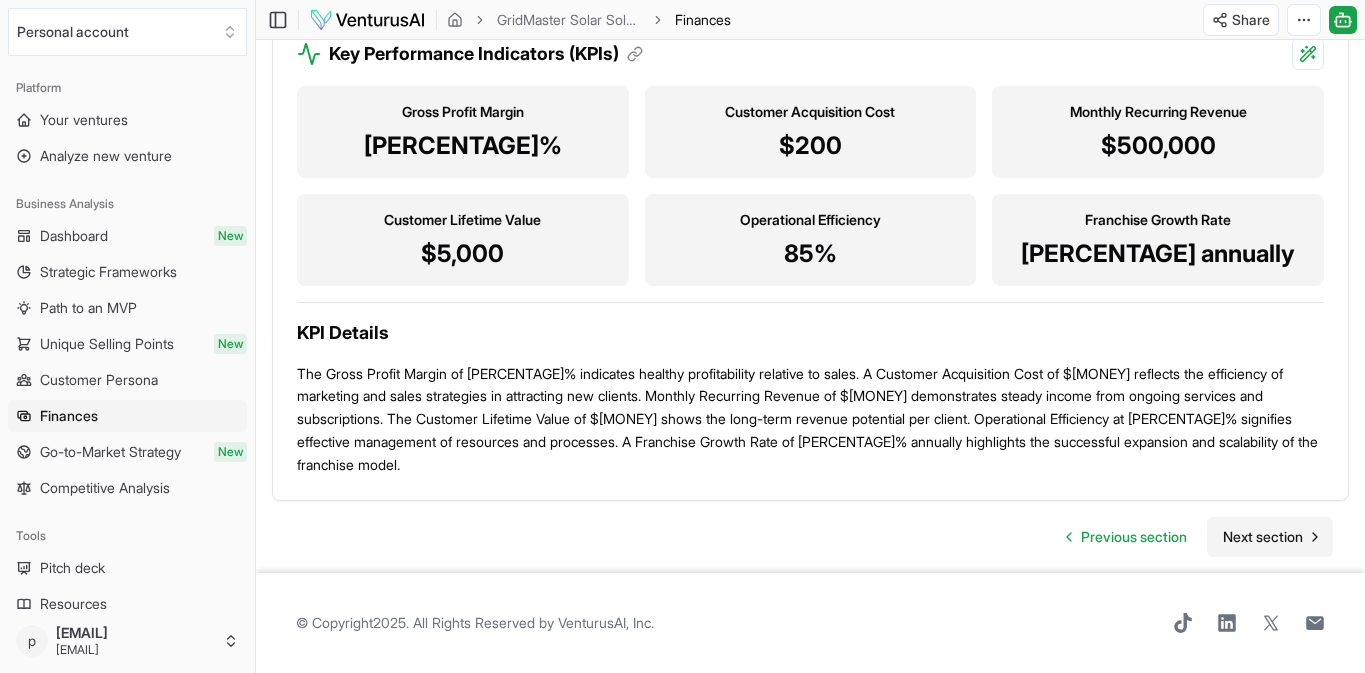 click on "Next section" at bounding box center (1263, 537) 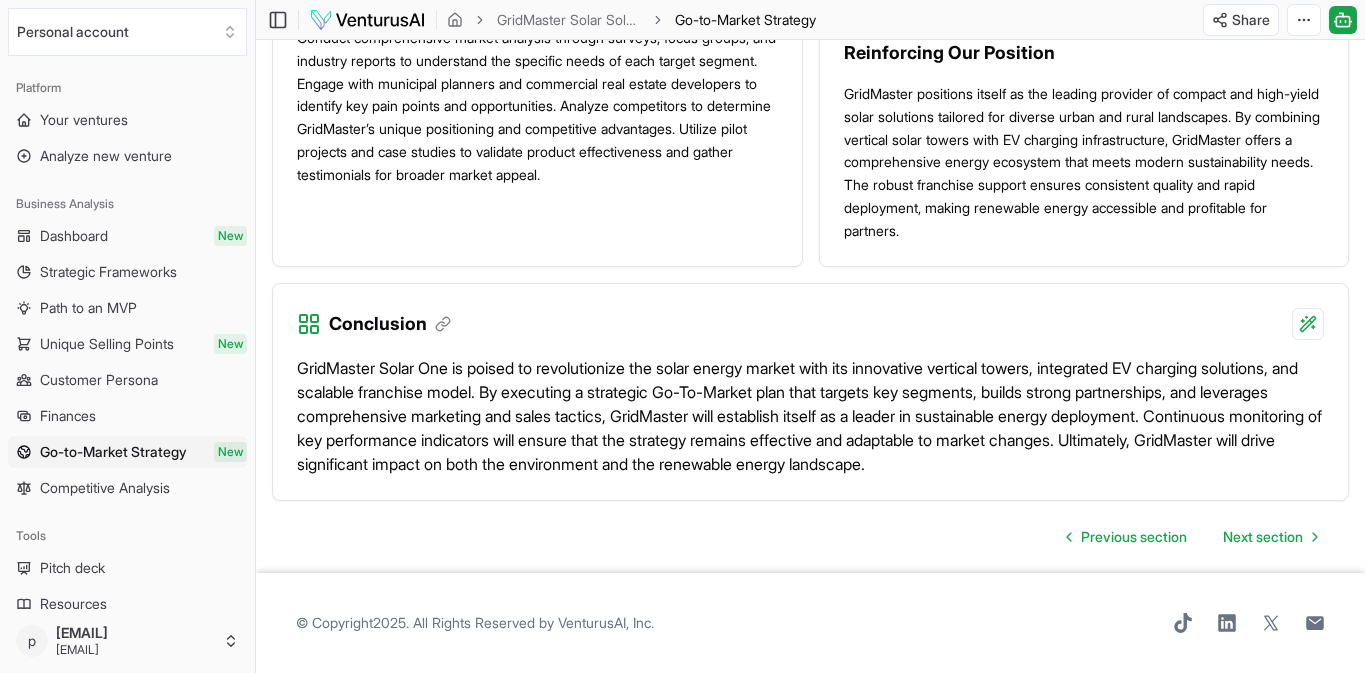 scroll, scrollTop: 4415, scrollLeft: 0, axis: vertical 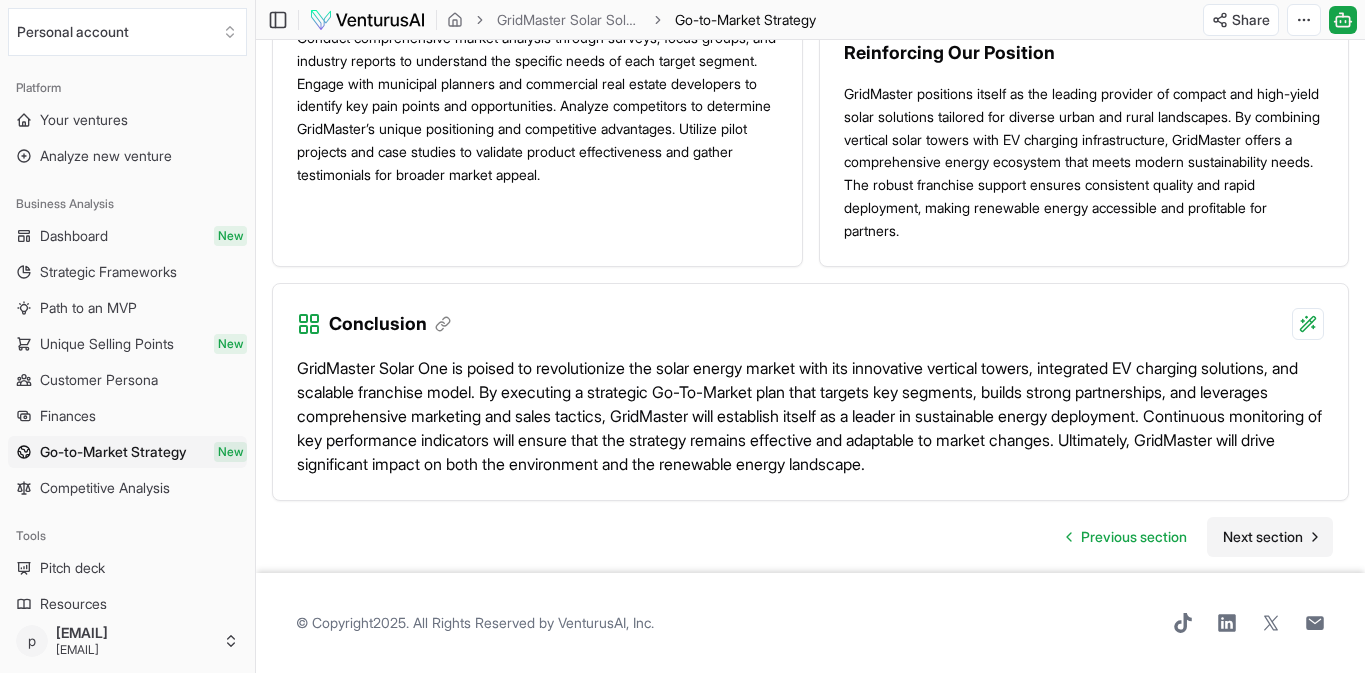 click on "Next section" at bounding box center [1263, 537] 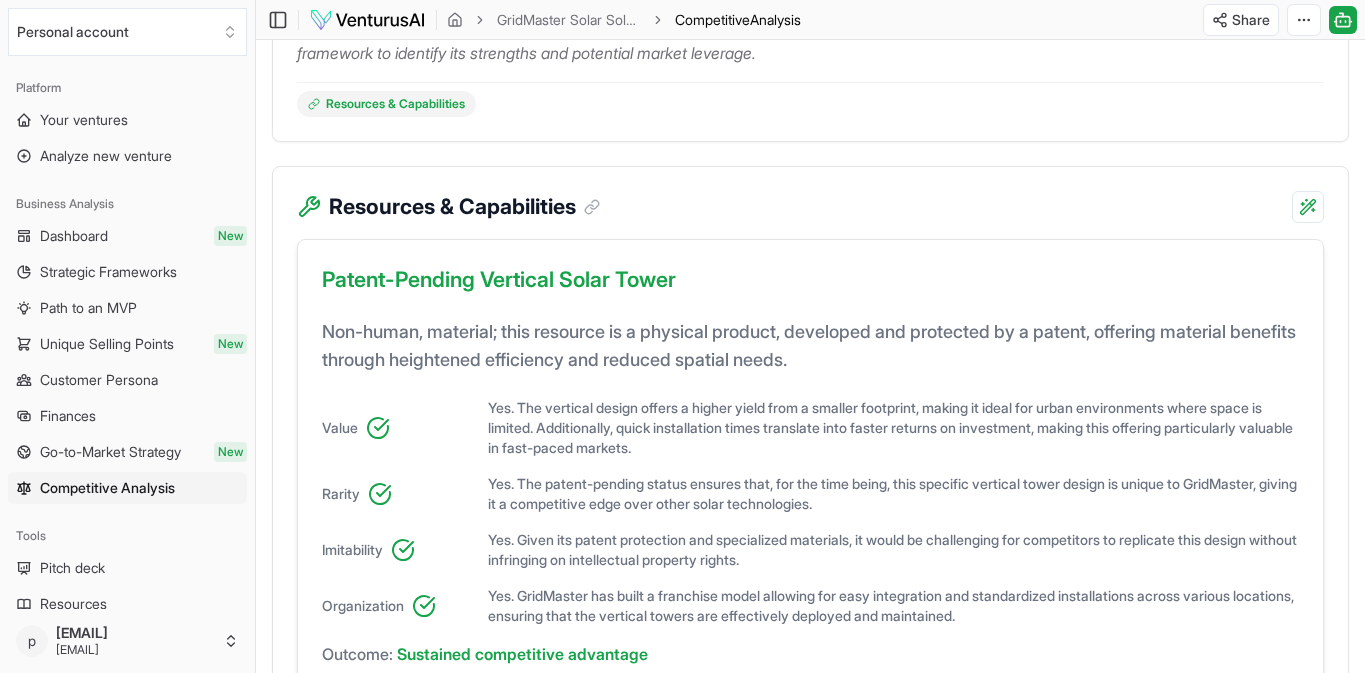 scroll, scrollTop: 431, scrollLeft: 0, axis: vertical 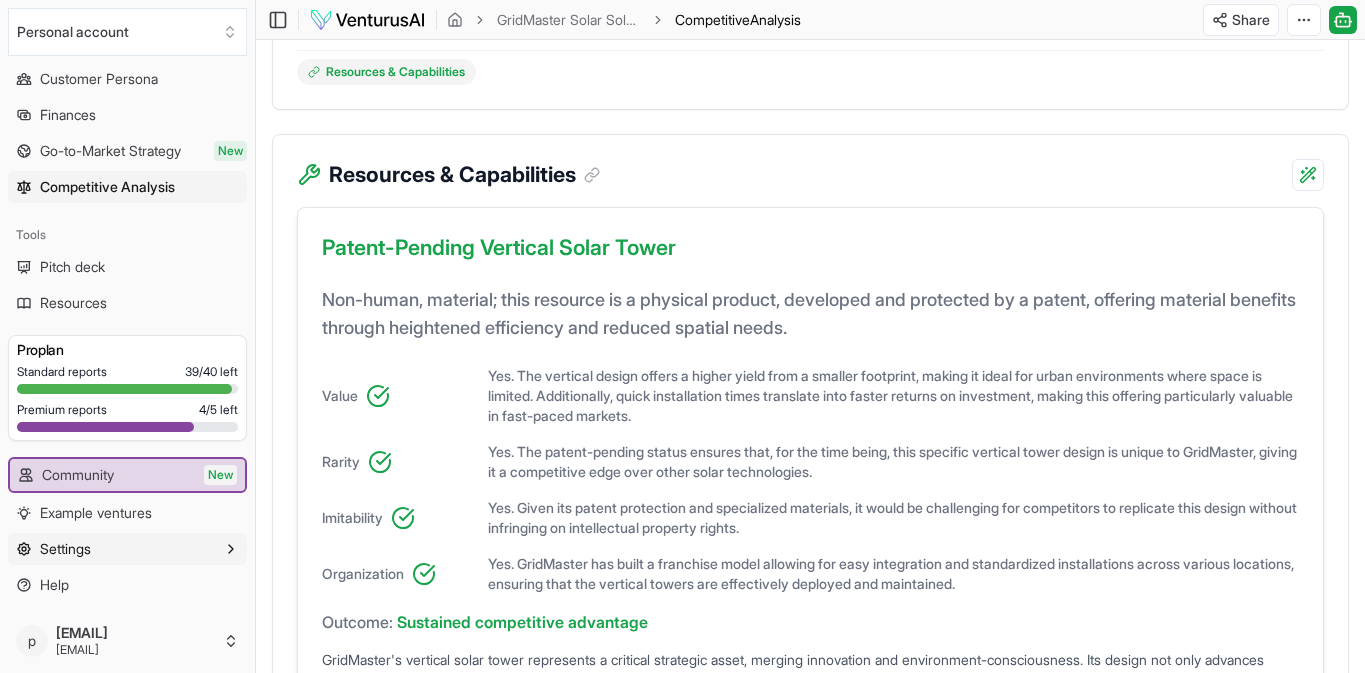 click on "Settings" at bounding box center (127, 549) 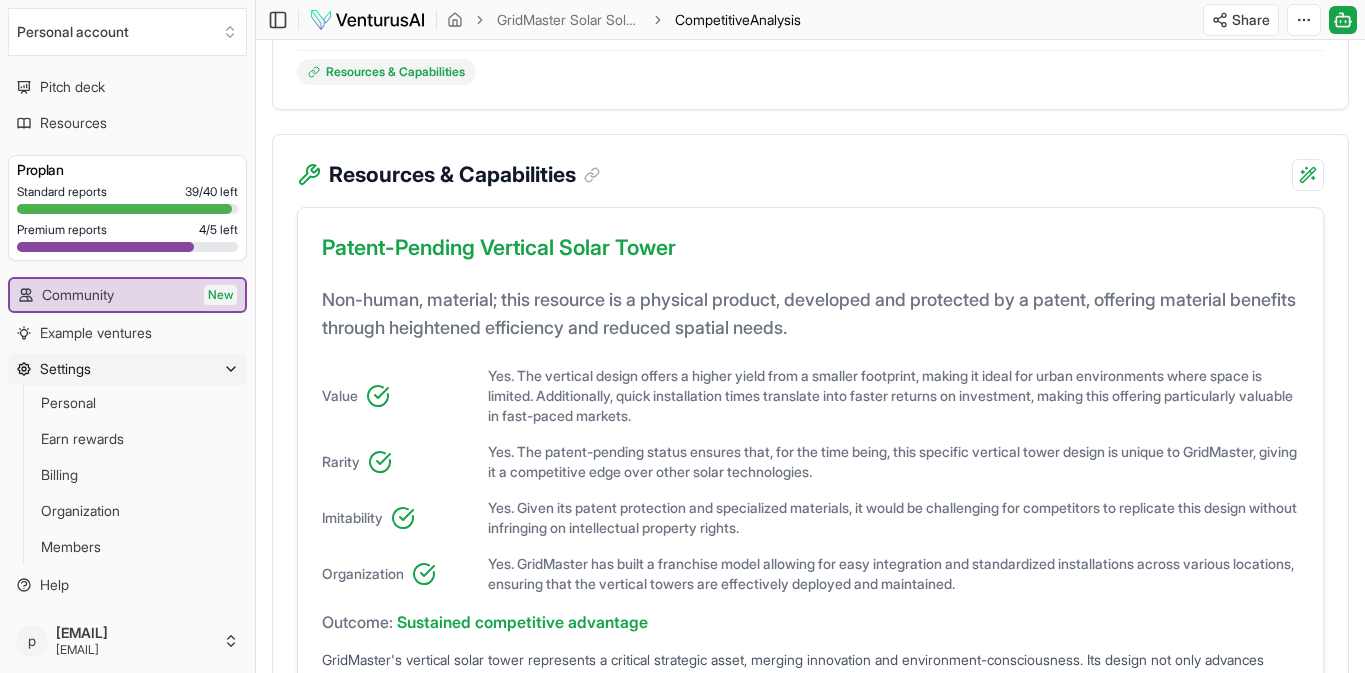 scroll, scrollTop: 767, scrollLeft: 0, axis: vertical 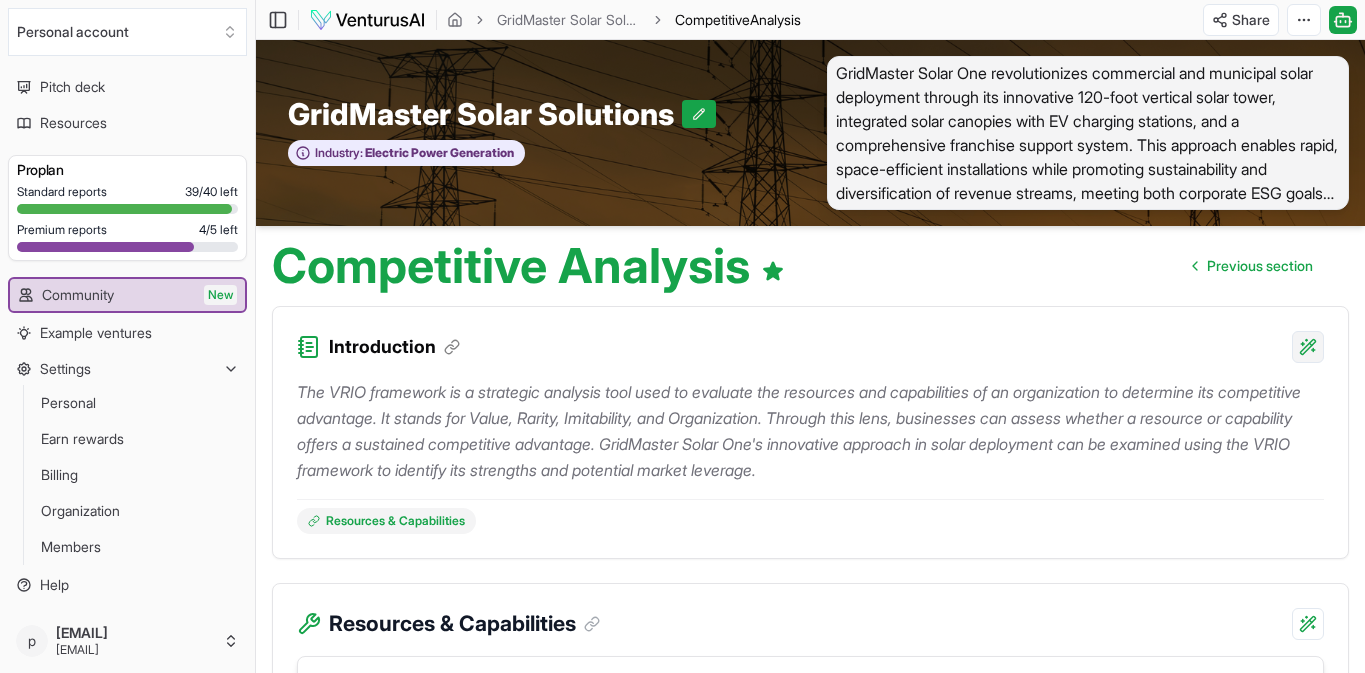 click on "We value your privacy We use cookies to enhance your browsing experience, serve personalized ads or content, and analyze our traffic. By clicking "Accept All", you consent to our use of cookies. Customize    Accept All Customize Consent Preferences   We use cookies to help you navigate efficiently and perform certain functions. You will find detailed information about all cookies under each consent category below. The cookies that are categorized as "Necessary" are stored on your browser as they are essential for enabling the basic functionalities of the site. ...  Show more Necessary Always Active Necessary cookies are required to enable the basic features of this site, such as providing secure log-in or adjusting your consent preferences. These cookies do not store any personally identifiable data. Cookie cookieyes-consent Duration 1 year Description Cookie __cf_bm Duration 1 hour Description This cookie, set by Cloudflare, is used to support Cloudflare Bot Management.  Cookie _cfuvid Duration session lidc" at bounding box center (682, 336) 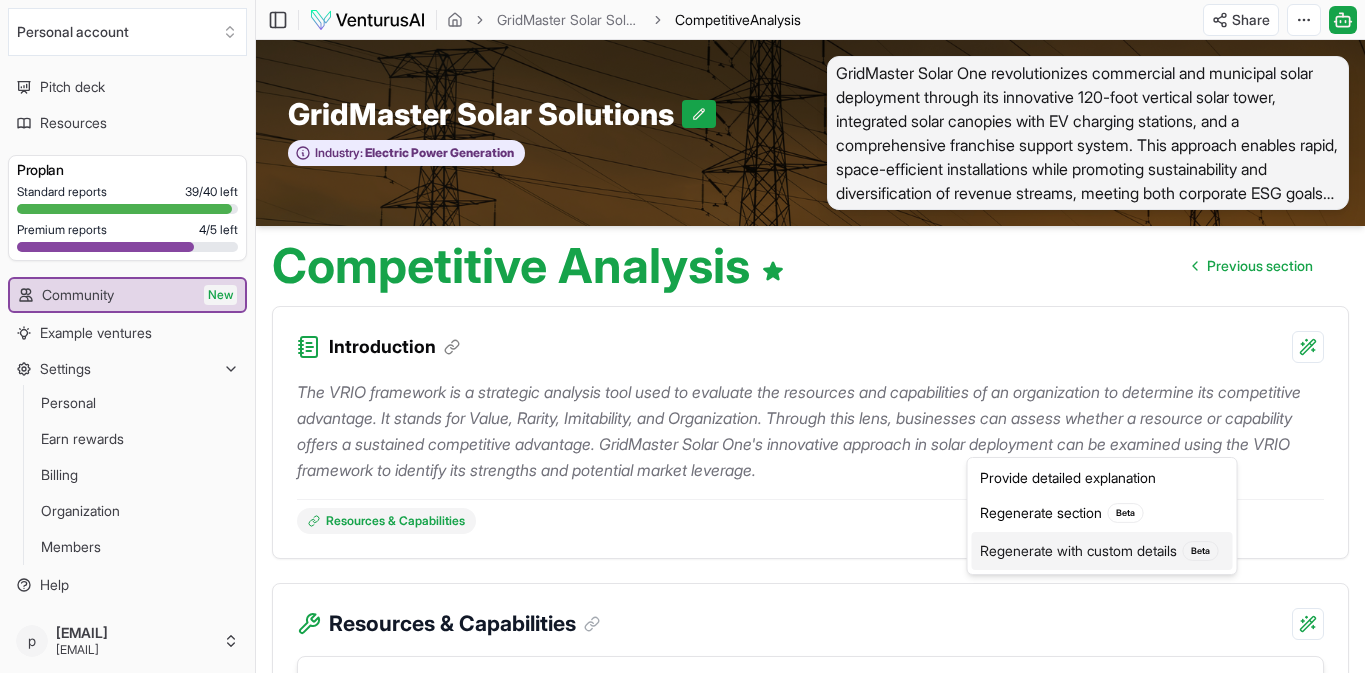 drag, startPoint x: 1185, startPoint y: 575, endPoint x: 1156, endPoint y: 570, distance: 29.427877 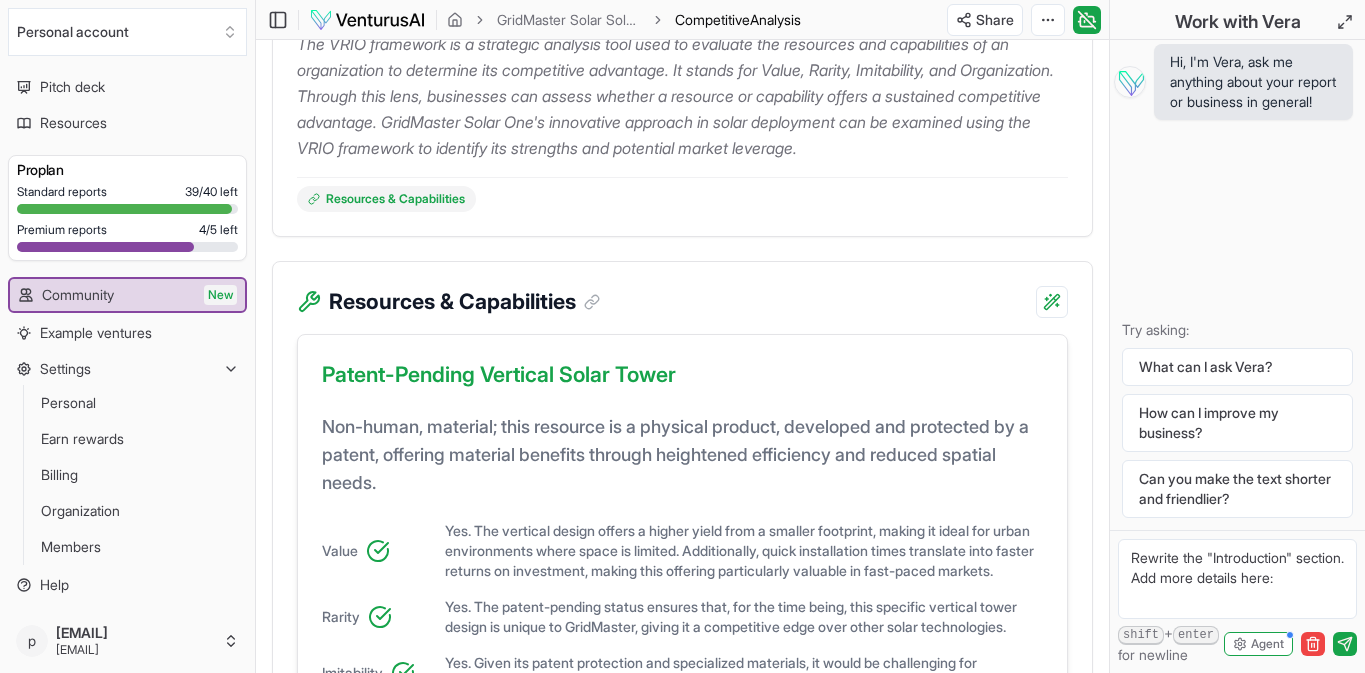 scroll, scrollTop: 346, scrollLeft: 0, axis: vertical 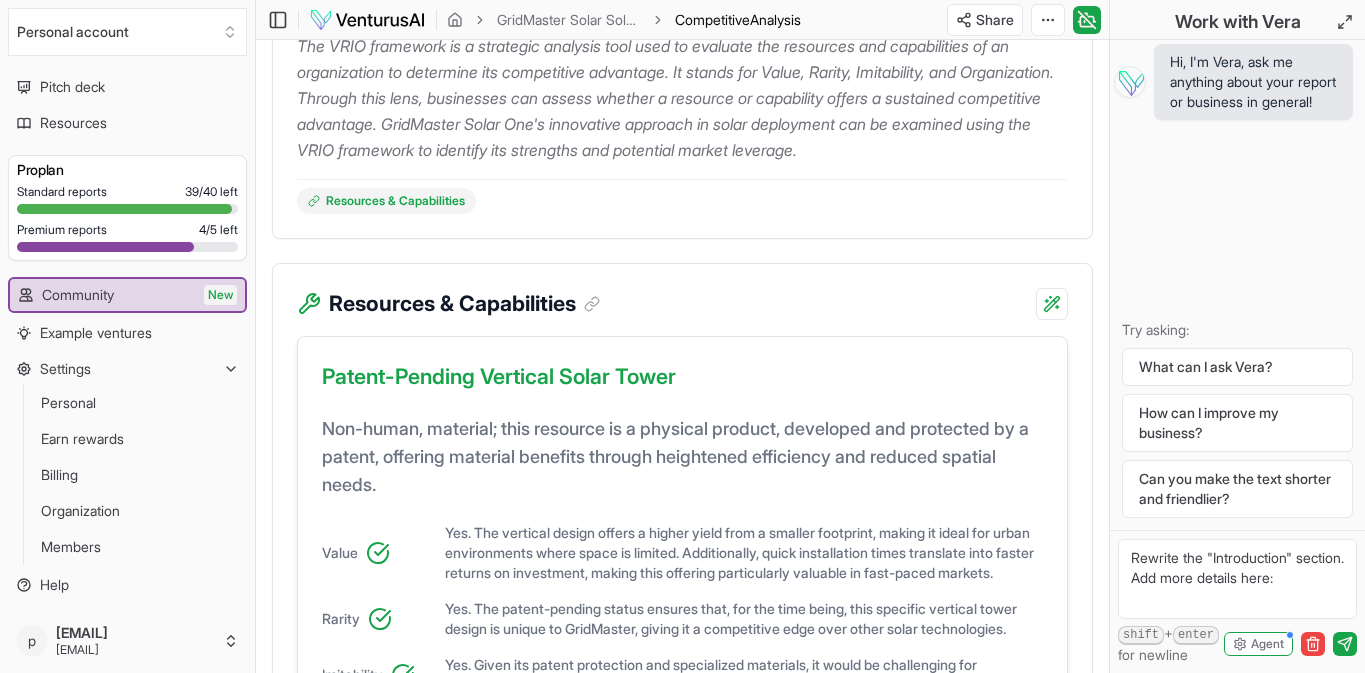 click on "Hi, I'm Vera, ask me anything about your report or business in general!" at bounding box center (1253, 82) 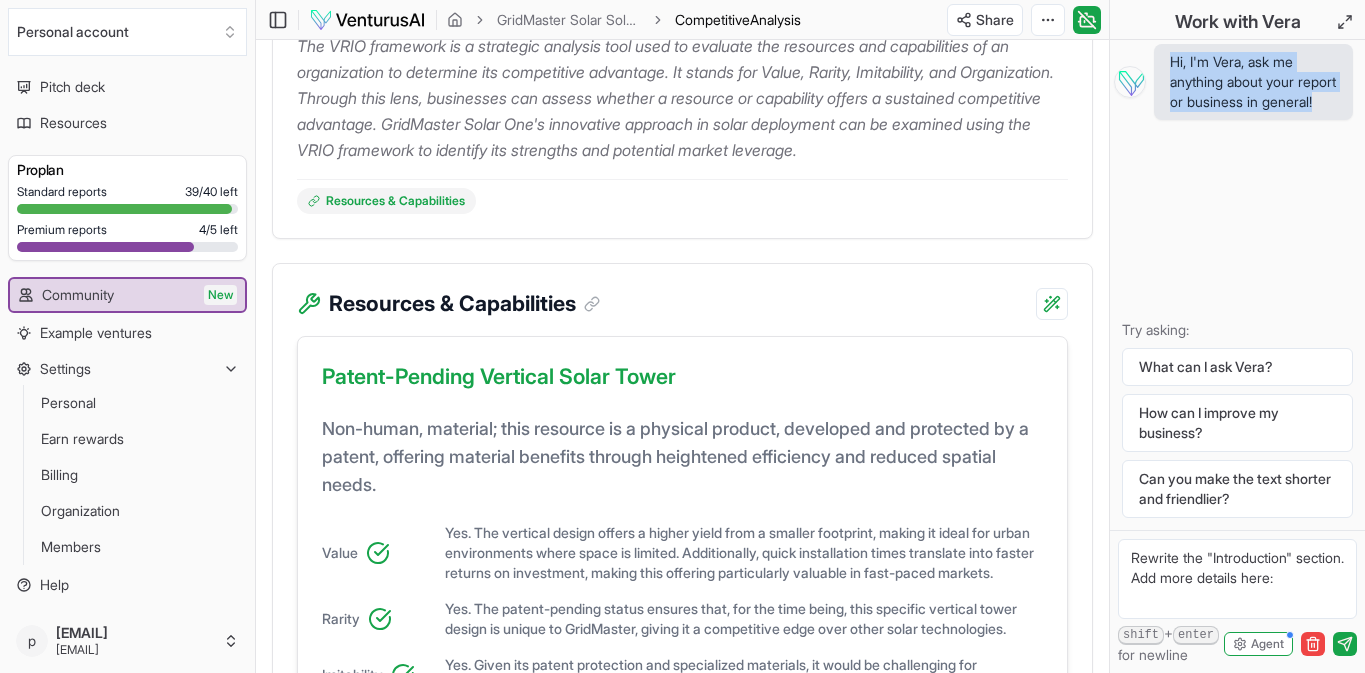 drag, startPoint x: 1186, startPoint y: 153, endPoint x: 1123, endPoint y: 69, distance: 105 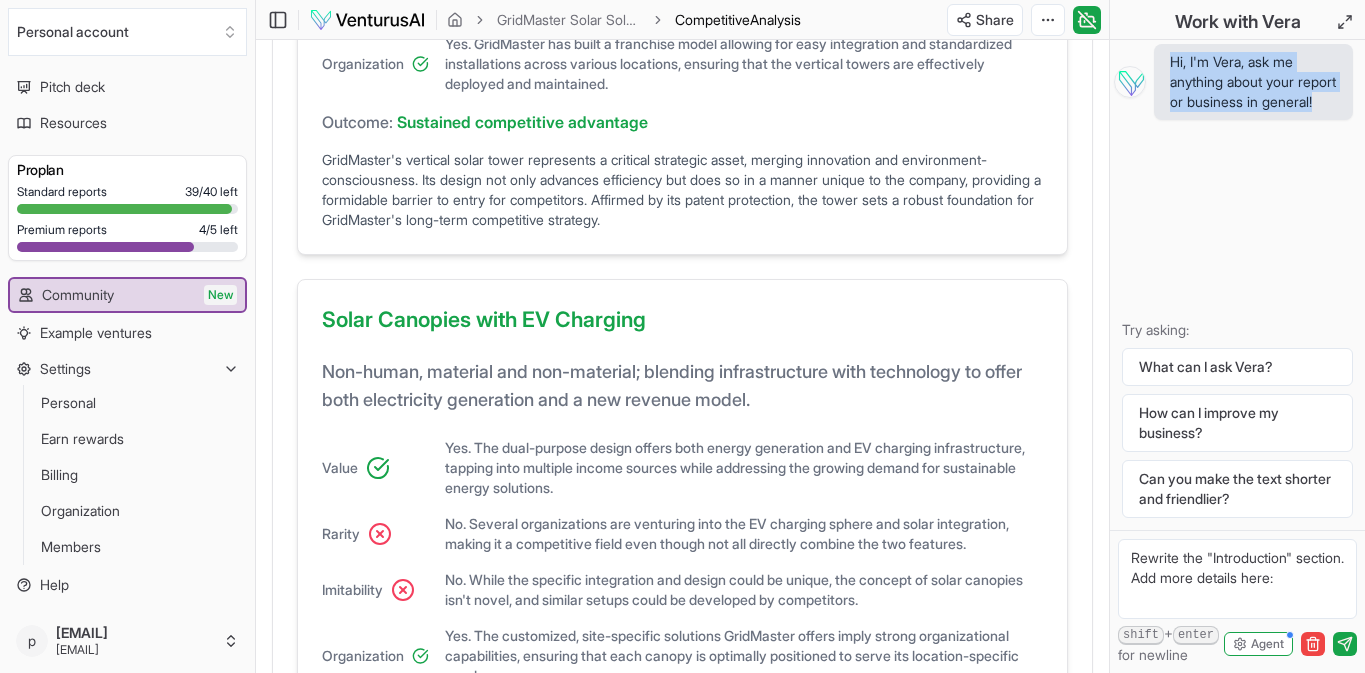 scroll, scrollTop: 1027, scrollLeft: 0, axis: vertical 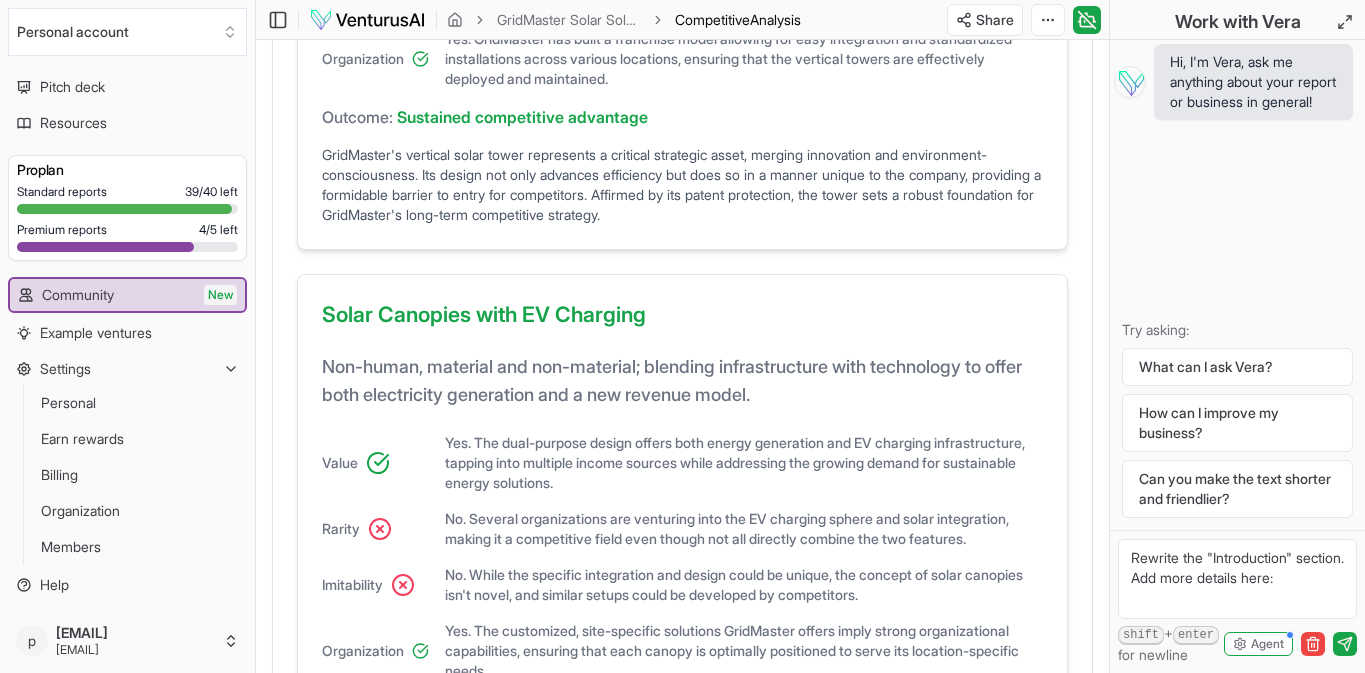 click on "Rewrite the "Introduction" section. Add more details here:" at bounding box center [1237, 579] 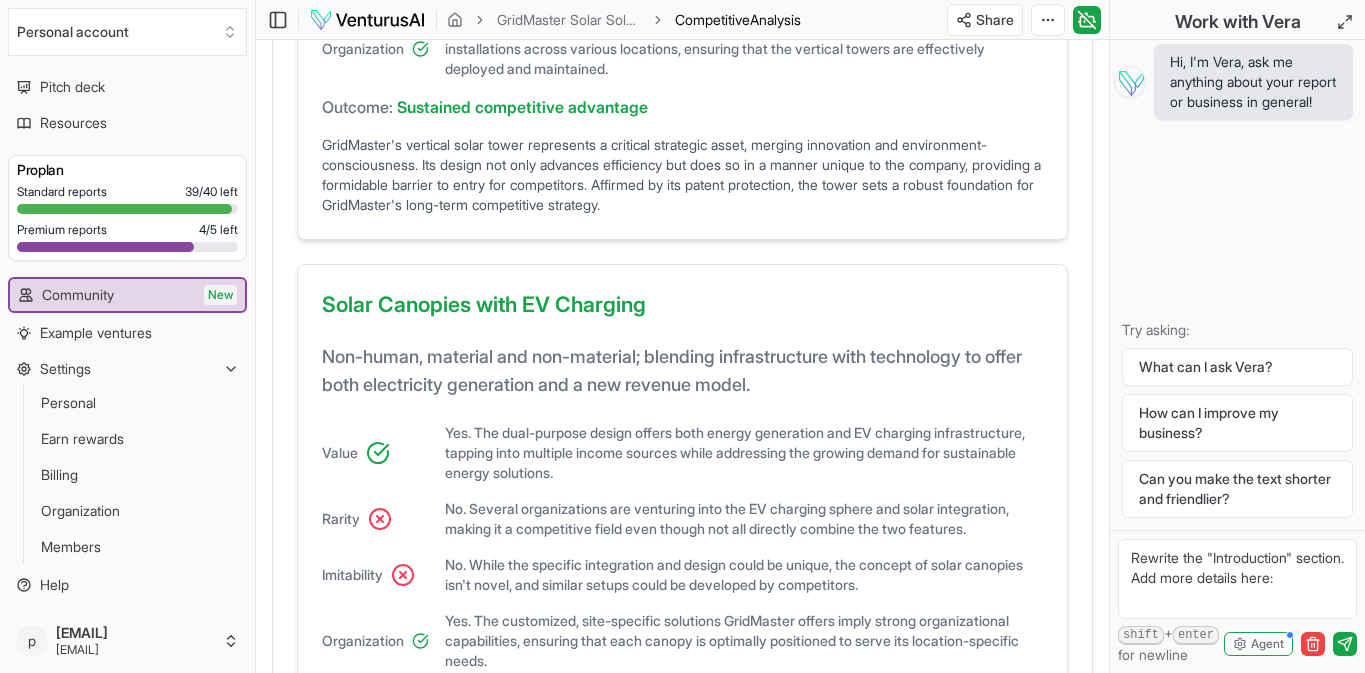 scroll, scrollTop: 1039, scrollLeft: 0, axis: vertical 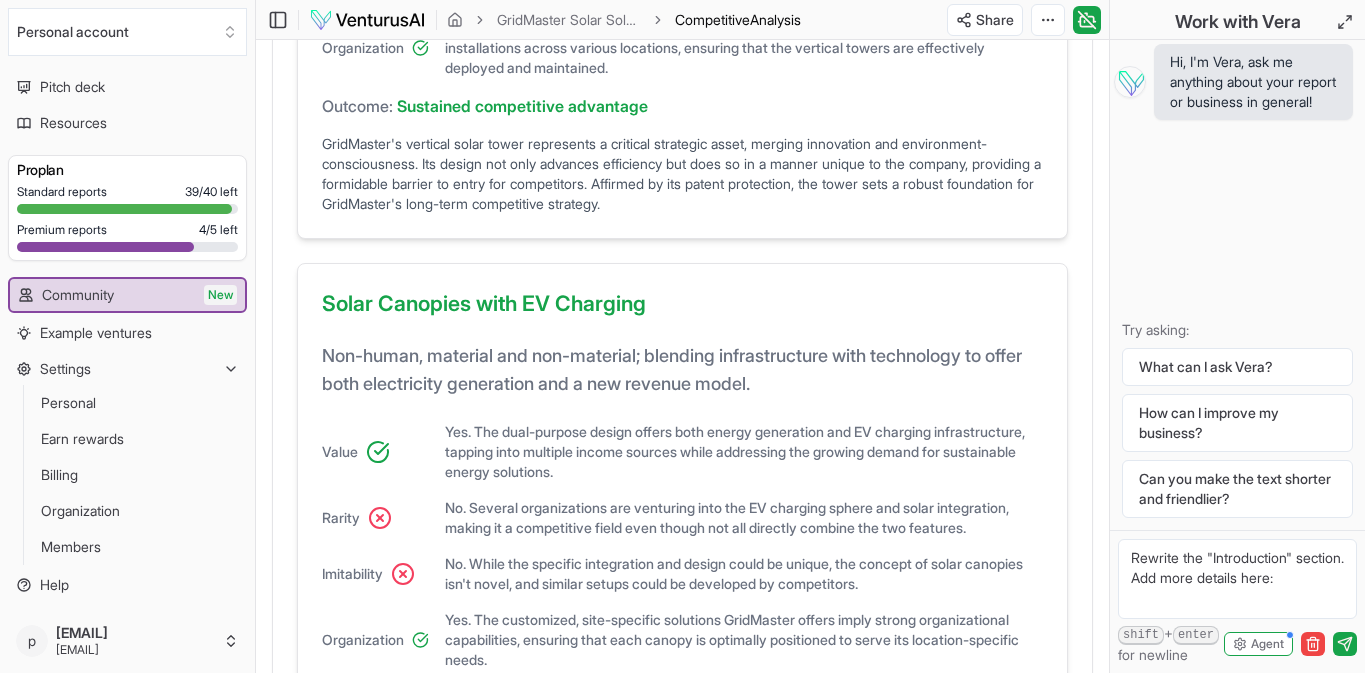 drag, startPoint x: 1328, startPoint y: 553, endPoint x: 1059, endPoint y: 537, distance: 269.4754 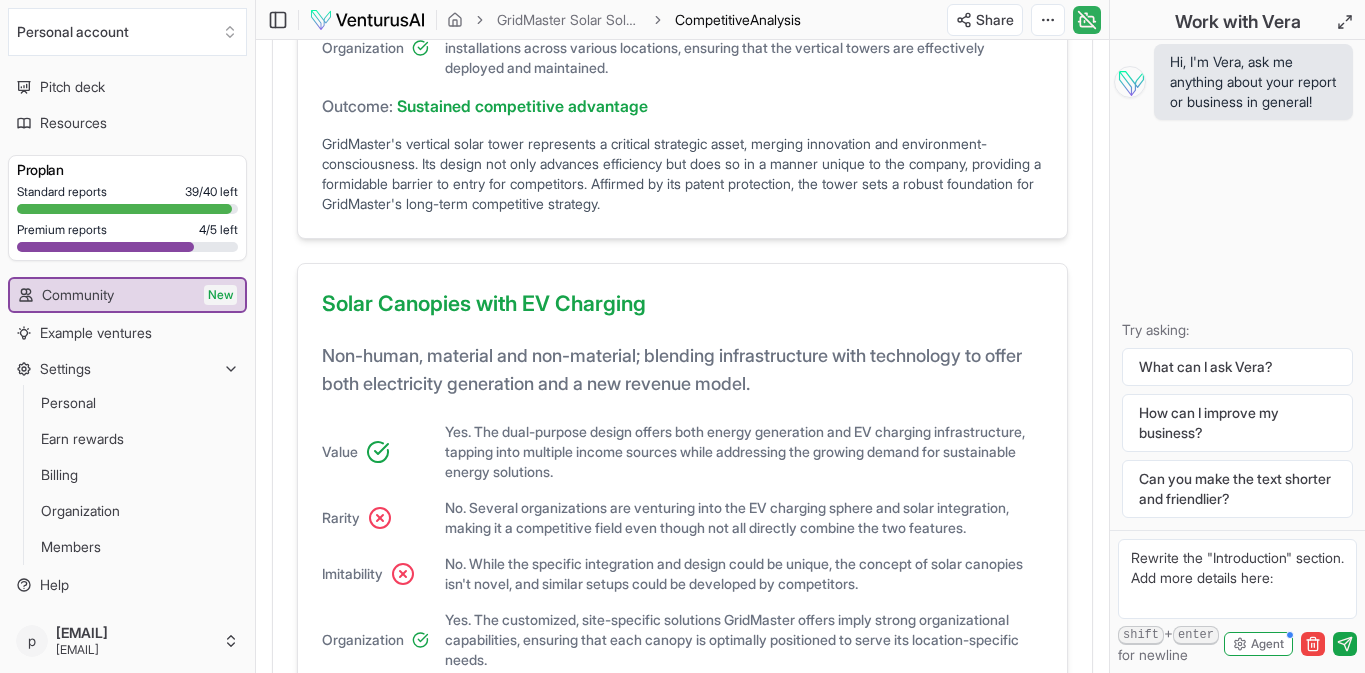 scroll, scrollTop: 1041, scrollLeft: 0, axis: vertical 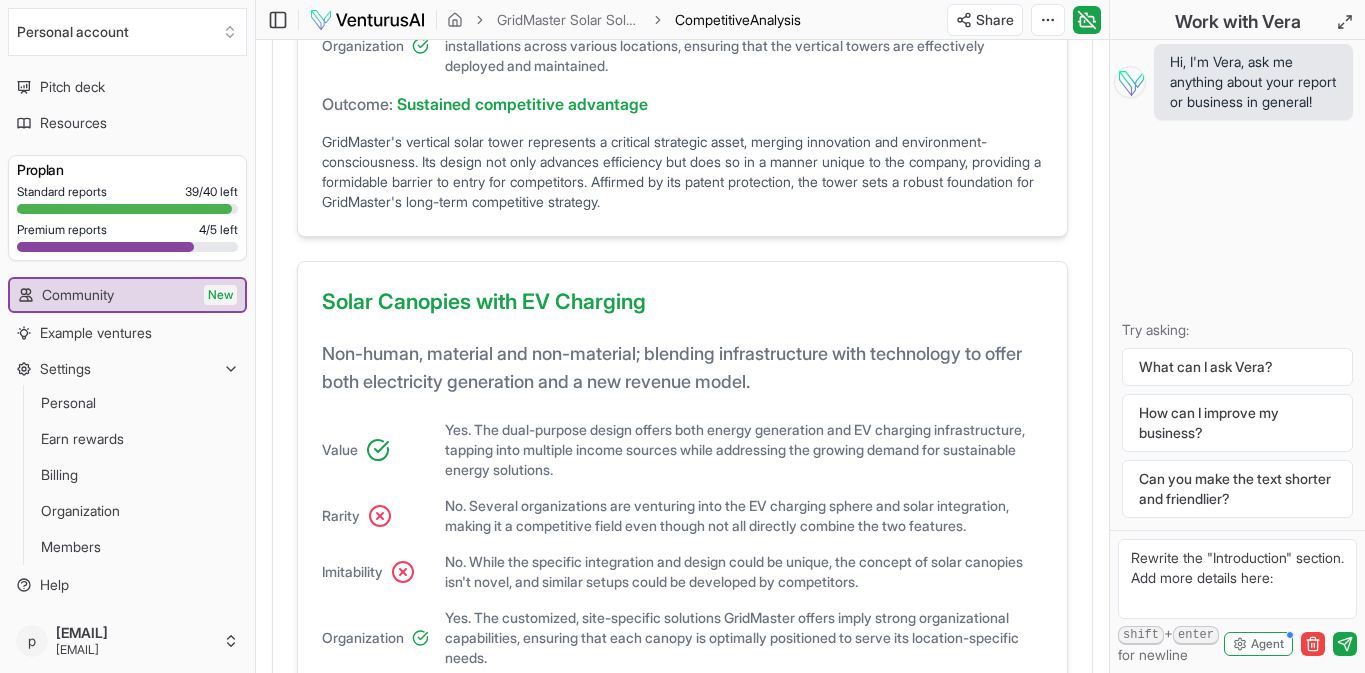 drag, startPoint x: 1024, startPoint y: 61, endPoint x: 1038, endPoint y: 58, distance: 14.3178215 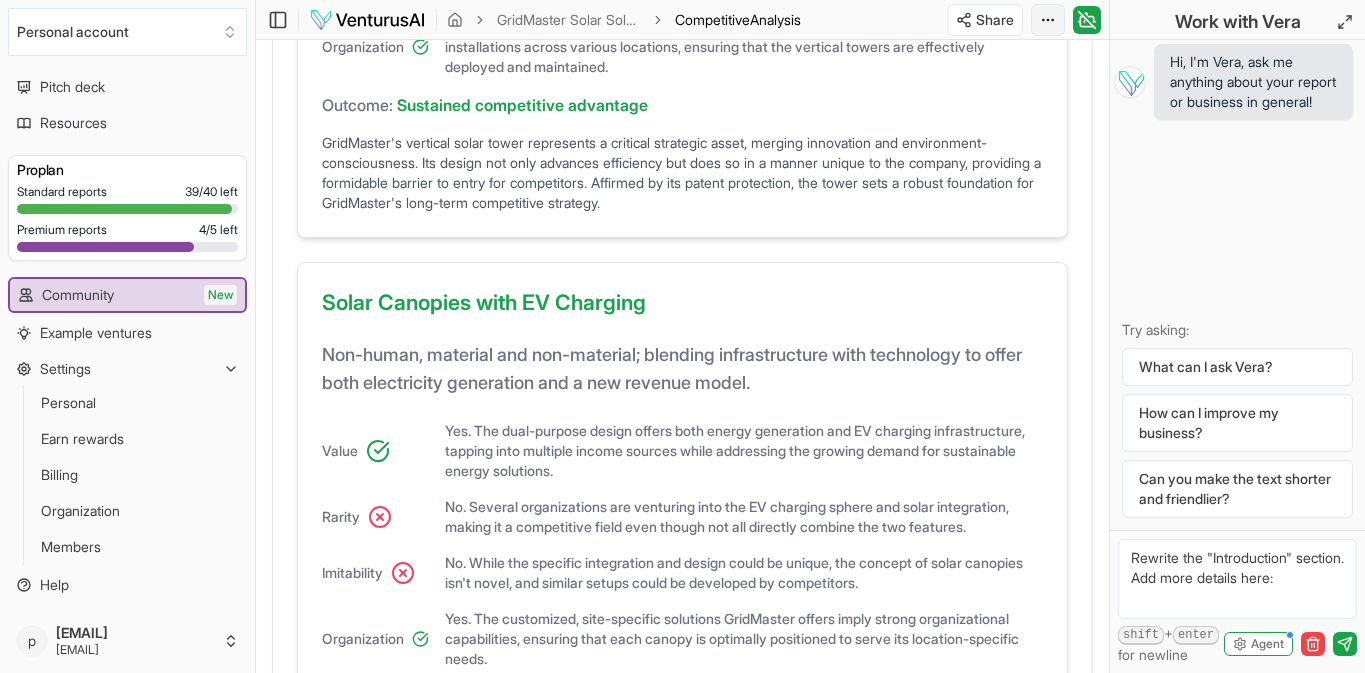 drag, startPoint x: 1024, startPoint y: 22, endPoint x: 1066, endPoint y: 38, distance: 44.94441 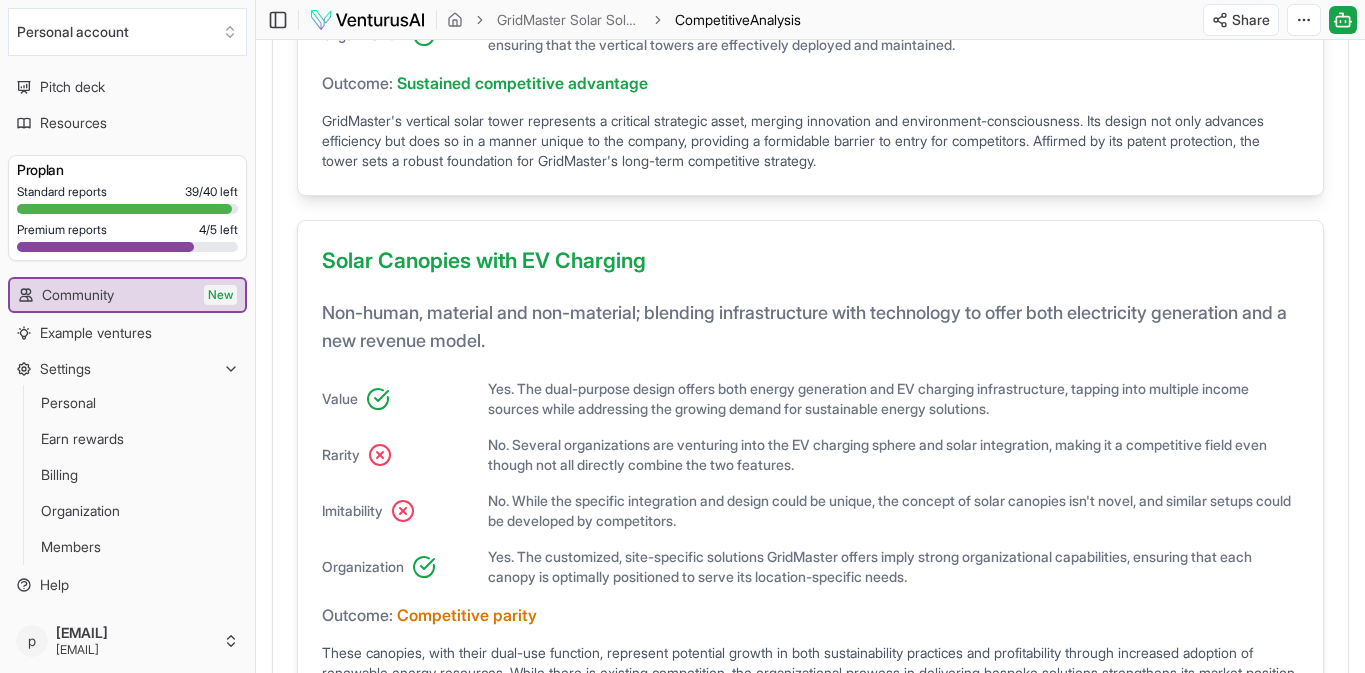 scroll, scrollTop: 991, scrollLeft: 0, axis: vertical 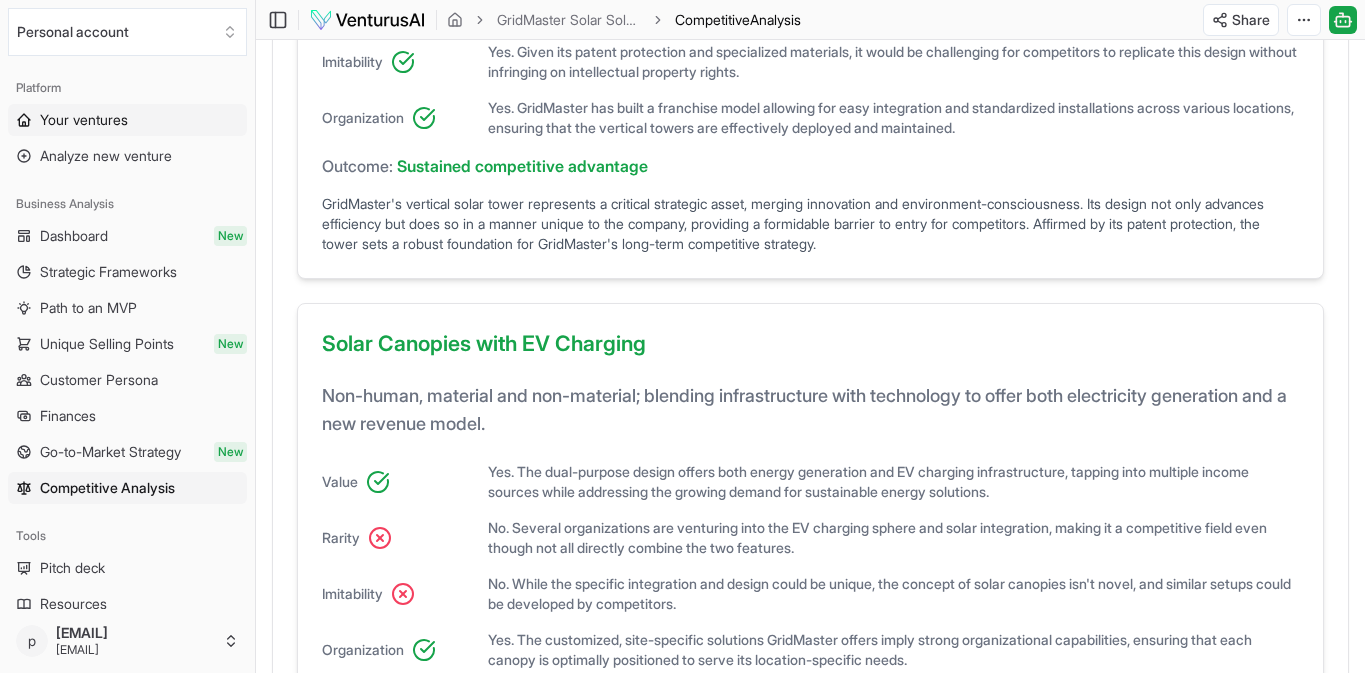 click on "Your ventures" at bounding box center [127, 120] 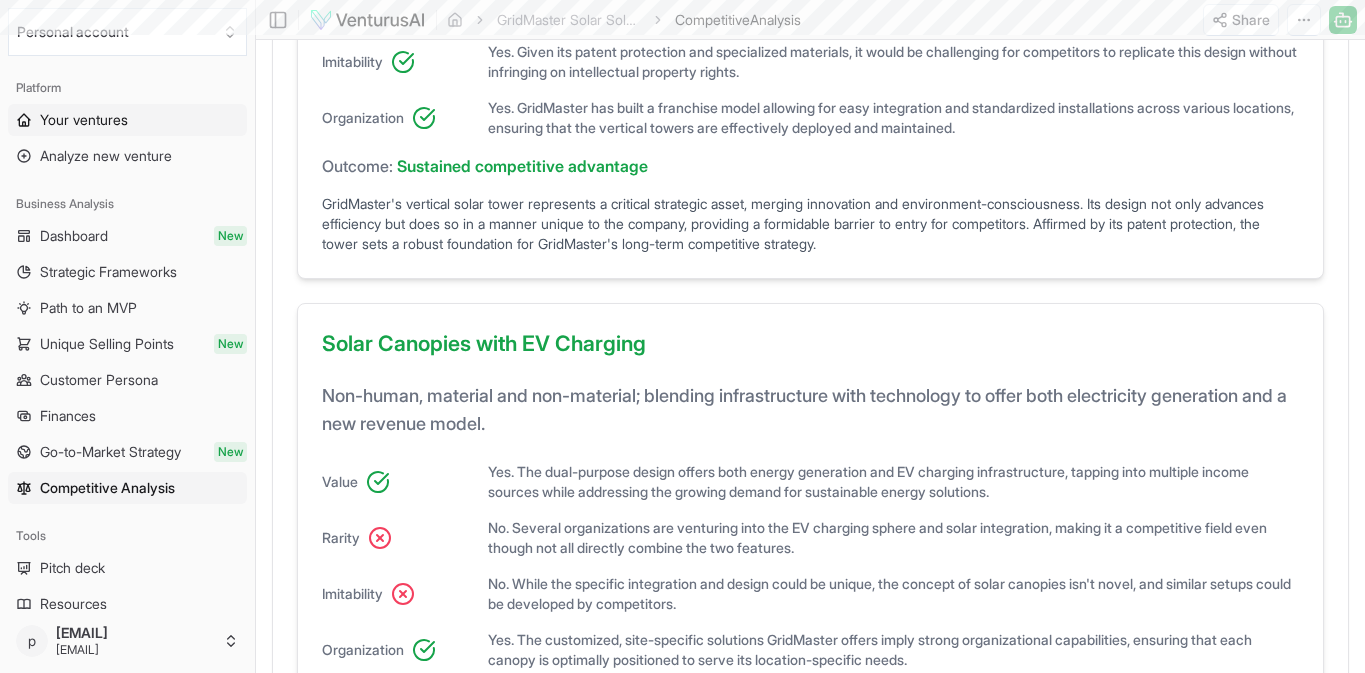scroll, scrollTop: 904, scrollLeft: 0, axis: vertical 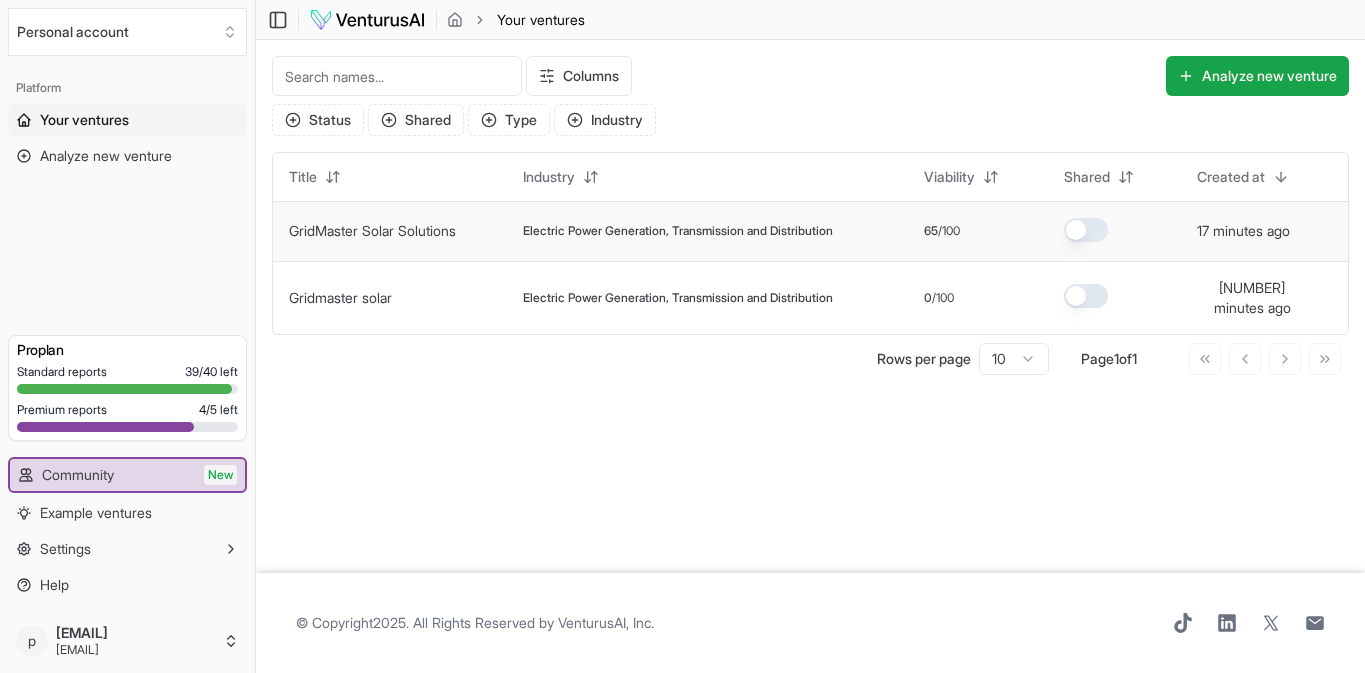 click on "GridMaster Solar Solutions" at bounding box center [372, 230] 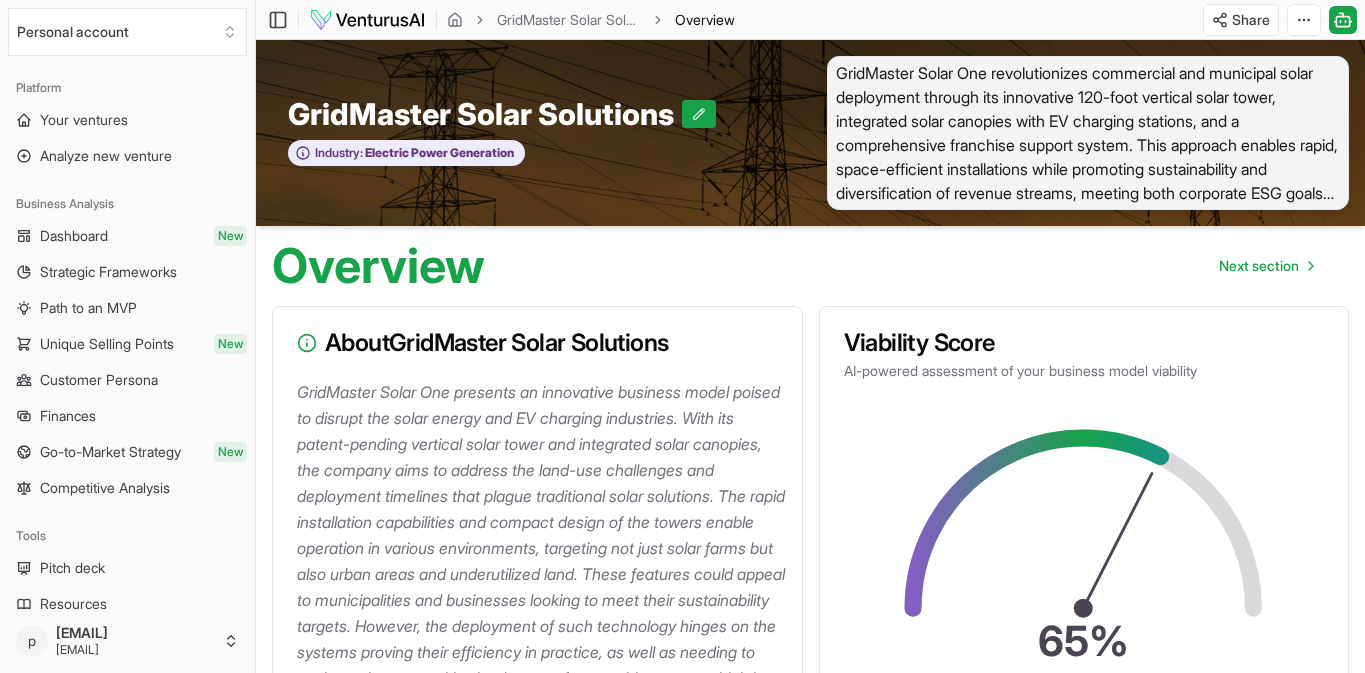 scroll, scrollTop: 2, scrollLeft: 0, axis: vertical 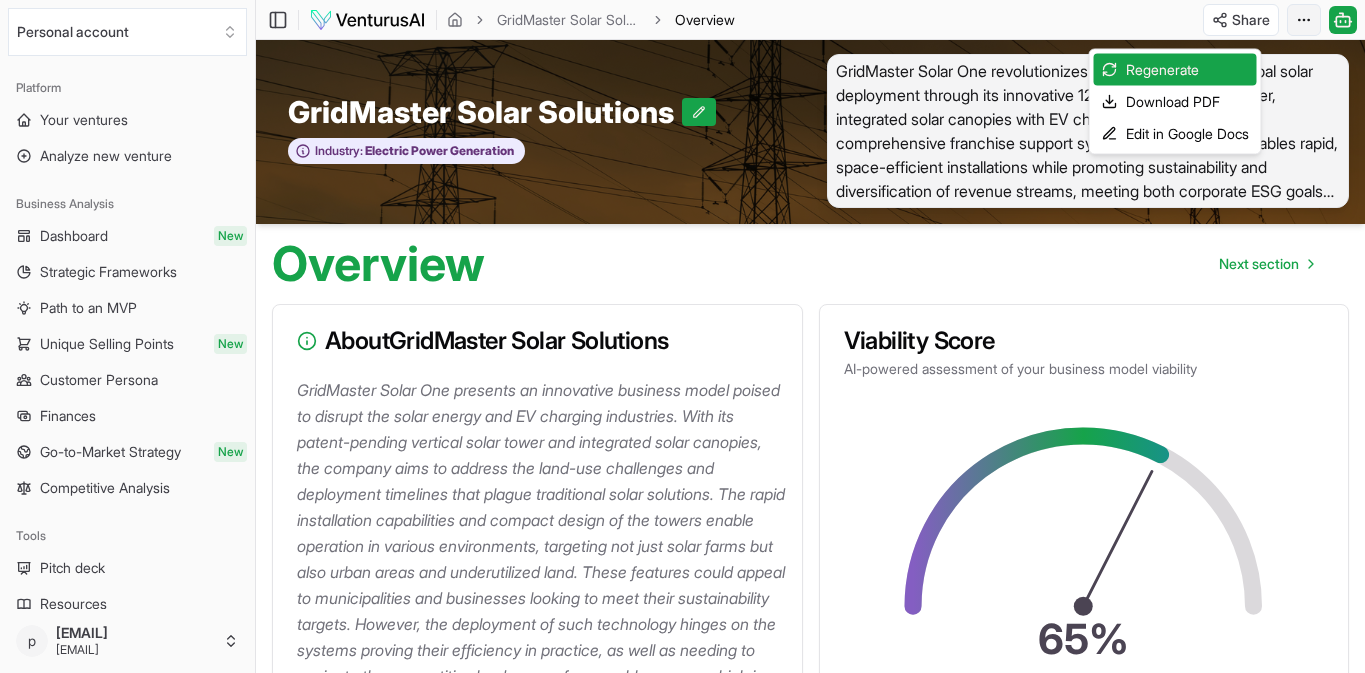 click on "We value your privacy We use cookies to enhance your browsing experience, serve personalized ads or content, and analyze our traffic. By clicking "Accept All", you consent to our use of cookies. Customize    Accept All Customize Consent Preferences   We use cookies to help you navigate efficiently and perform certain functions. You will find detailed information about all cookies under each consent category below. The cookies that are categorized as "Necessary" are stored on your browser as they are essential for enabling the basic functionalities of the site. ...  Show more Necessary Always Active Necessary cookies are required to enable the basic features of this site, such as providing secure log-in or adjusting your consent preferences. These cookies do not store any personally identifiable data. Cookie cookieyes-consent Duration 1 year Description Cookie __cf_bm Duration 1 hour Description This cookie, set by Cloudflare, is used to support Cloudflare Bot Management.  Cookie _cfuvid Duration session lidc" at bounding box center (682, 334) 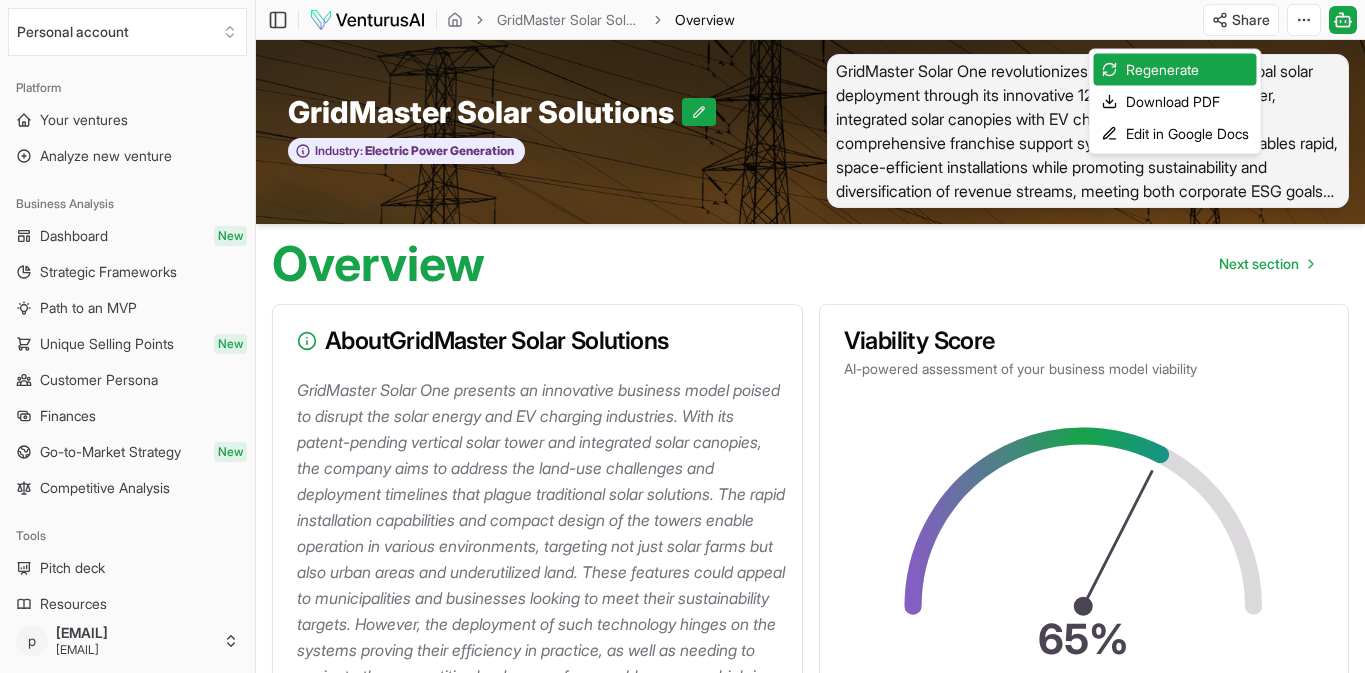 click on "We value your privacy We use cookies to enhance your browsing experience, serve personalized ads or content, and analyze our traffic. By clicking "Accept All", you consent to our use of cookies. Customize    Accept All Customize Consent Preferences   We use cookies to help you navigate efficiently and perform certain functions. You will find detailed information about all cookies under each consent category below. The cookies that are categorized as "Necessary" are stored on your browser as they are essential for enabling the basic functionalities of the site. ...  Show more Necessary Always Active Necessary cookies are required to enable the basic features of this site, such as providing secure log-in or adjusting your consent preferences. These cookies do not store any personally identifiable data. Cookie cookieyes-consent Duration 1 year Description Cookie __cf_bm Duration 1 hour Description This cookie, set by Cloudflare, is used to support Cloudflare Bot Management.  Cookie _cfuvid Duration session lidc" at bounding box center [682, 334] 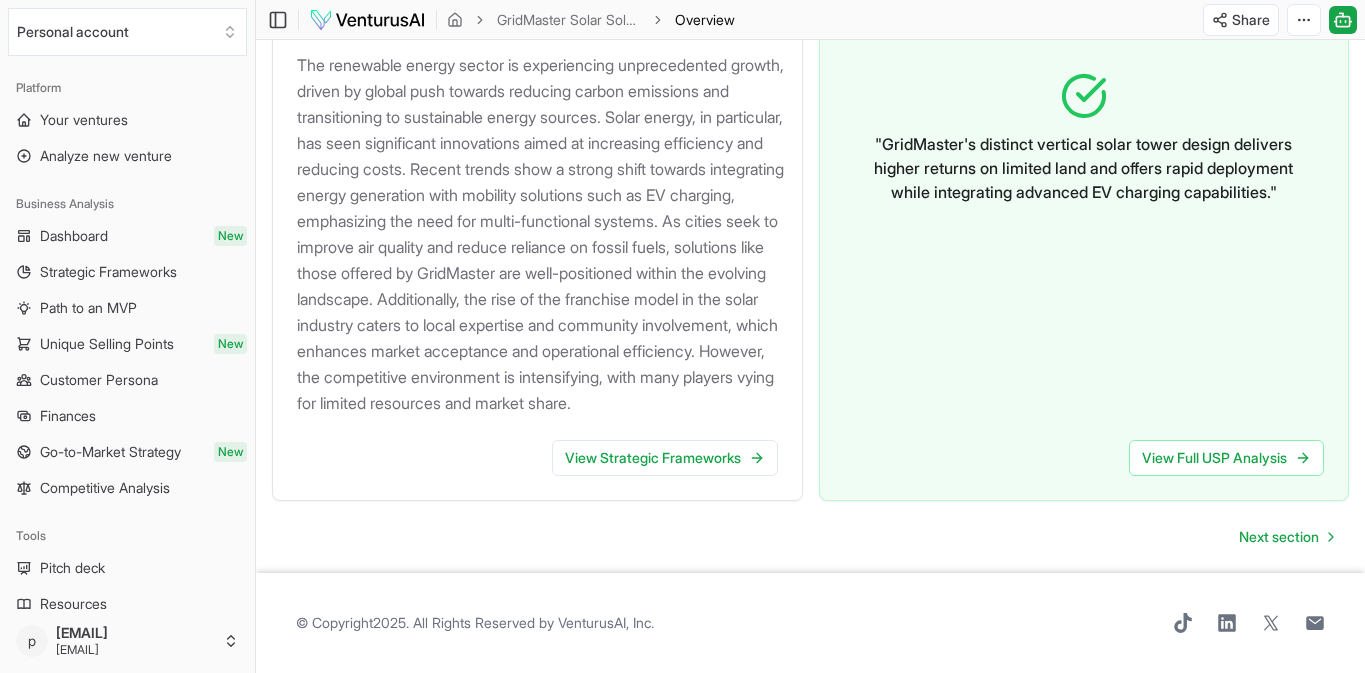 scroll, scrollTop: 2319, scrollLeft: 0, axis: vertical 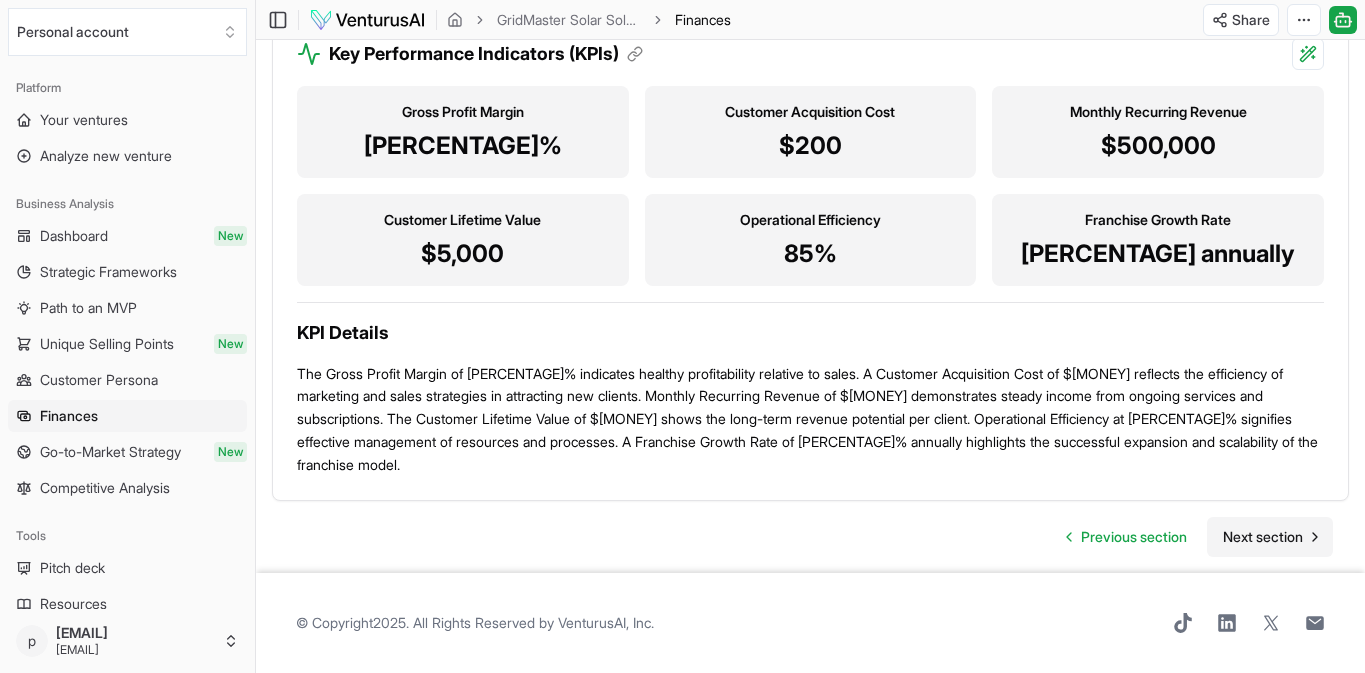 click on "Next section" at bounding box center [1263, 537] 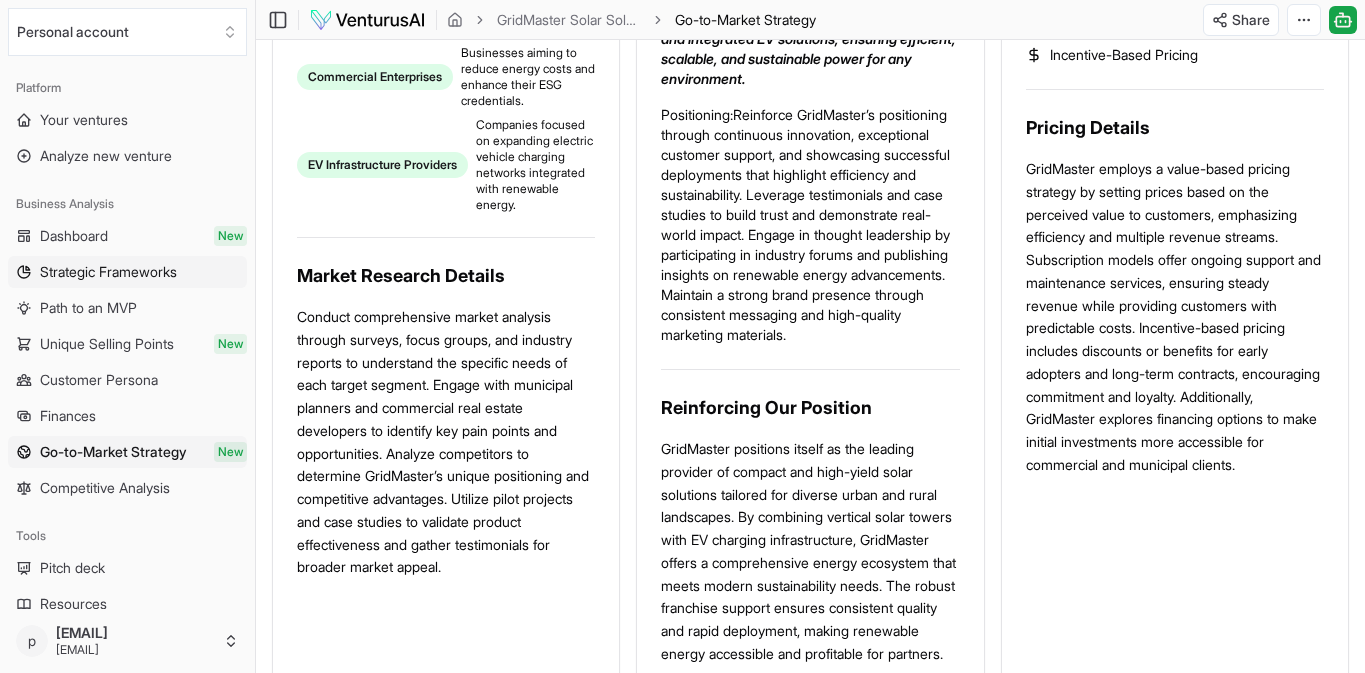 scroll, scrollTop: 982, scrollLeft: 0, axis: vertical 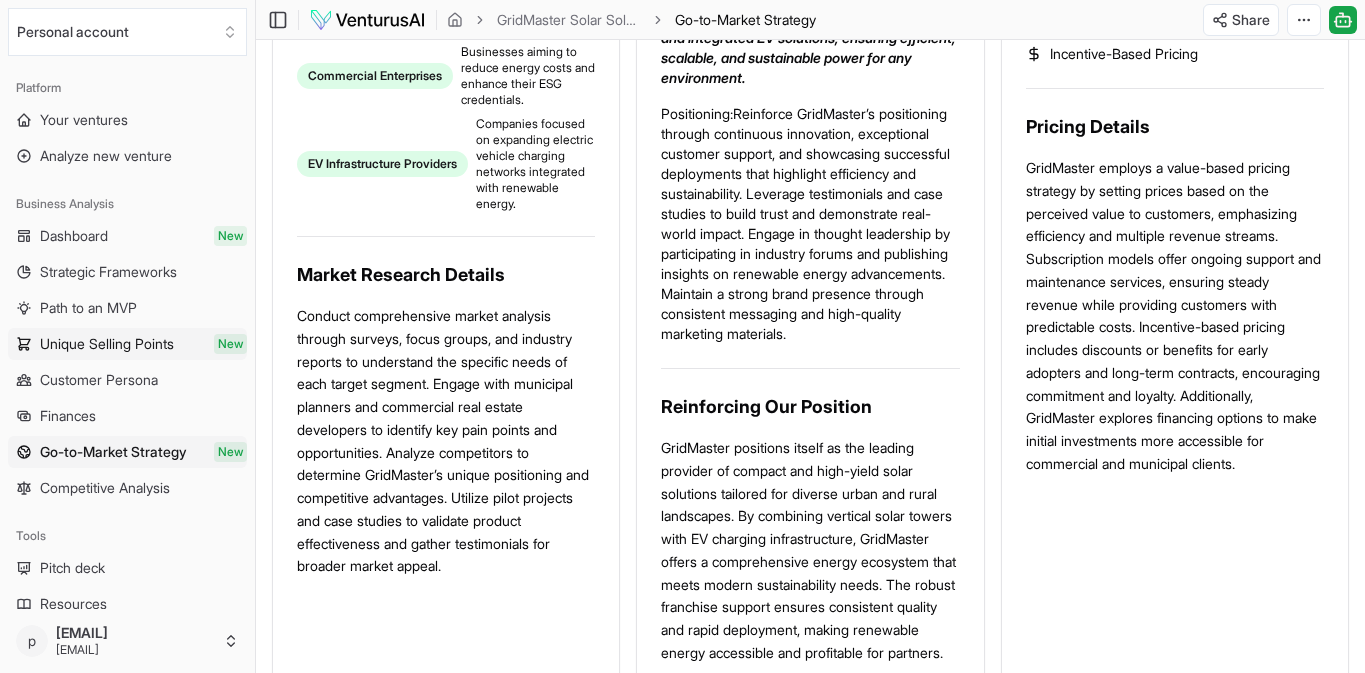 click on "Unique Selling Points" at bounding box center (107, 344) 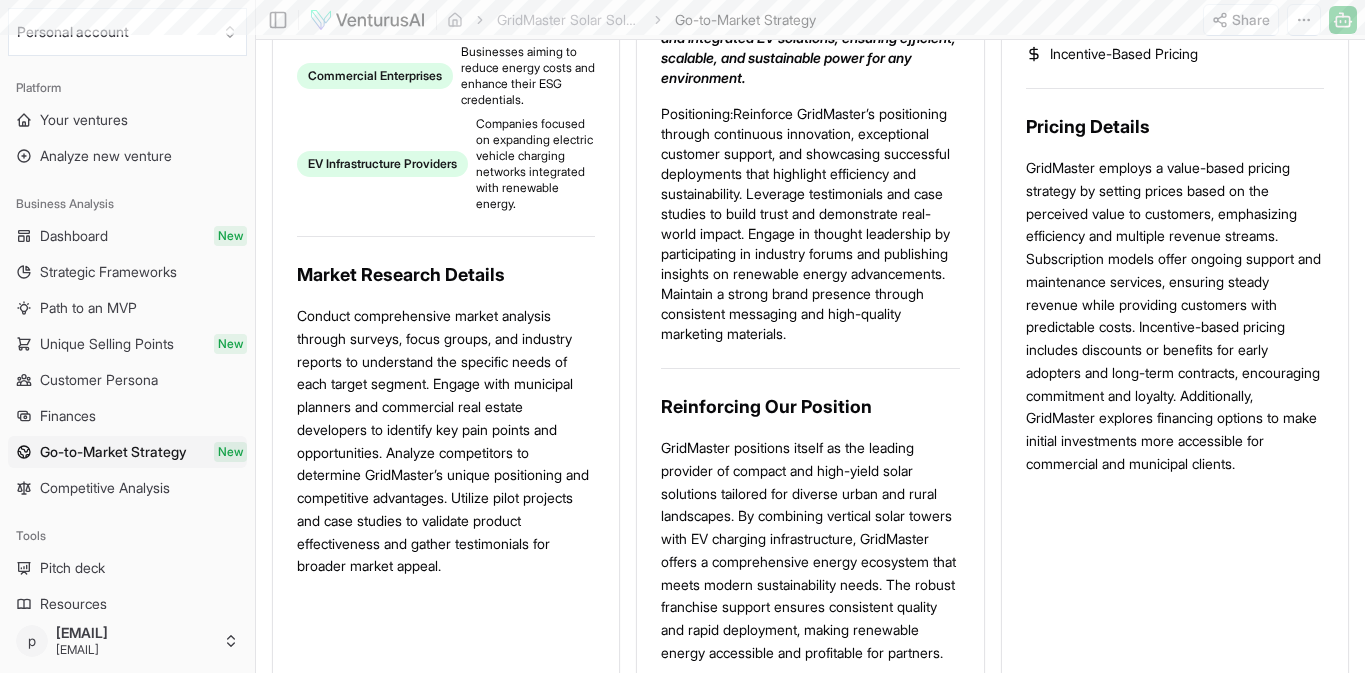 scroll, scrollTop: 0, scrollLeft: 0, axis: both 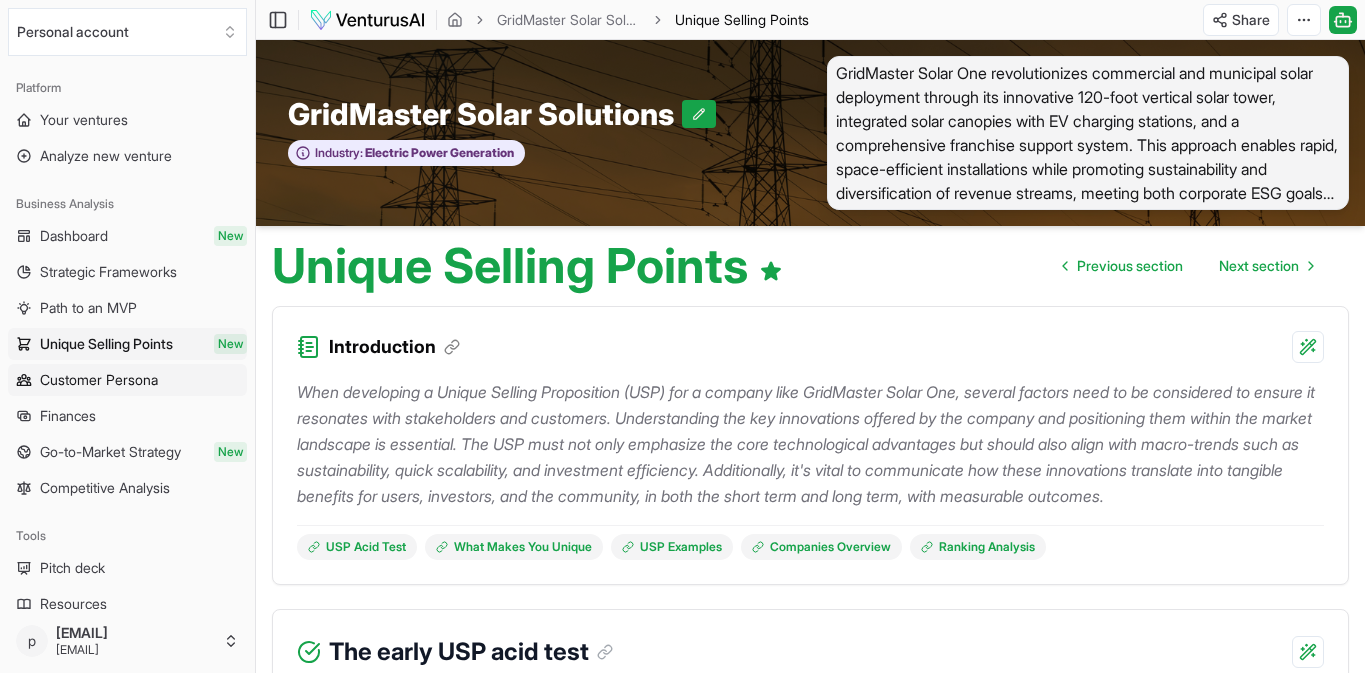 click on "Customer Persona" at bounding box center (127, 380) 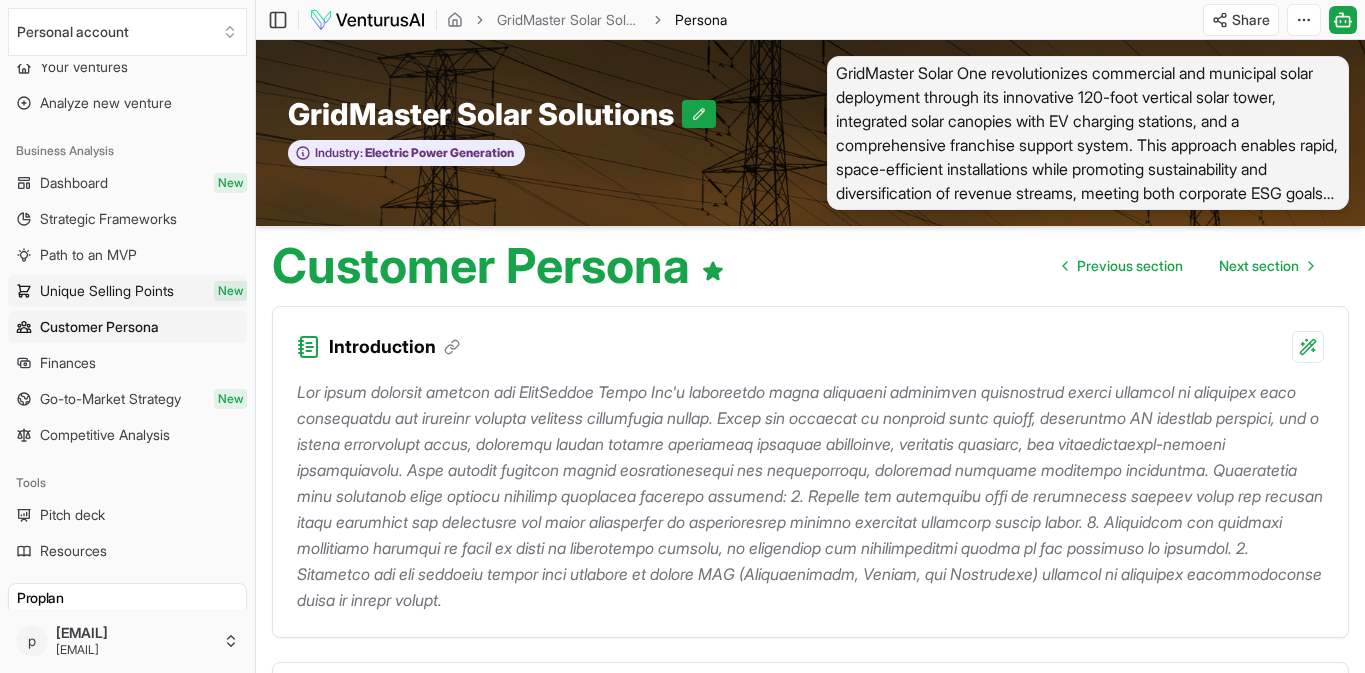 scroll, scrollTop: 59, scrollLeft: 0, axis: vertical 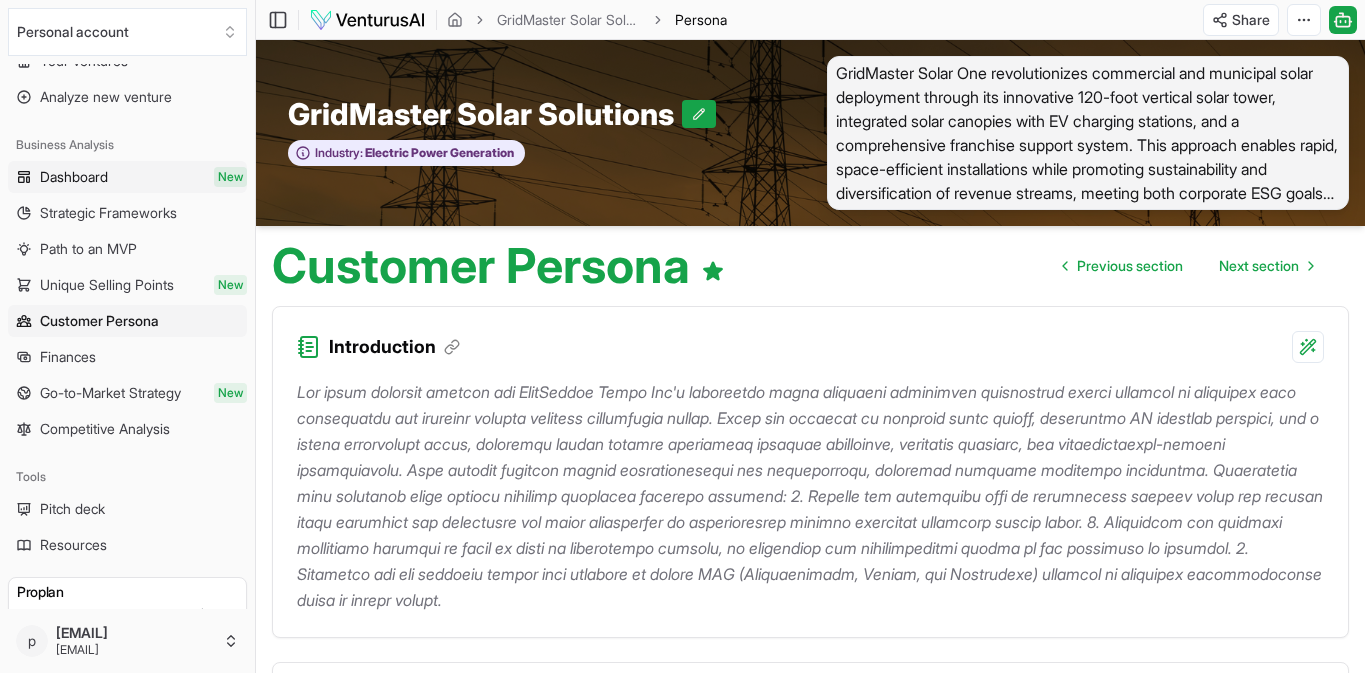 click on "Dashboard" at bounding box center [74, 177] 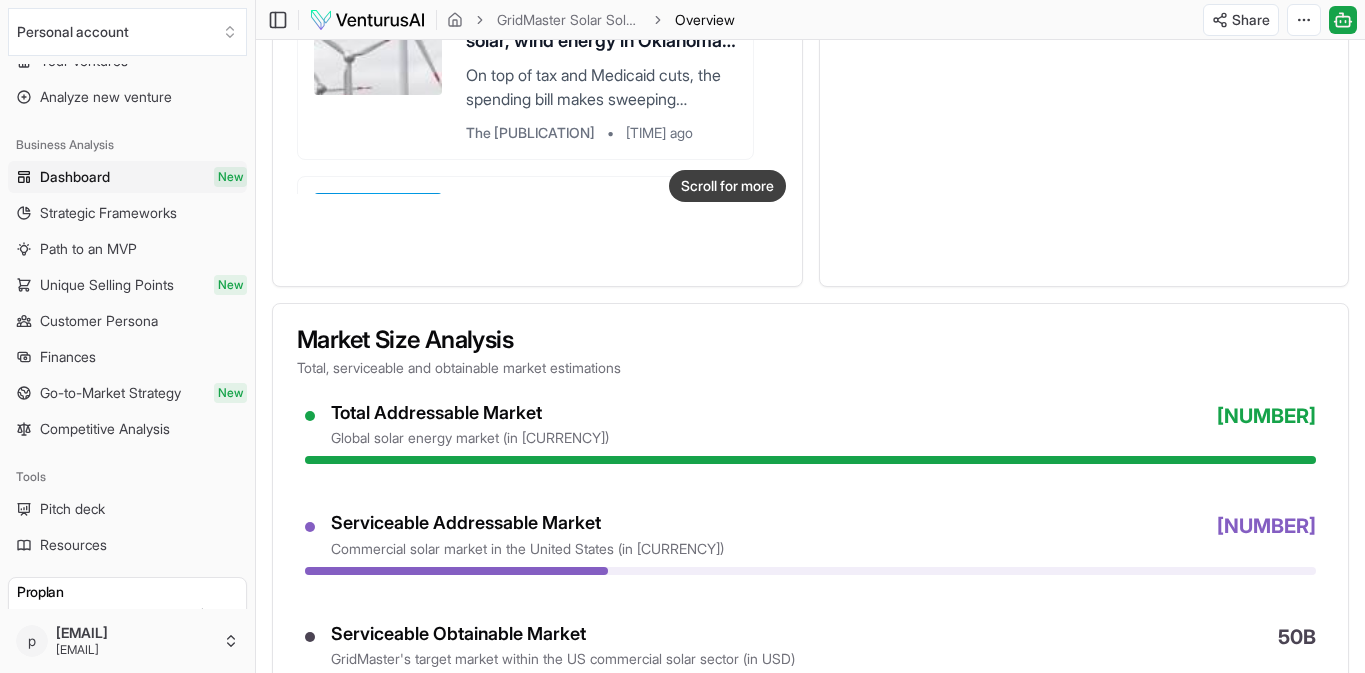 scroll, scrollTop: 1356, scrollLeft: 0, axis: vertical 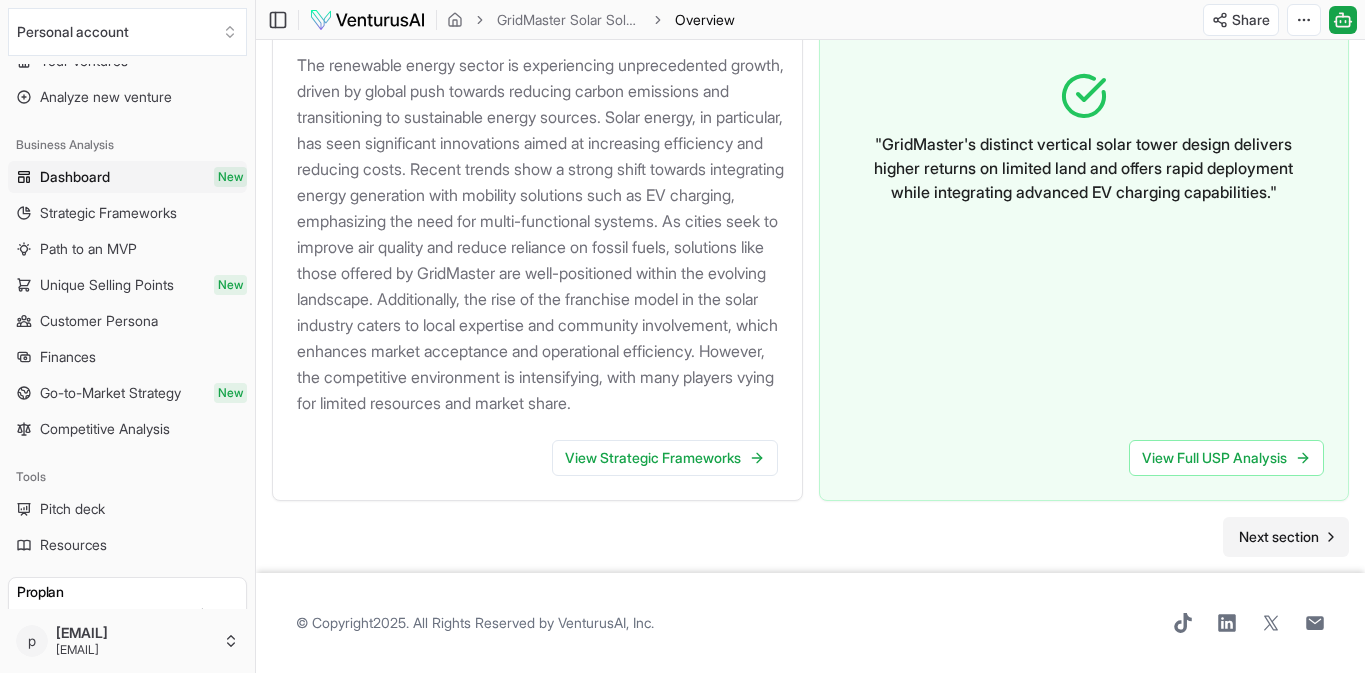 click on "Next section" at bounding box center [1279, 537] 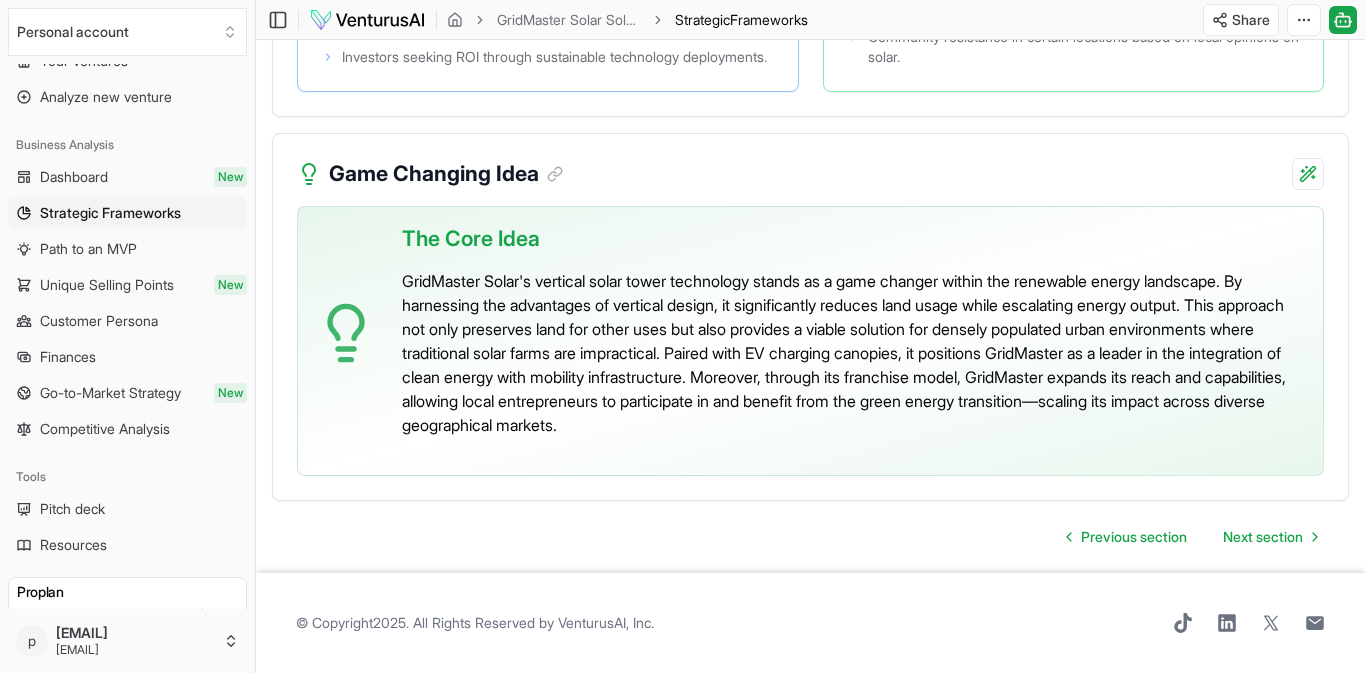 scroll, scrollTop: 7048, scrollLeft: 0, axis: vertical 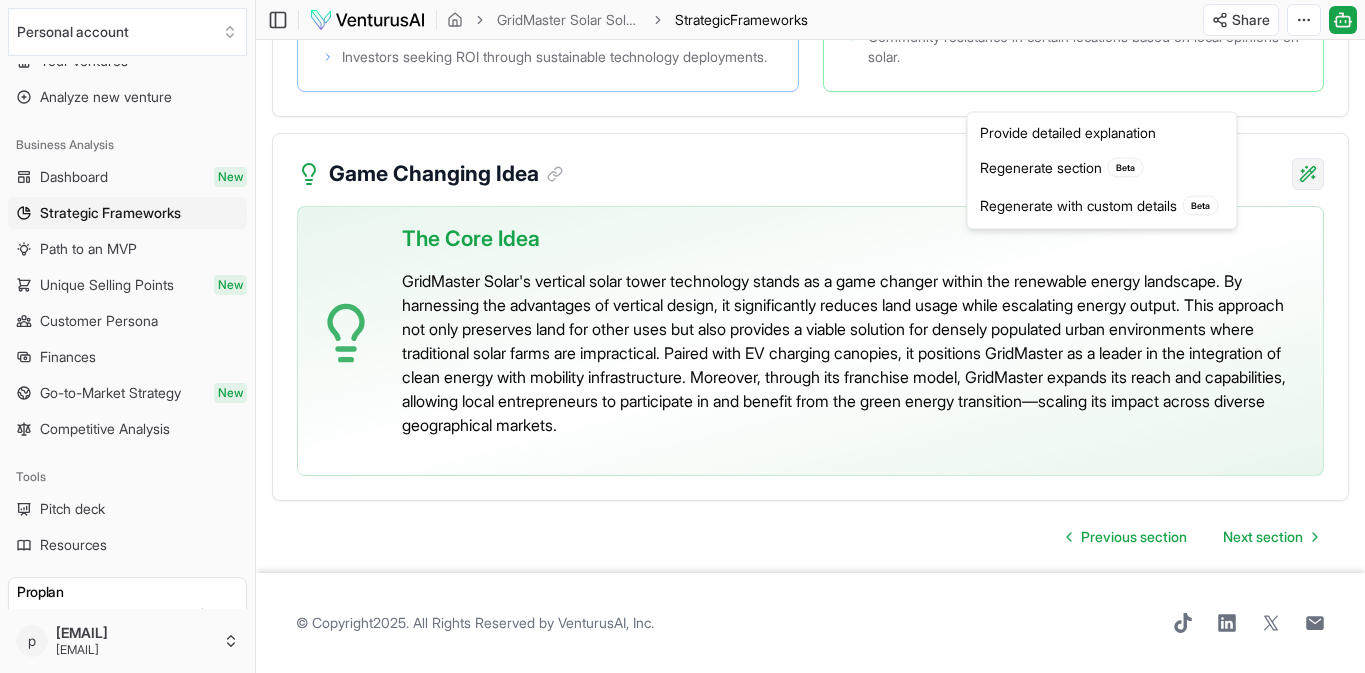 click on "We value your privacy We use cookies to enhance your browsing experience, serve personalized ads or content, and analyze our traffic. By clicking "Accept All", you consent to our use of cookies. Customize    Accept All Customize Consent Preferences   We use cookies to help you navigate efficiently and perform certain functions. You will find detailed information about all cookies under each consent category below. The cookies that are categorized as "Necessary" are stored on your browser as they are essential for enabling the basic functionalities of the site. ...  Show more Necessary Always Active Necessary cookies are required to enable the basic features of this site, such as providing secure log-in or adjusting your consent preferences. These cookies do not store any personally identifiable data. Cookie cookieyes-consent Duration 1 year Description Cookie __cf_bm Duration 1 hour Description This cookie, set by Cloudflare, is used to support Cloudflare Bot Management.  Cookie _cfuvid Duration session lidc" at bounding box center [682, -4235] 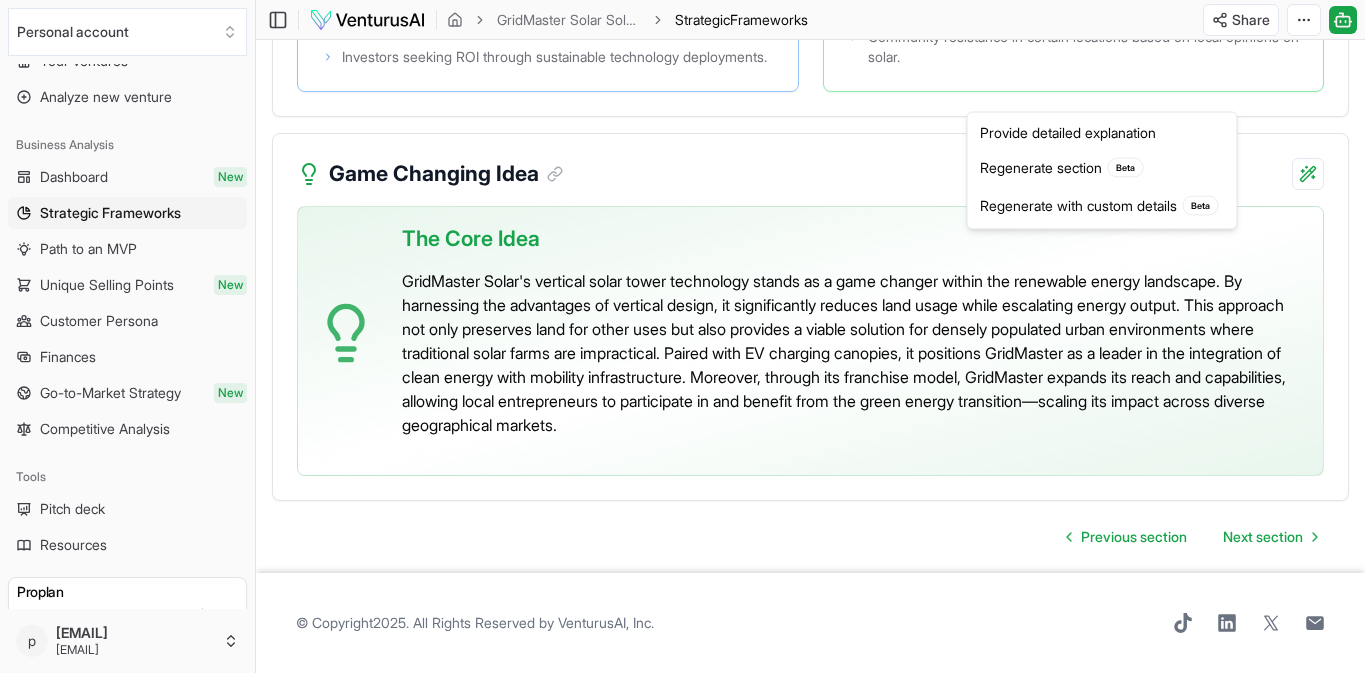 click on "We value your privacy We use cookies to enhance your browsing experience, serve personalized ads or content, and analyze our traffic. By clicking "Accept All", you consent to our use of cookies. Customize    Accept All Customize Consent Preferences   We use cookies to help you navigate efficiently and perform certain functions. You will find detailed information about all cookies under each consent category below. The cookies that are categorized as "Necessary" are stored on your browser as they are essential for enabling the basic functionalities of the site. ...  Show more Necessary Always Active Necessary cookies are required to enable the basic features of this site, such as providing secure log-in or adjusting your consent preferences. These cookies do not store any personally identifiable data. Cookie cookieyes-consent Duration 1 year Description Cookie __cf_bm Duration 1 hour Description This cookie, set by Cloudflare, is used to support Cloudflare Bot Management.  Cookie _cfuvid Duration session lidc" at bounding box center (682, -4235) 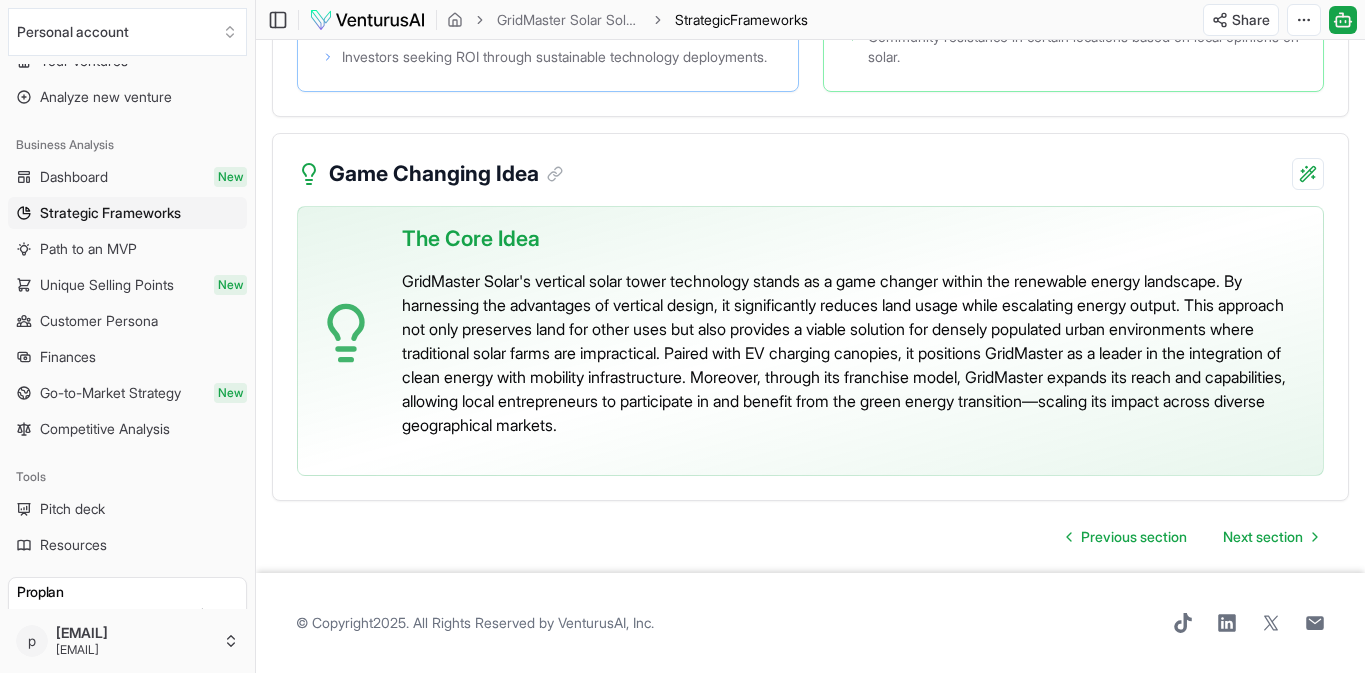 drag, startPoint x: 596, startPoint y: 376, endPoint x: 580, endPoint y: 376, distance: 16 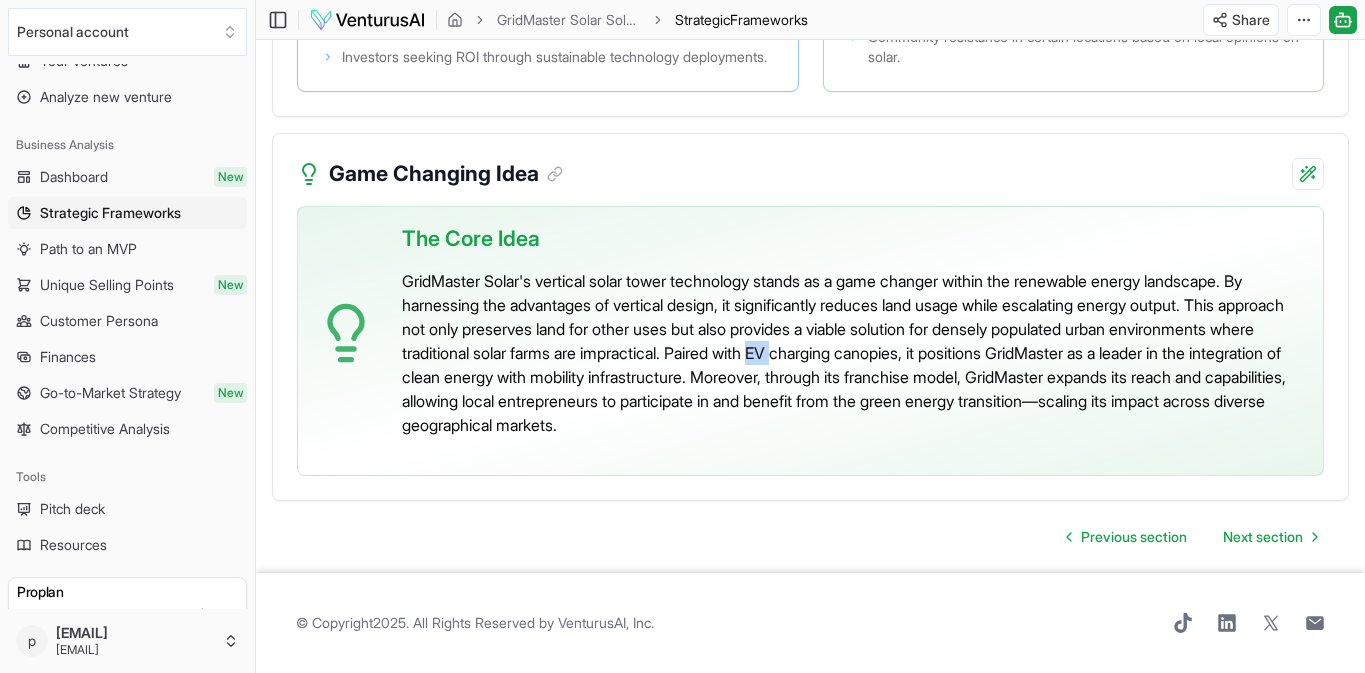 drag, startPoint x: 575, startPoint y: 372, endPoint x: 550, endPoint y: 372, distance: 25 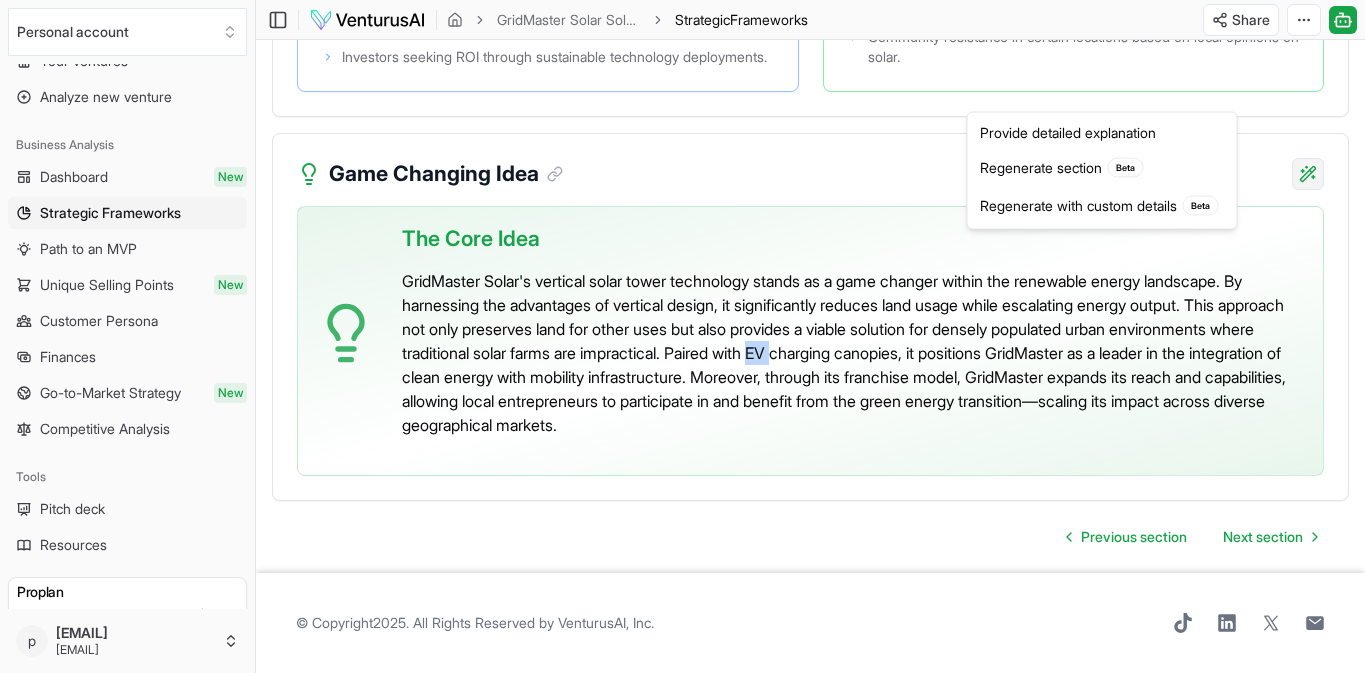click on "We value your privacy We use cookies to enhance your browsing experience, serve personalized ads or content, and analyze our traffic. By clicking "Accept All", you consent to our use of cookies. Customize    Accept All Customize Consent Preferences   We use cookies to help you navigate efficiently and perform certain functions. You will find detailed information about all cookies under each consent category below. The cookies that are categorized as "Necessary" are stored on your browser as they are essential for enabling the basic functionalities of the site. ...  Show more Necessary Always Active Necessary cookies are required to enable the basic features of this site, such as providing secure log-in or adjusting your consent preferences. These cookies do not store any personally identifiable data. Cookie cookieyes-consent Duration 1 year Description Cookie __cf_bm Duration 1 hour Description This cookie, set by Cloudflare, is used to support Cloudflare Bot Management.  Cookie _cfuvid Duration session lidc" at bounding box center (682, -4235) 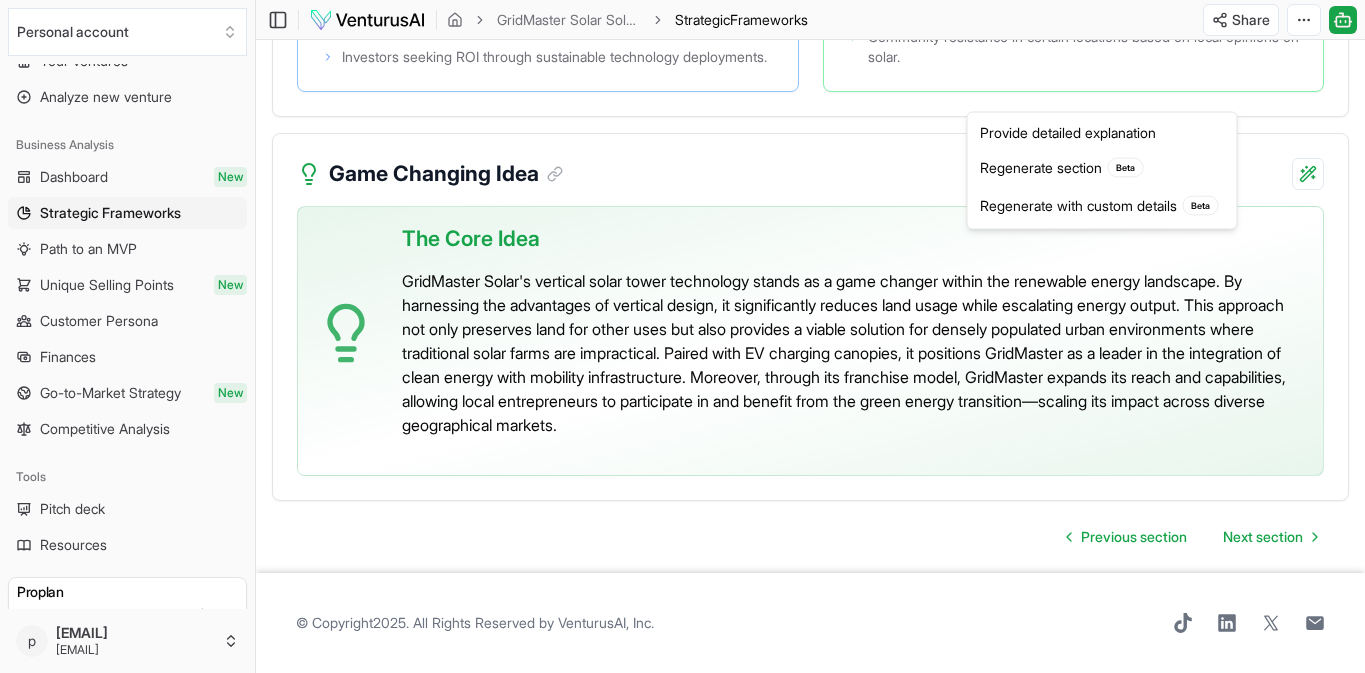 click on "We value your privacy We use cookies to enhance your browsing experience, serve personalized ads or content, and analyze our traffic. By clicking "Accept All", you consent to our use of cookies. Customize    Accept All Customize Consent Preferences   We use cookies to help you navigate efficiently and perform certain functions. You will find detailed information about all cookies under each consent category below. The cookies that are categorized as "Necessary" are stored on your browser as they are essential for enabling the basic functionalities of the site. ...  Show more Necessary Always Active Necessary cookies are required to enable the basic features of this site, such as providing secure log-in or adjusting your consent preferences. These cookies do not store any personally identifiable data. Cookie cookieyes-consent Duration 1 year Description Cookie __cf_bm Duration 1 hour Description This cookie, set by Cloudflare, is used to support Cloudflare Bot Management.  Cookie _cfuvid Duration session lidc" at bounding box center [682, -4235] 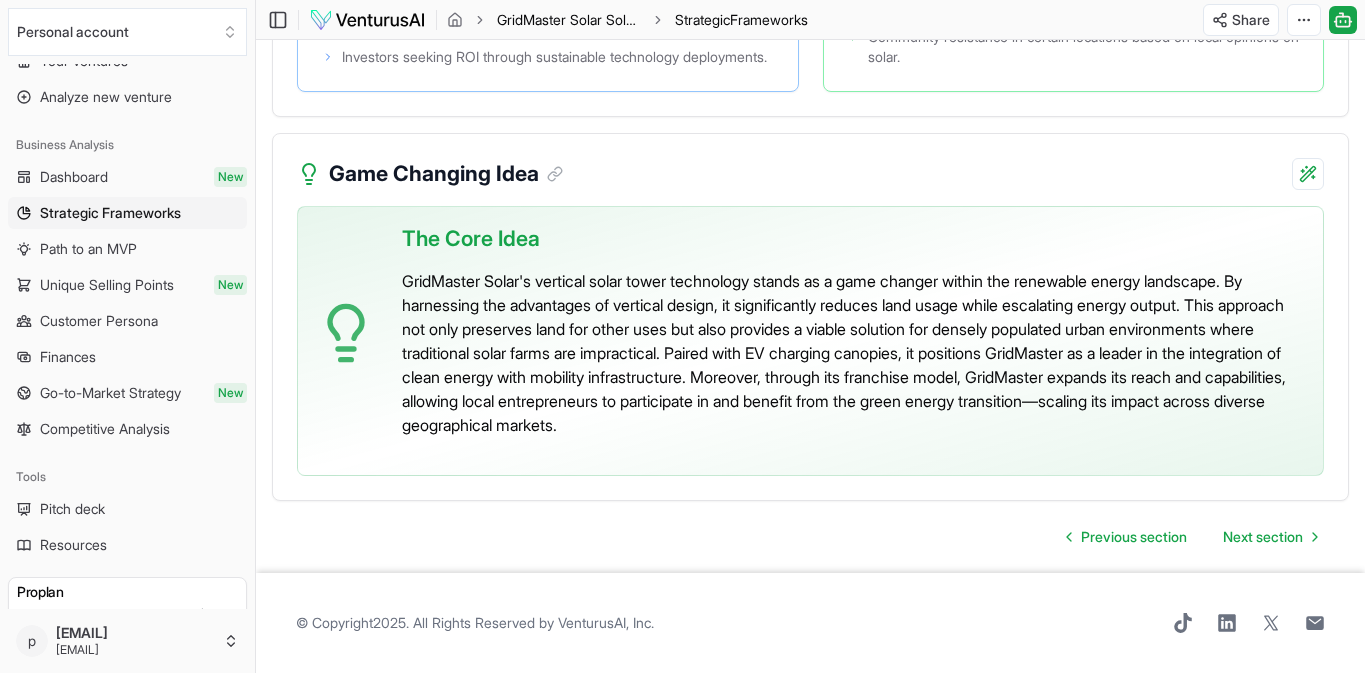 click on "GridMaster Solar Solutions" at bounding box center (569, 20) 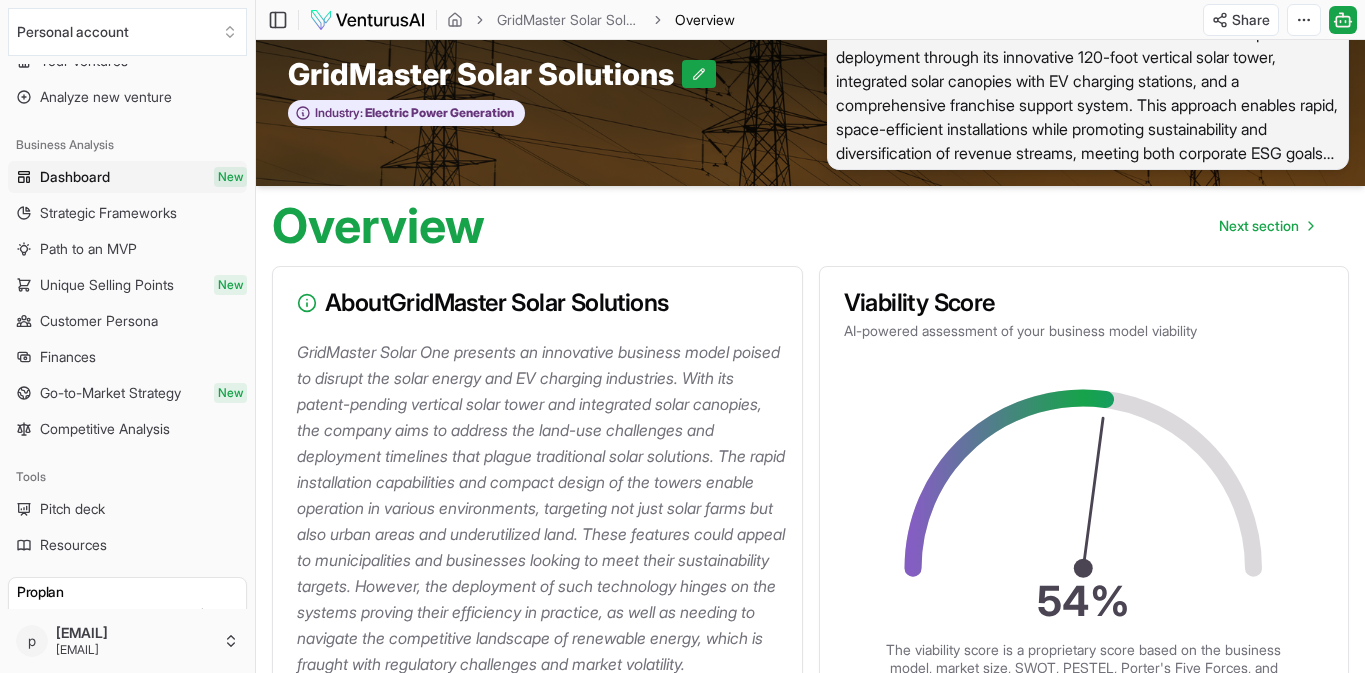 scroll, scrollTop: 46, scrollLeft: 0, axis: vertical 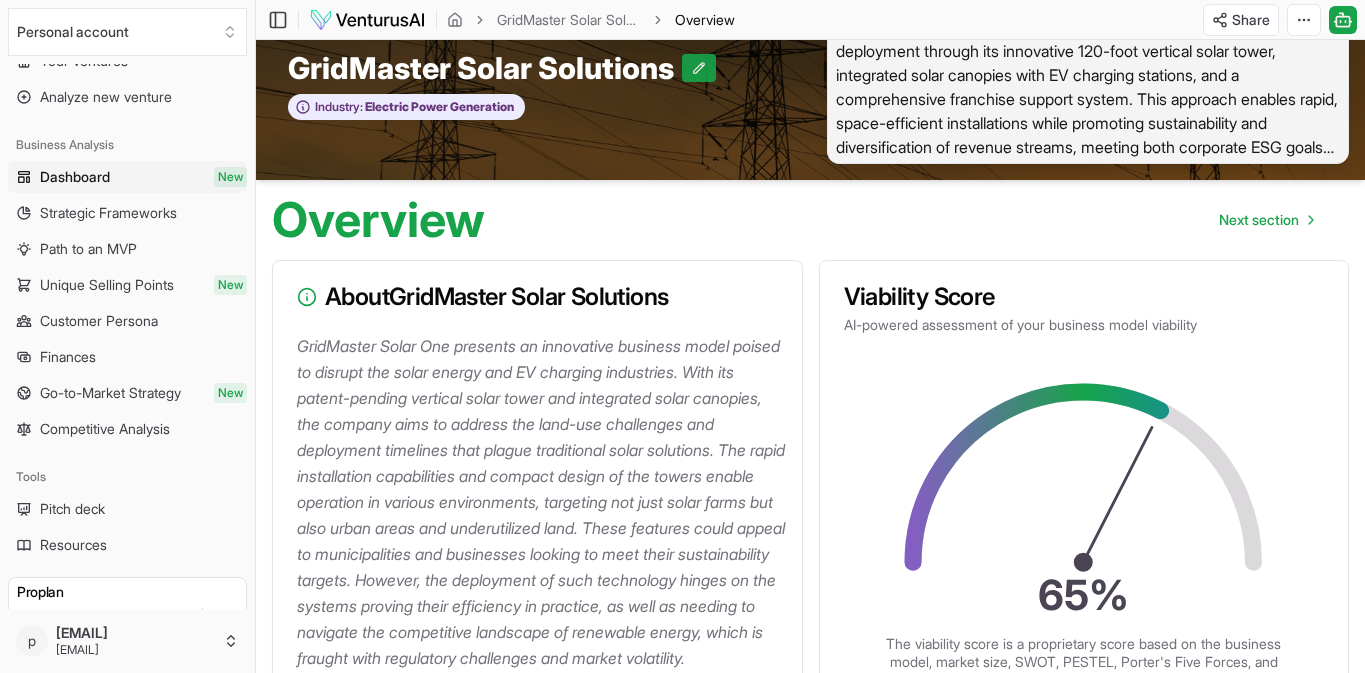 click 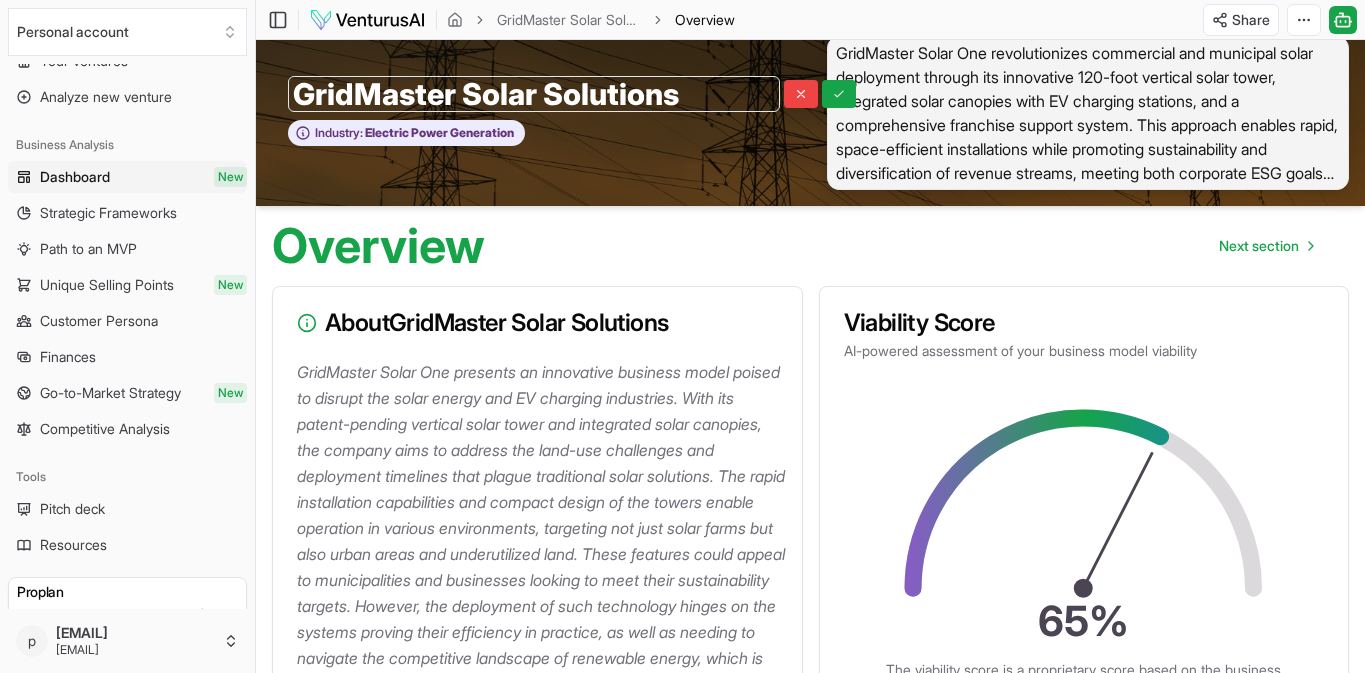 scroll, scrollTop: 37, scrollLeft: 0, axis: vertical 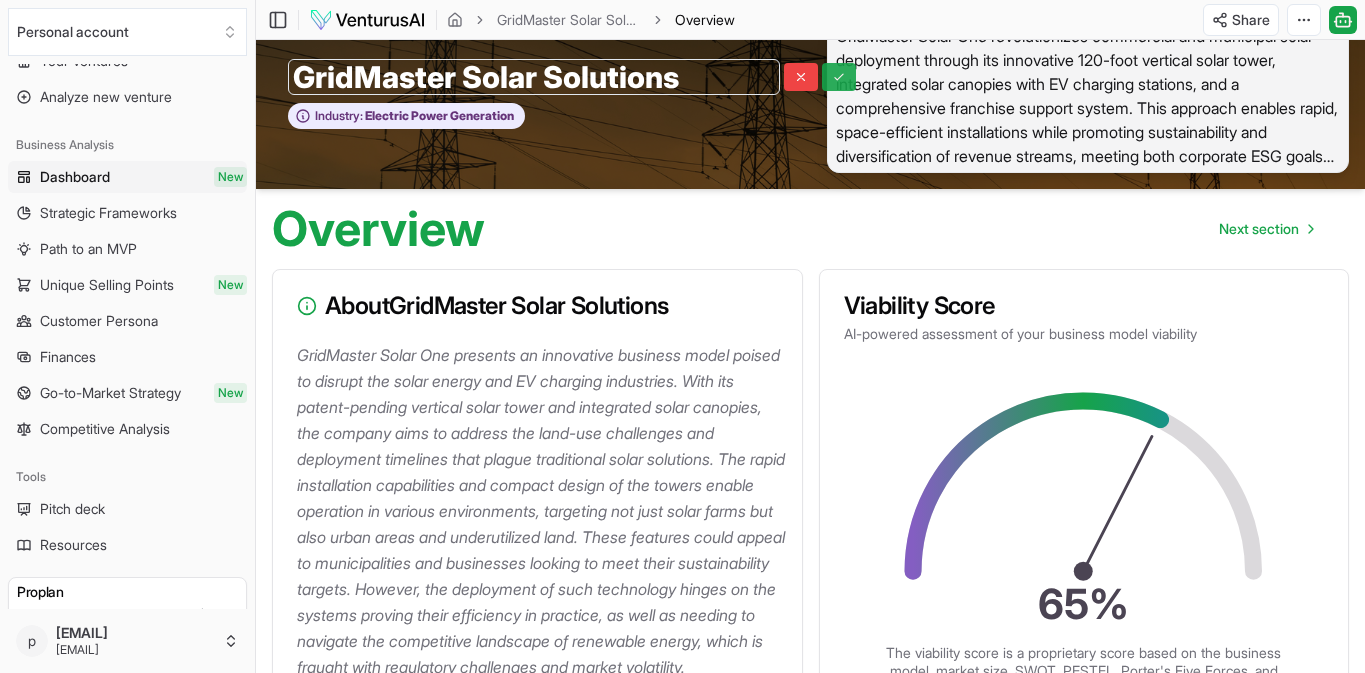 click 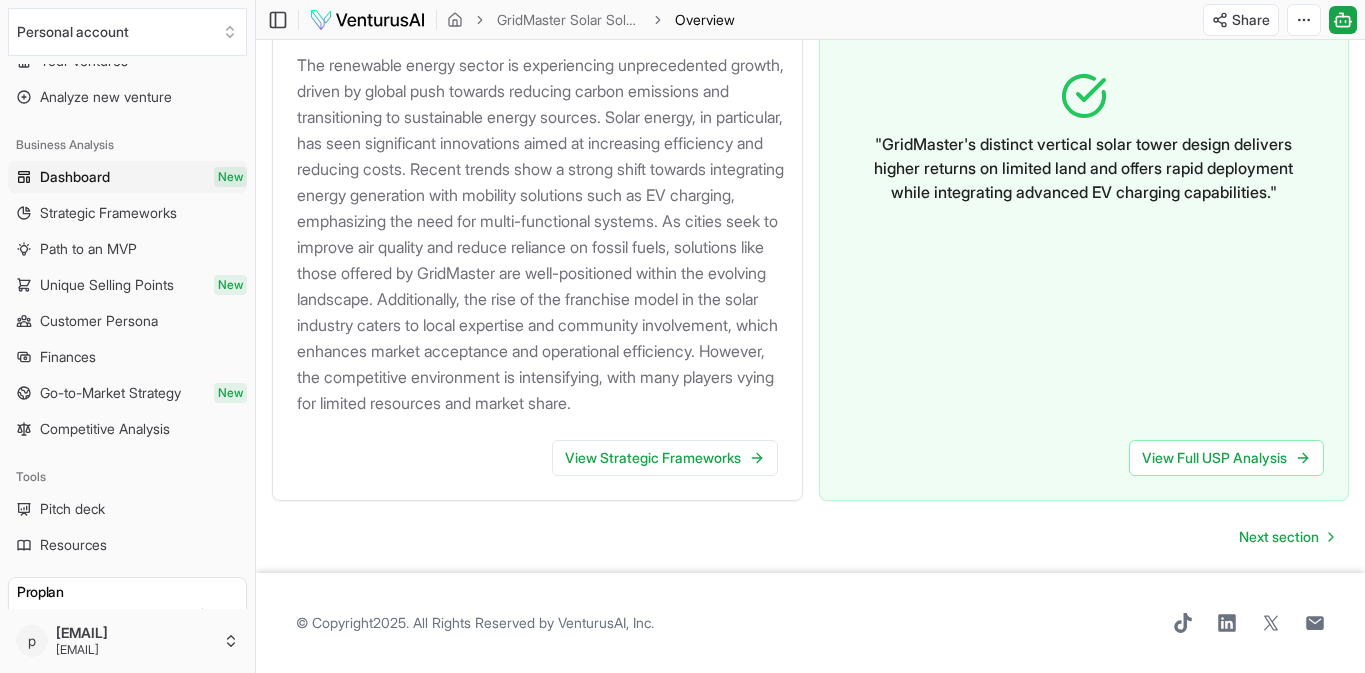 scroll, scrollTop: 3226, scrollLeft: 0, axis: vertical 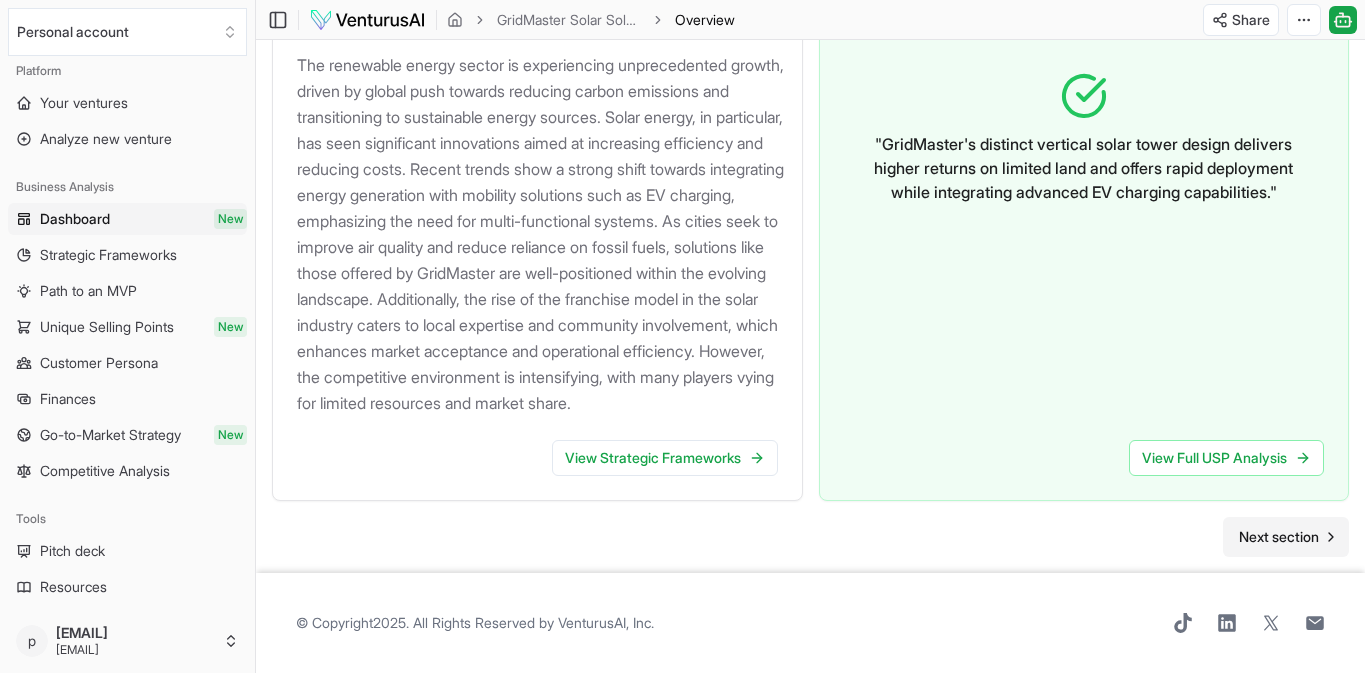 click on "Next section" at bounding box center [1279, 537] 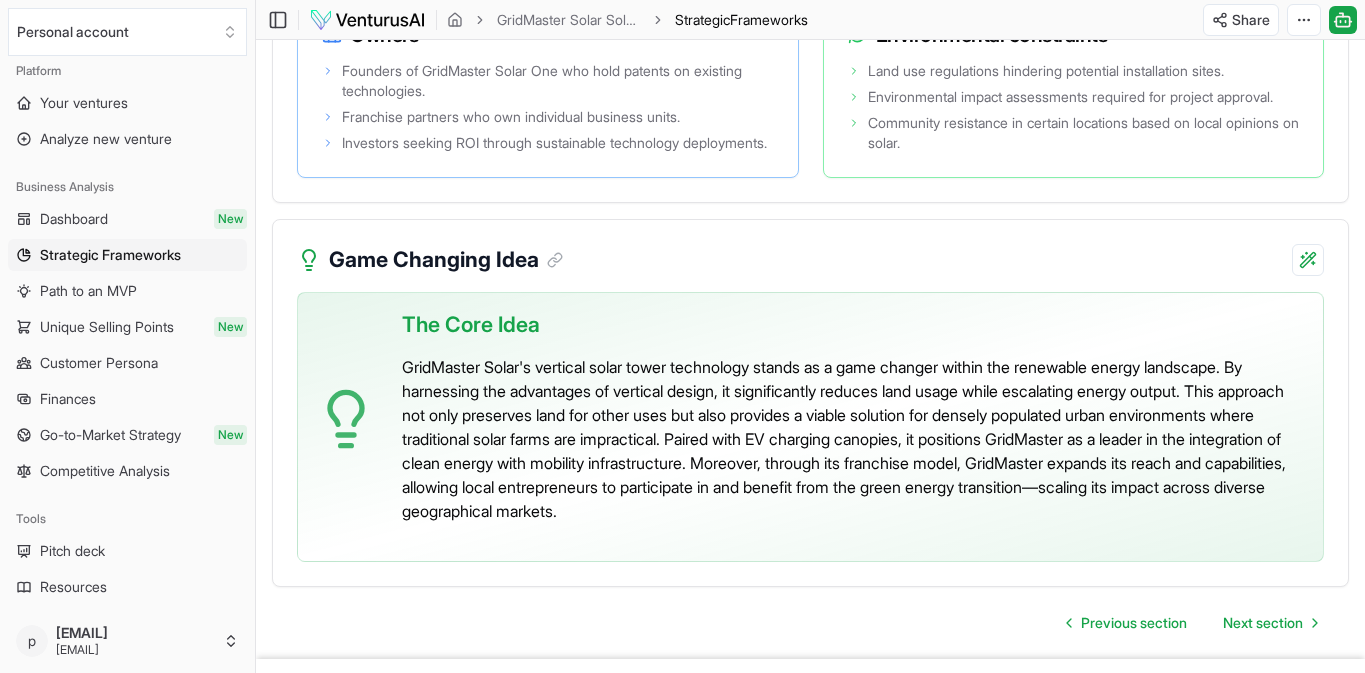 scroll, scrollTop: 4564, scrollLeft: 0, axis: vertical 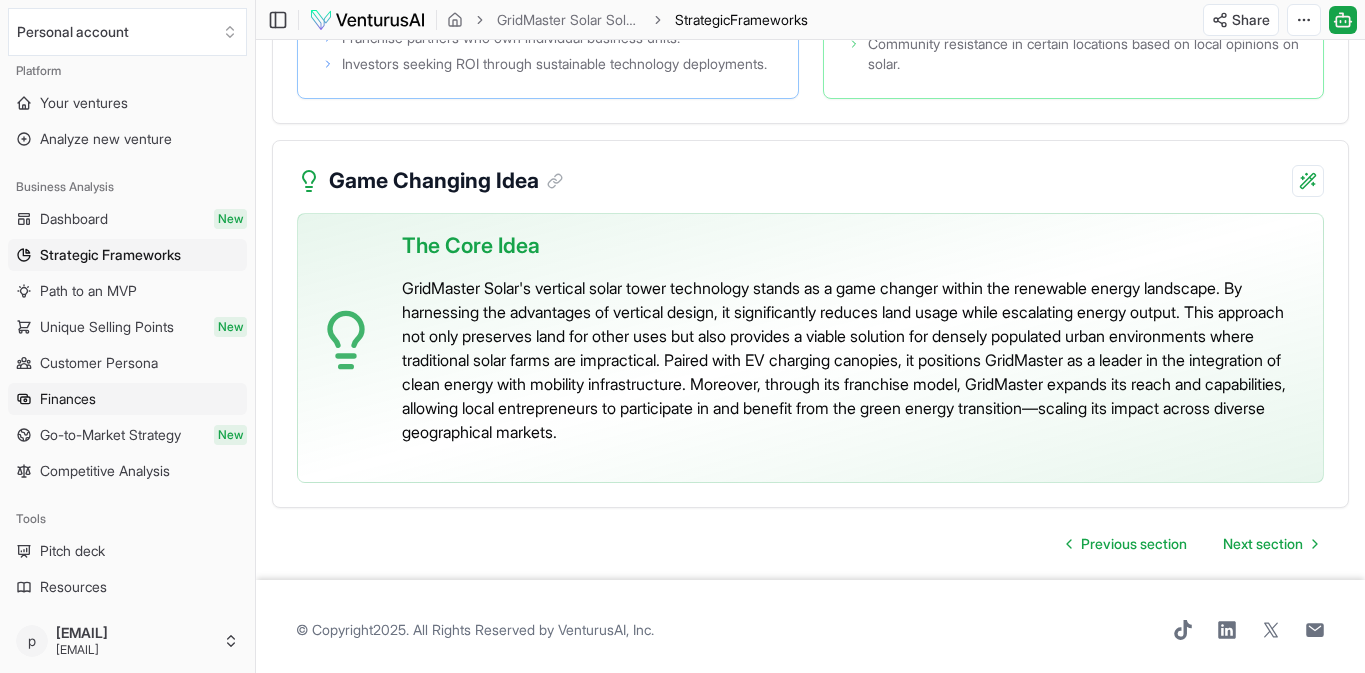 click on "Finances" at bounding box center [127, 399] 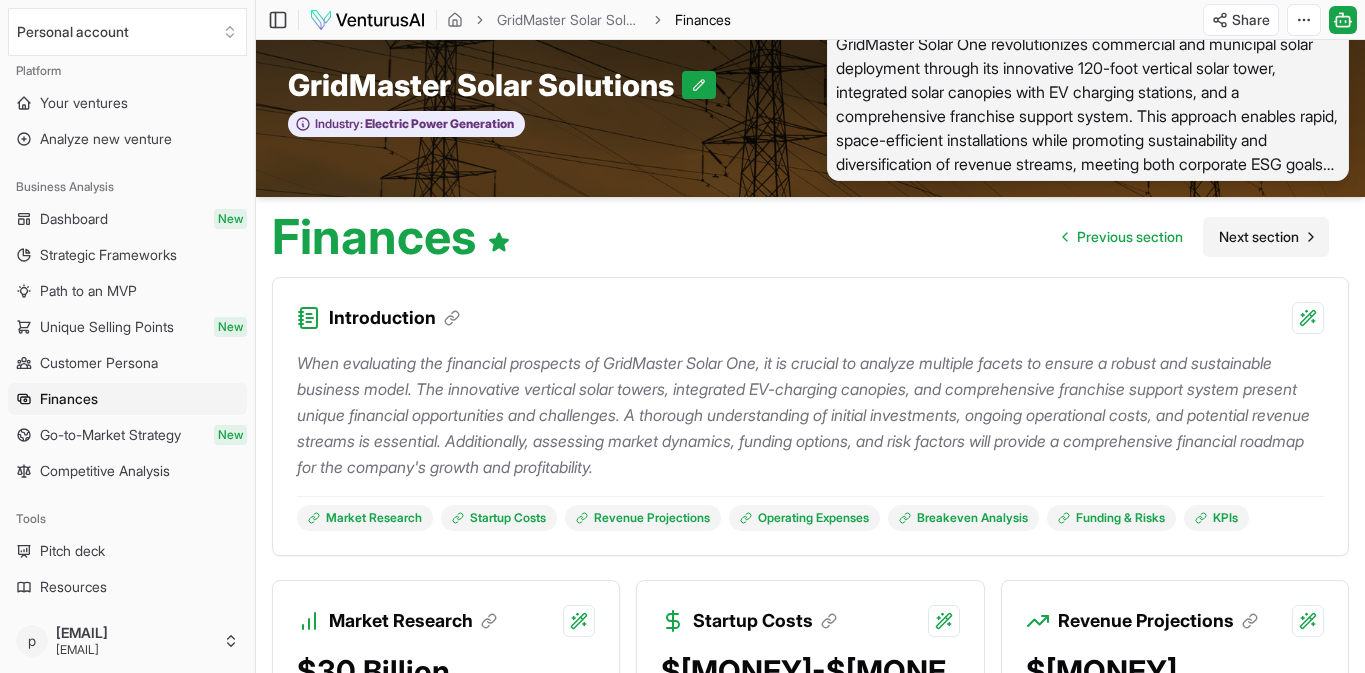 scroll, scrollTop: 0, scrollLeft: 0, axis: both 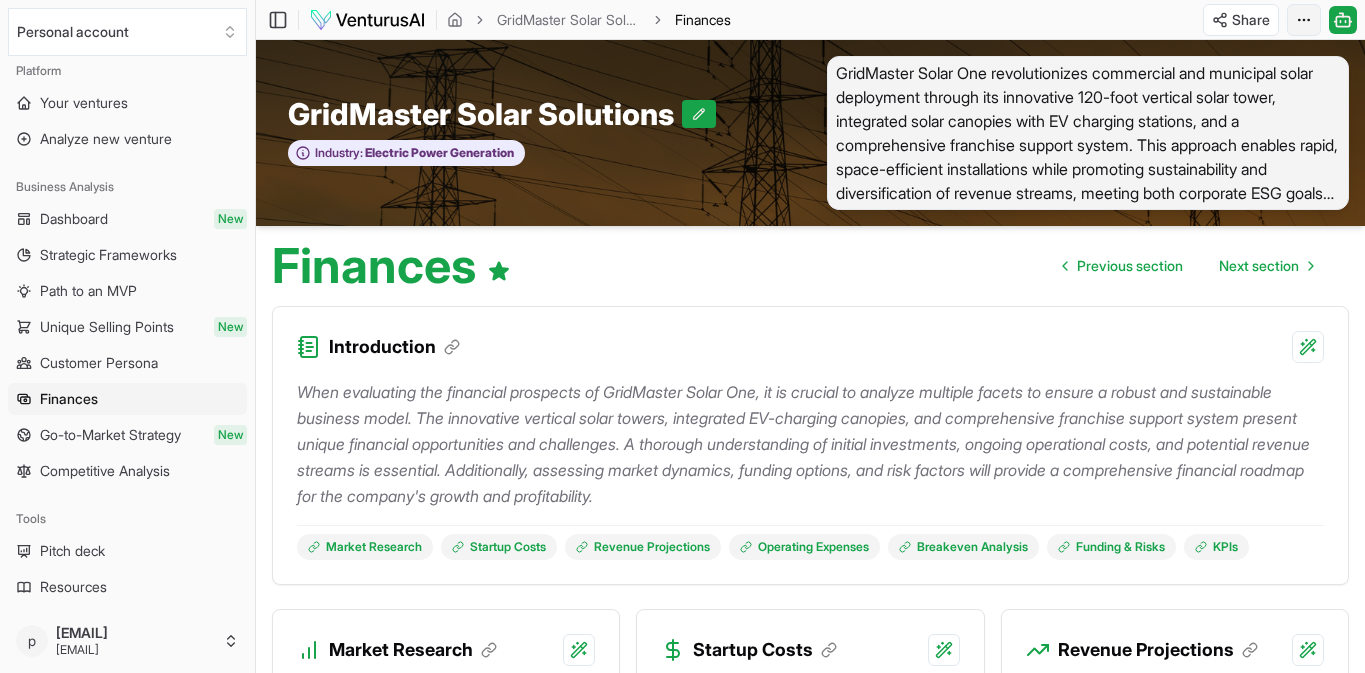click on "We value your privacy We use cookies to enhance your browsing experience, serve personalized ads or content, and analyze our traffic. By clicking "Accept All", you consent to our use of cookies. Customize    Accept All Customize Consent Preferences   We use cookies to help you navigate efficiently and perform certain functions. You will find detailed information about all cookies under each consent category below. The cookies that are categorized as "Necessary" are stored on your browser as they are essential for enabling the basic functionalities of the site. ...  Show more Necessary Always Active Necessary cookies are required to enable the basic features of this site, such as providing secure log-in or adjusting your consent preferences. These cookies do not store any personally identifiable data. Cookie cookieyes-consent Duration 1 year Description Cookie __cf_bm Duration 1 hour Description This cookie, set by Cloudflare, is used to support Cloudflare Bot Management.  Cookie _cfuvid Duration session lidc" at bounding box center (682, 336) 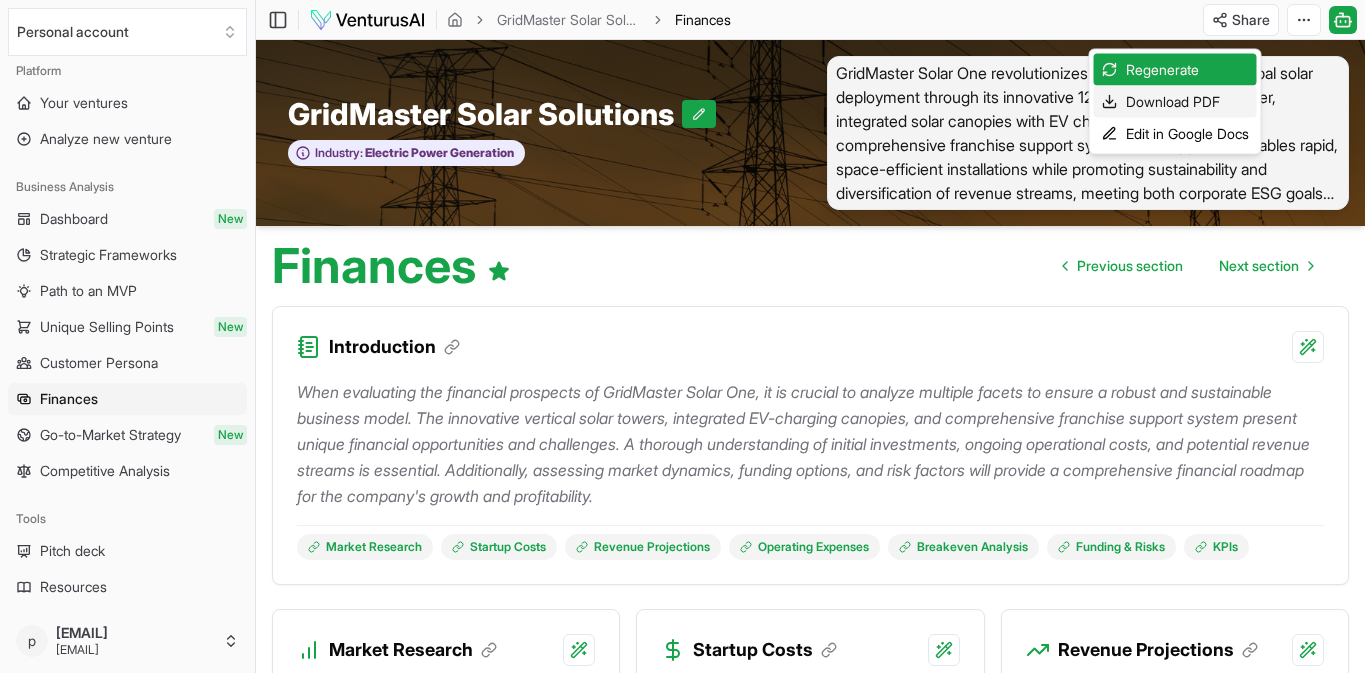 click on "Download PDF" at bounding box center (1175, 102) 